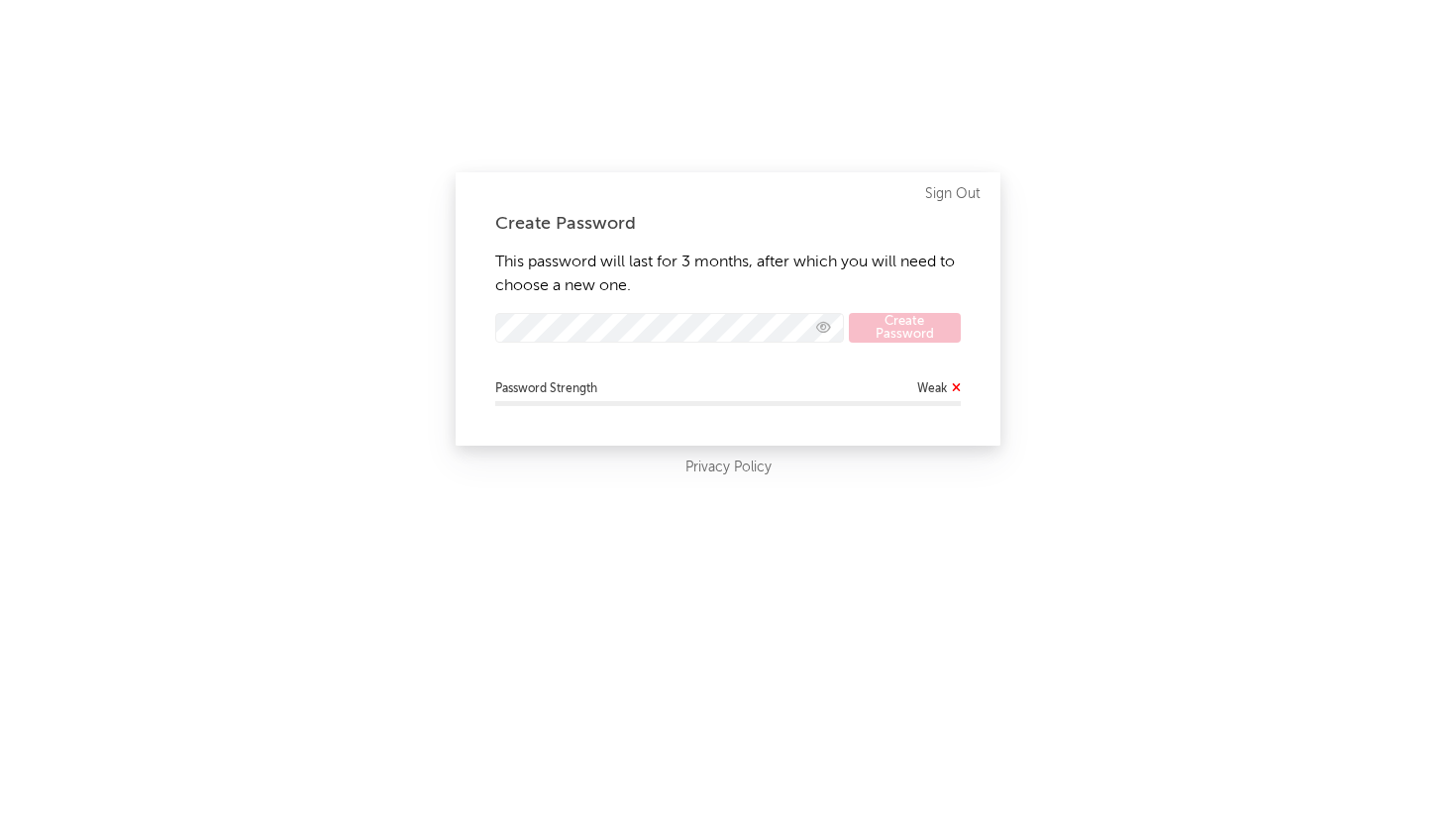 scroll, scrollTop: 0, scrollLeft: 0, axis: both 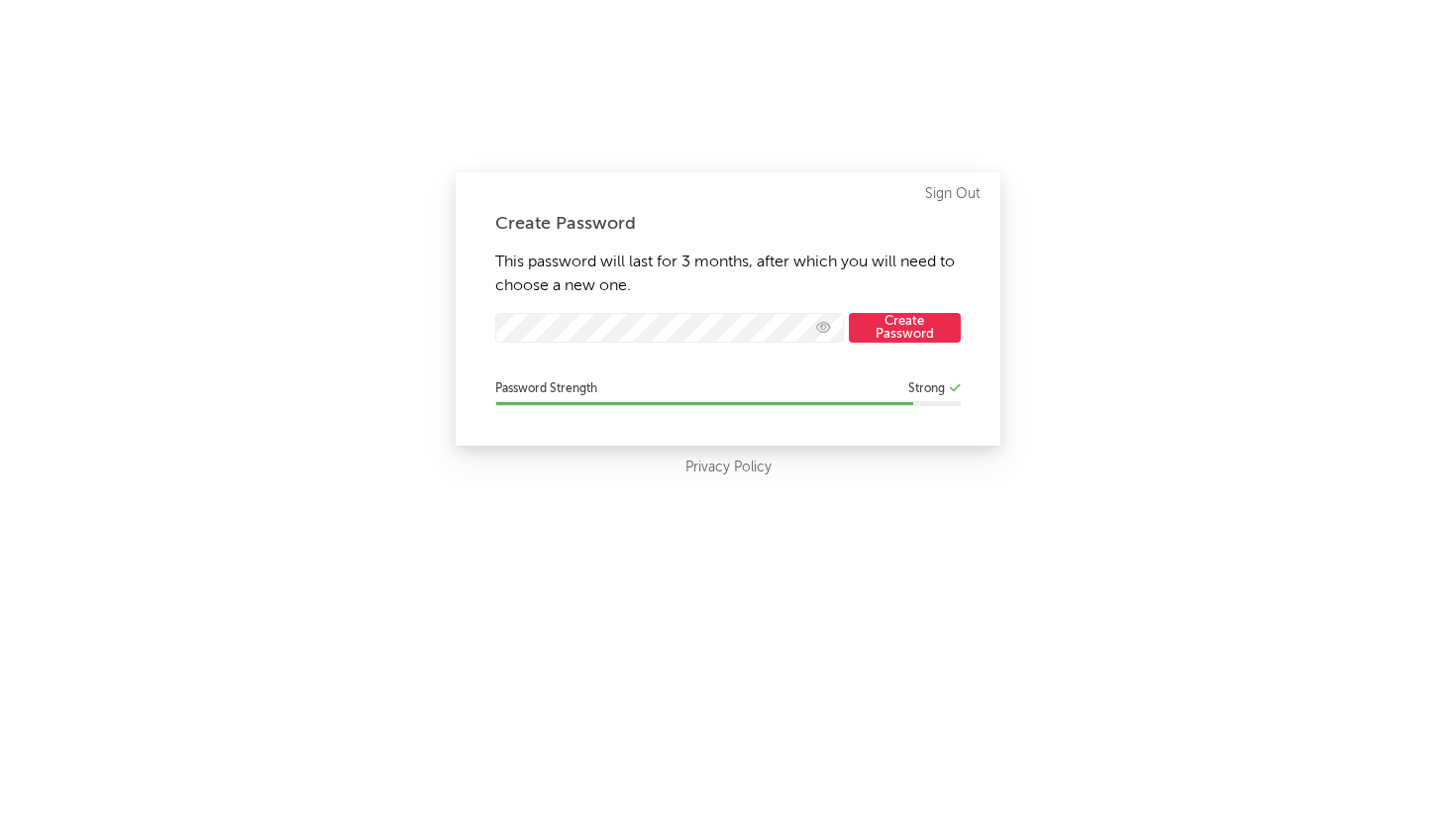 click on "Create Password" at bounding box center [904, 328] 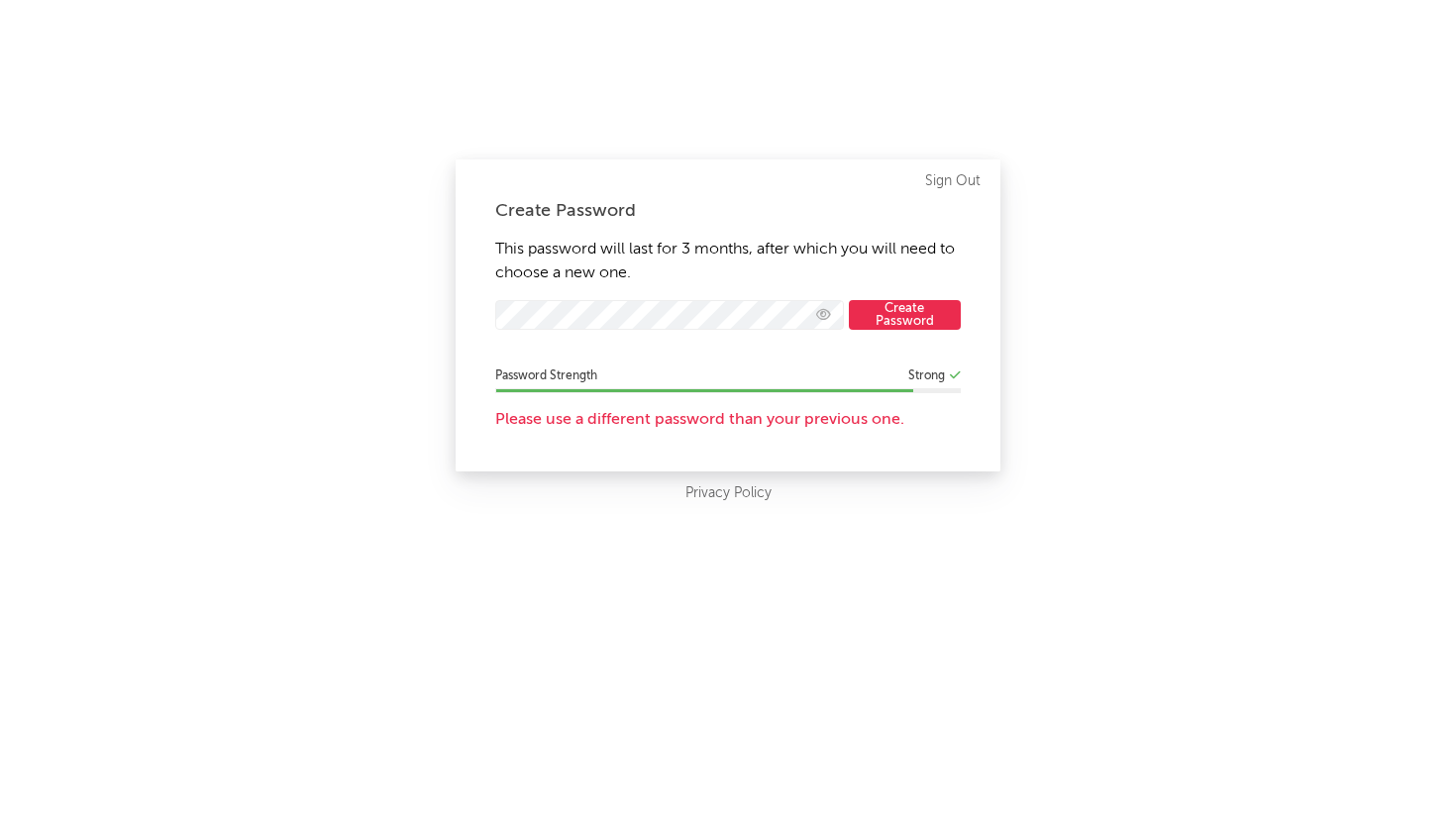 click at bounding box center (823, 314) 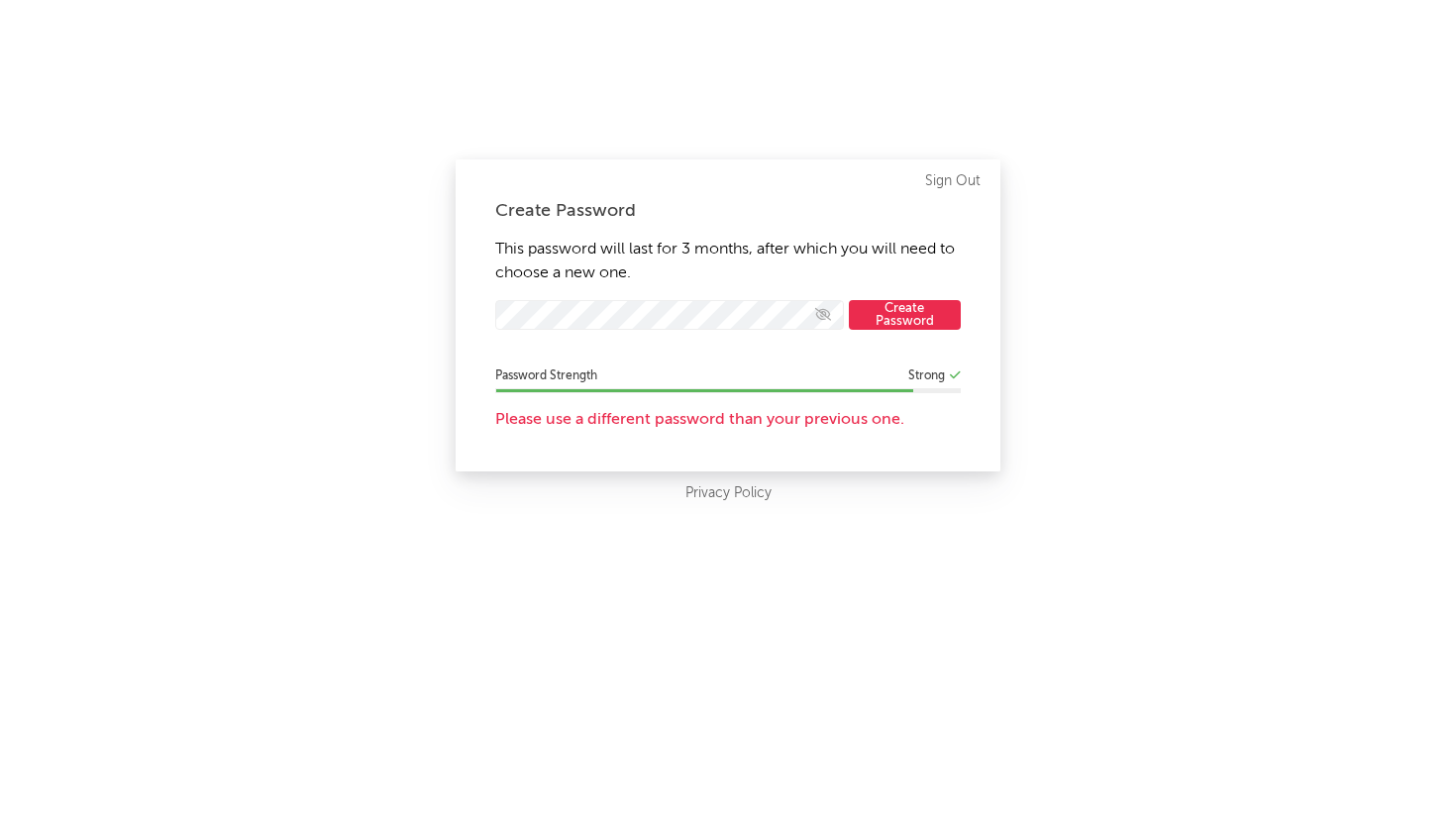 type 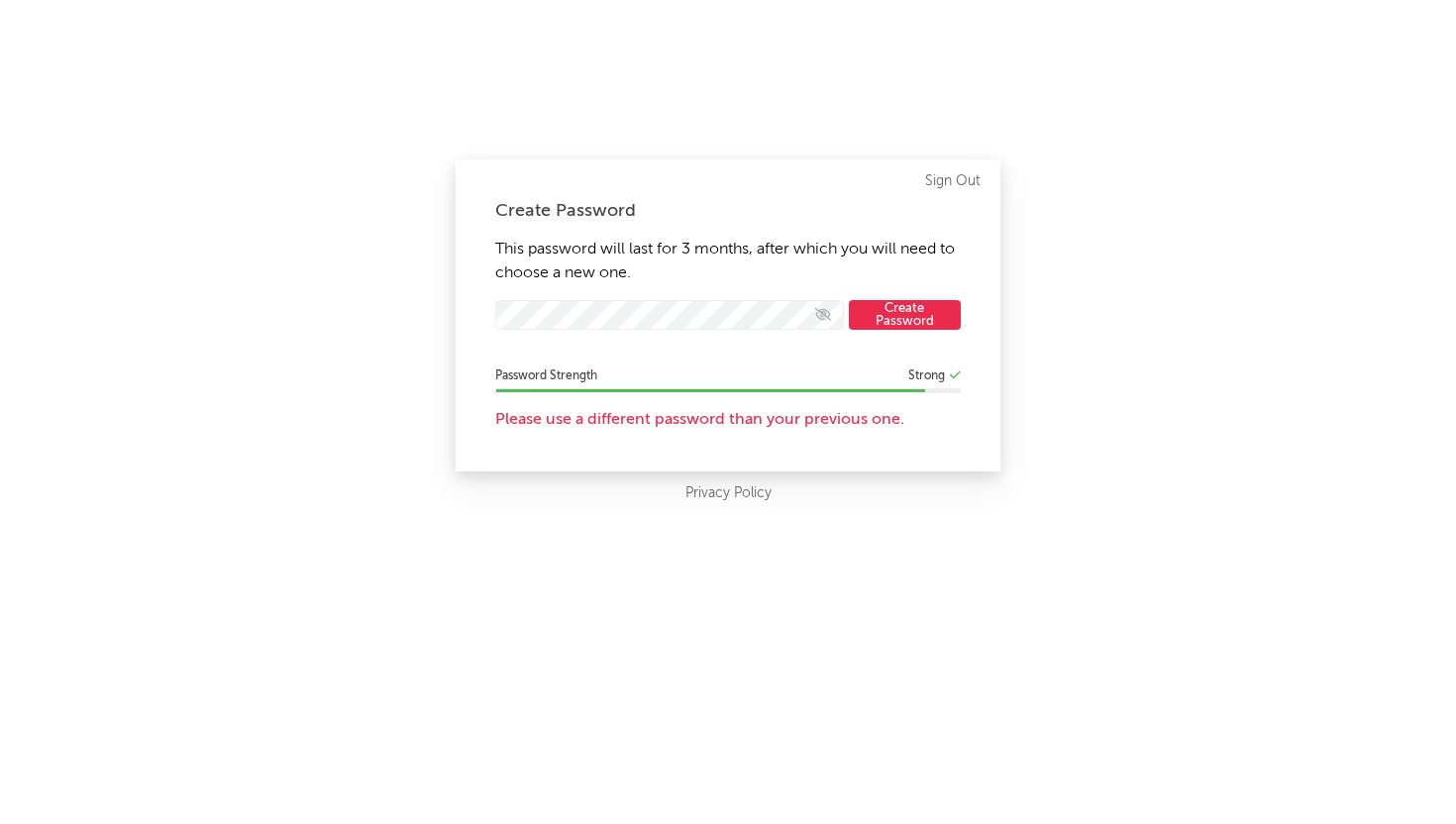 click on "Create Password" at bounding box center (904, 315) 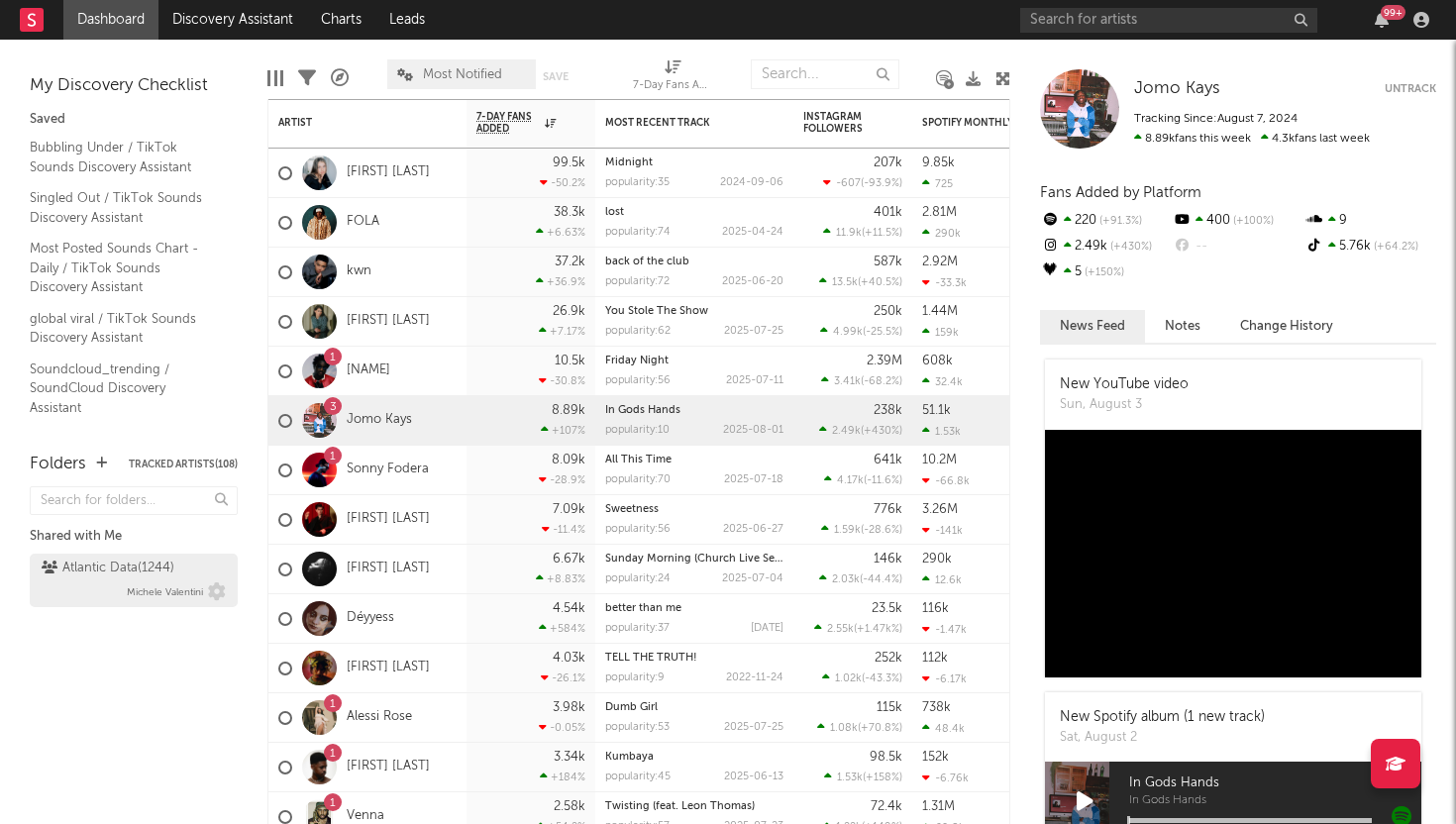 click on "Atlantic Data  ( 1244 ) Michele Valentini" at bounding box center (134, 580) 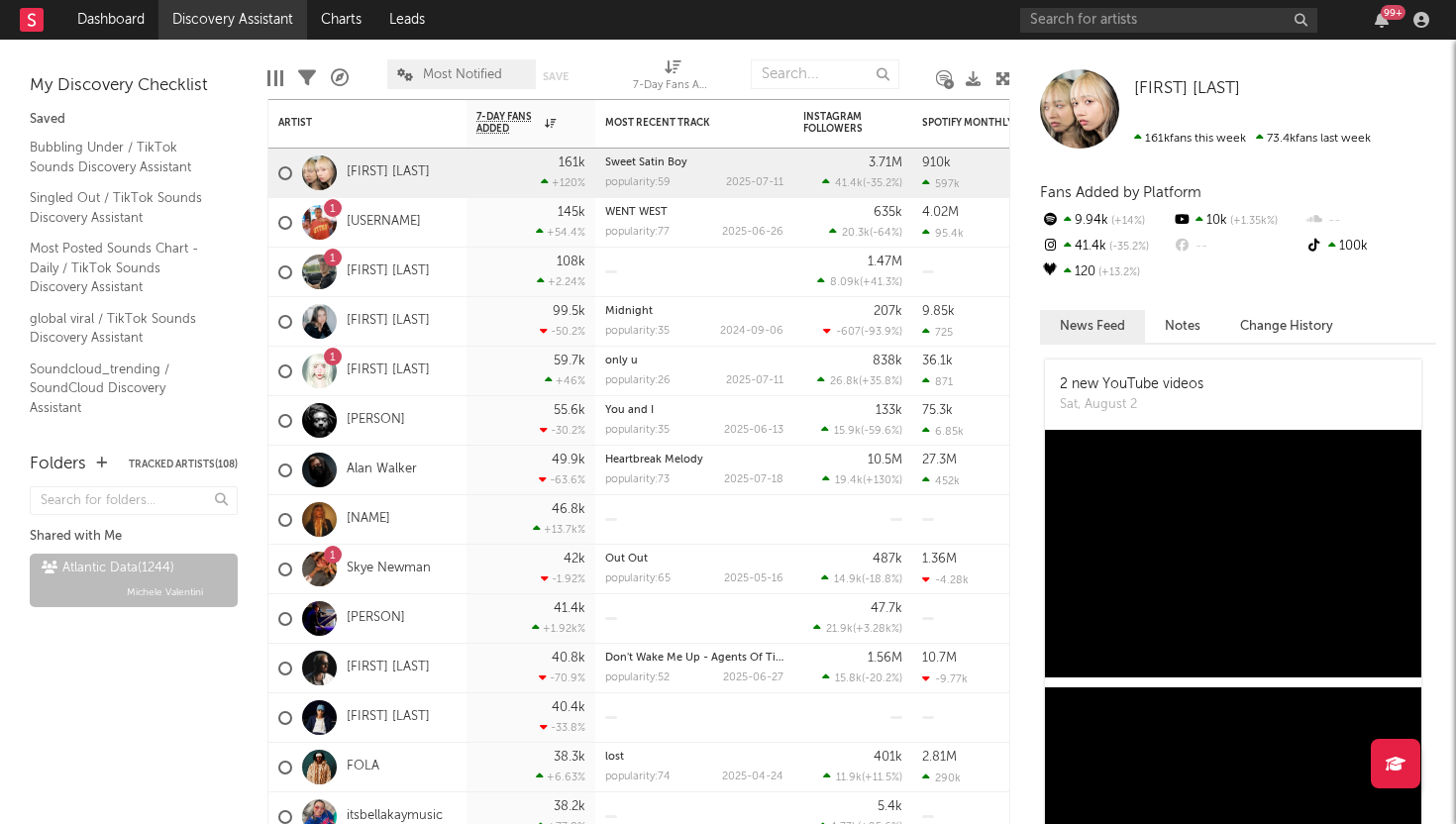 click on "Discovery Assistant" at bounding box center (233, 20) 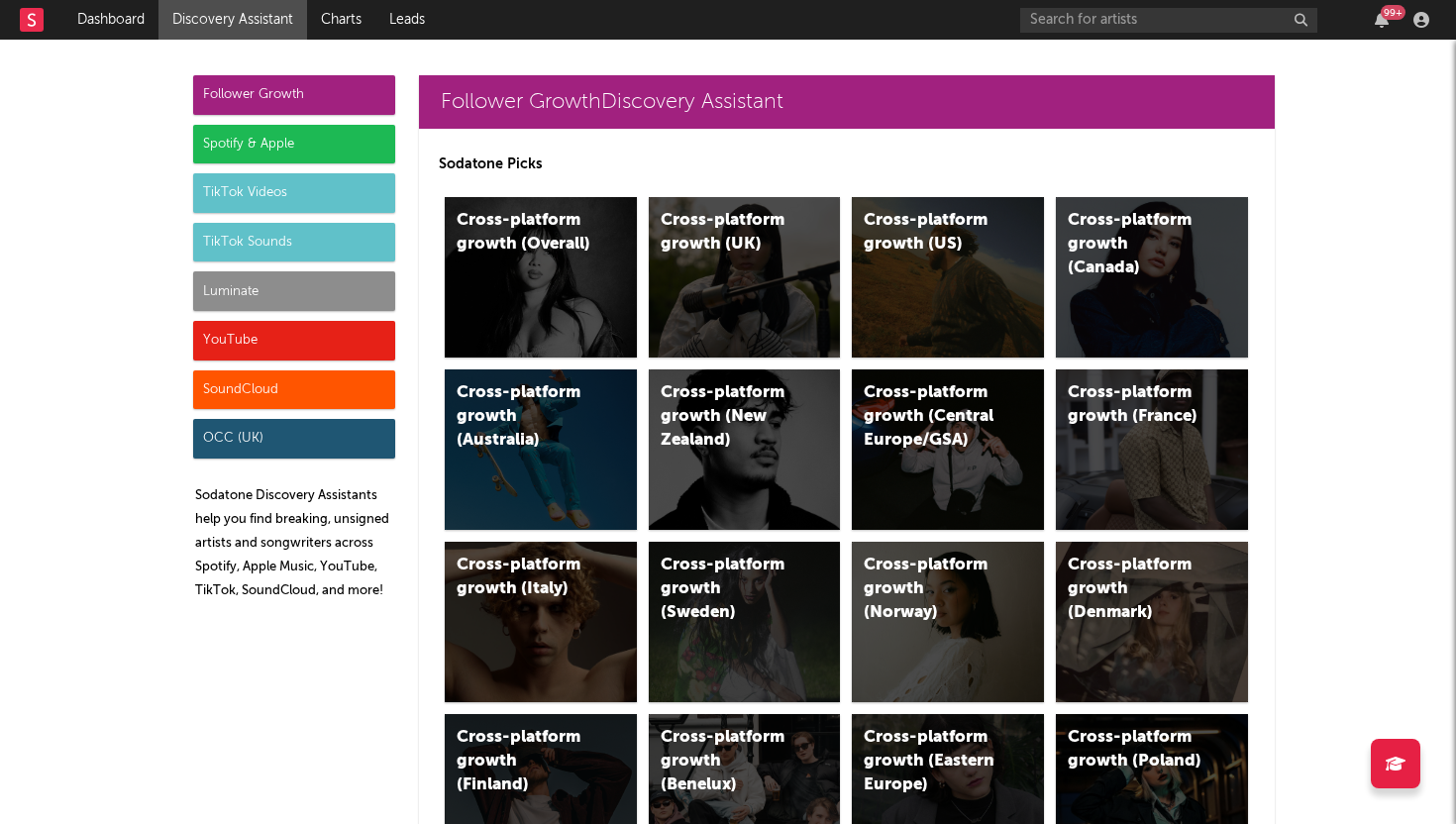 click on "TikTok Videos" at bounding box center (294, 193) 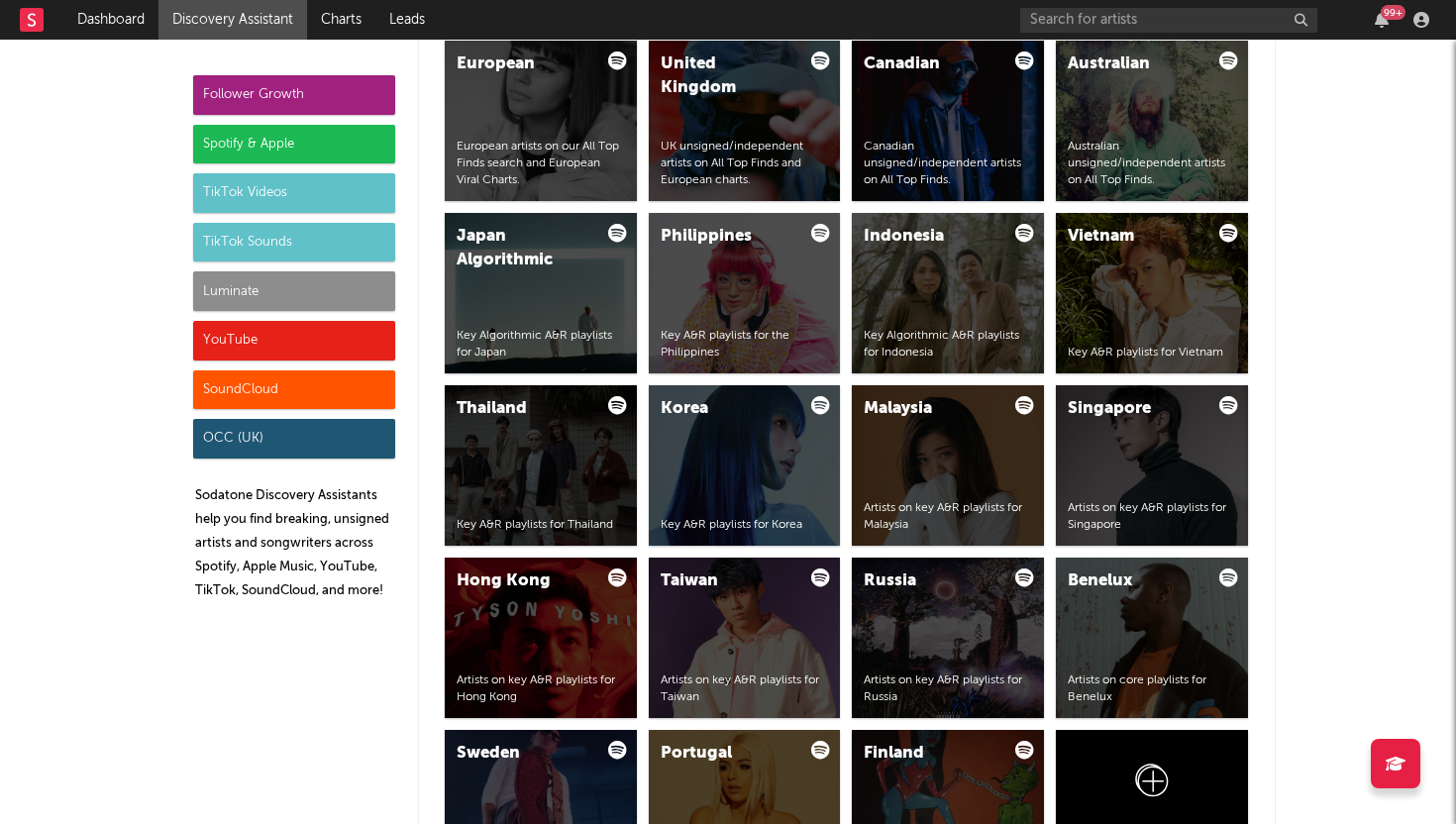 scroll, scrollTop: 5126, scrollLeft: 0, axis: vertical 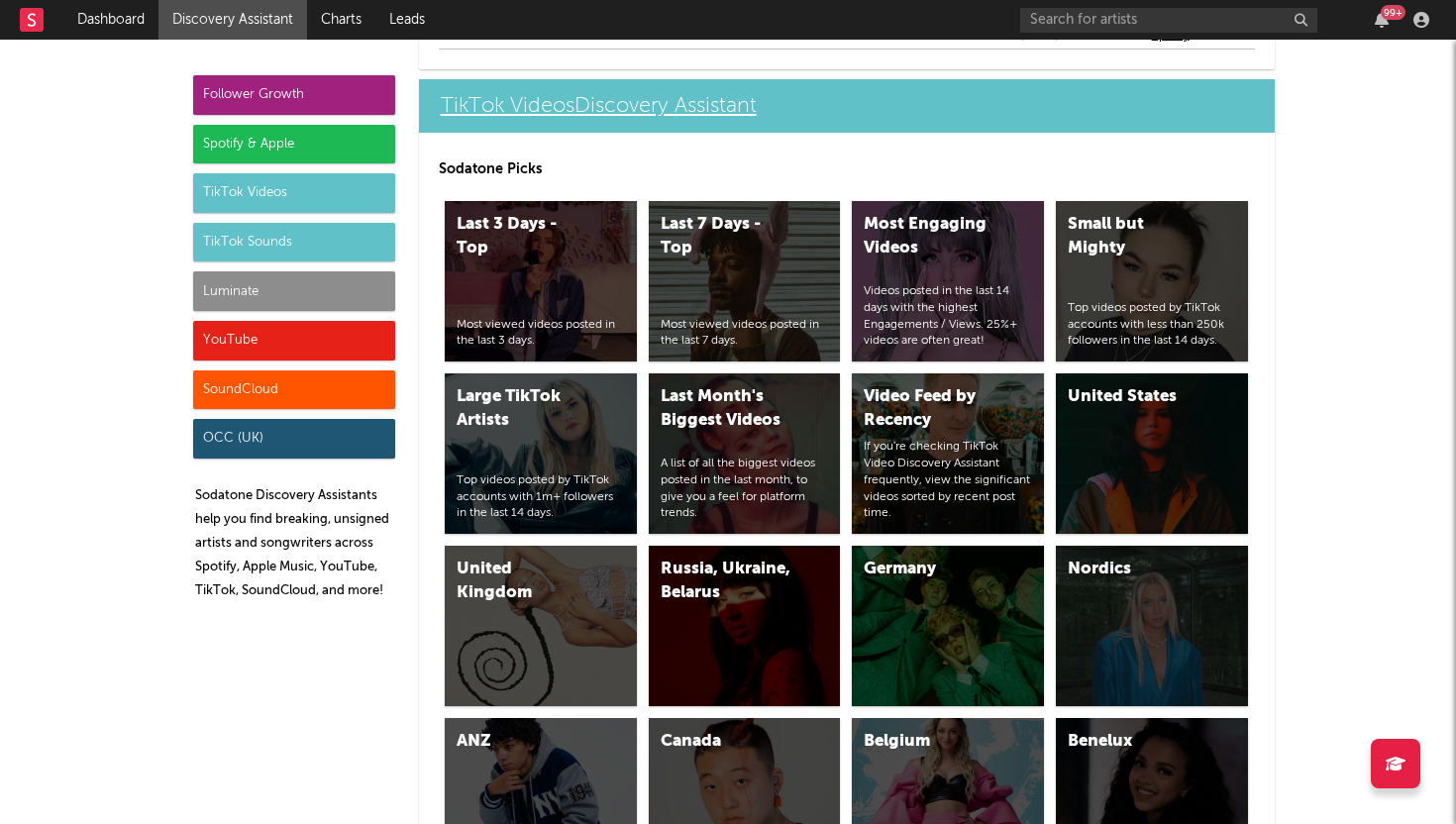 click on "TikTok Videos  Discovery Assistant" at bounding box center [847, 106] 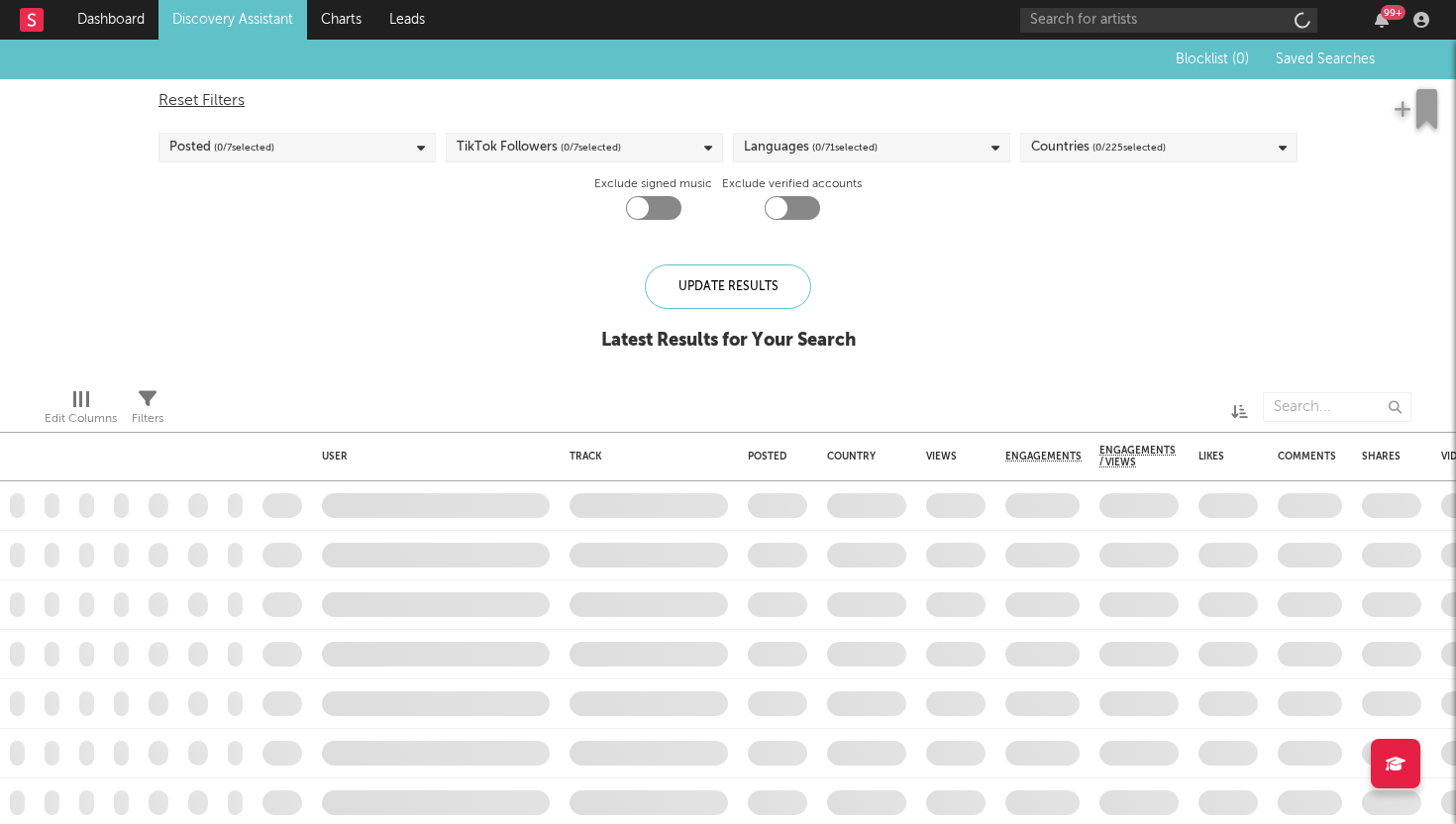 checkbox on "true" 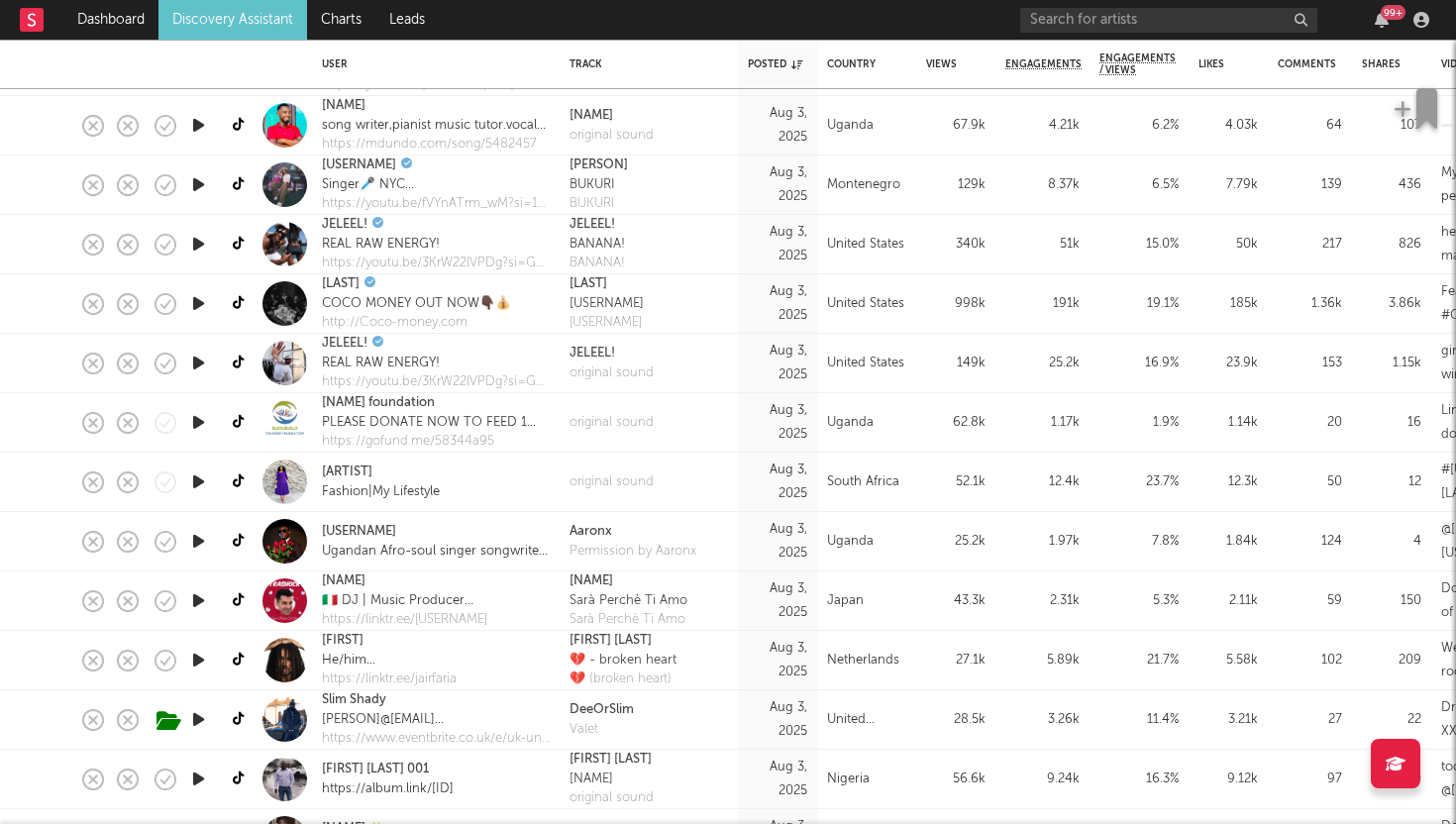 click at bounding box center [198, 660] 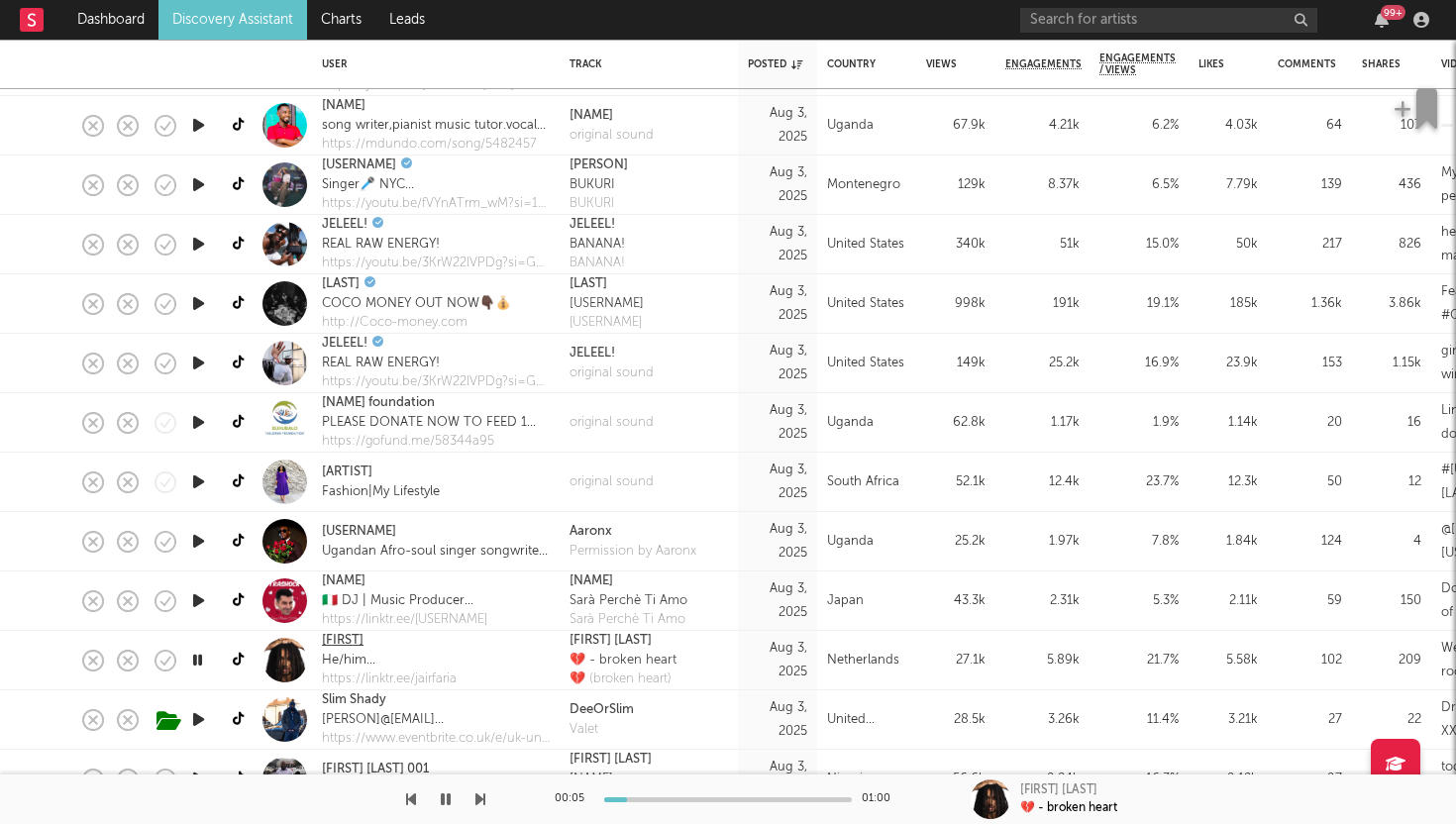click on "Jaïr" at bounding box center (343, 641) 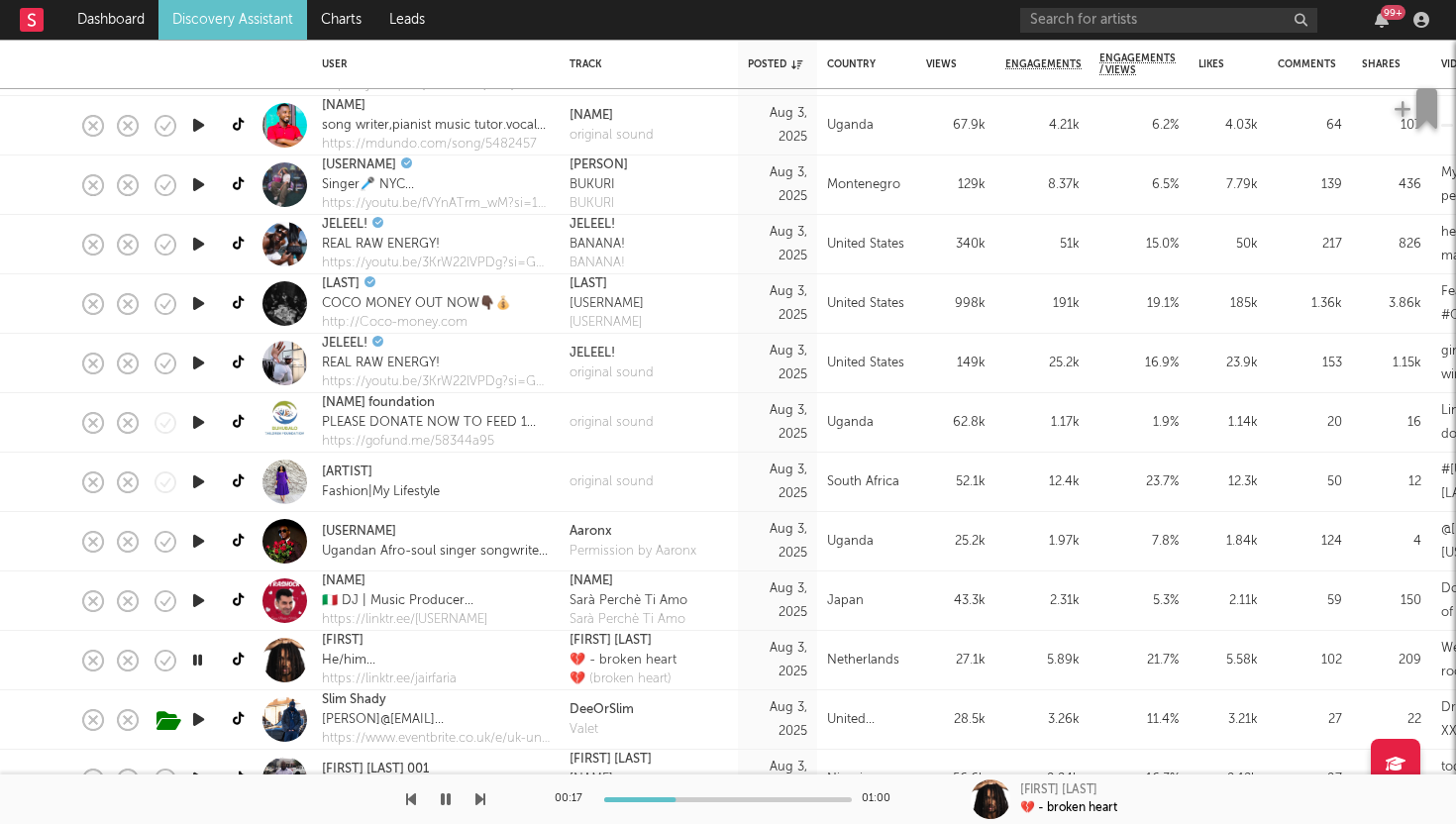 click at bounding box center [197, 660] 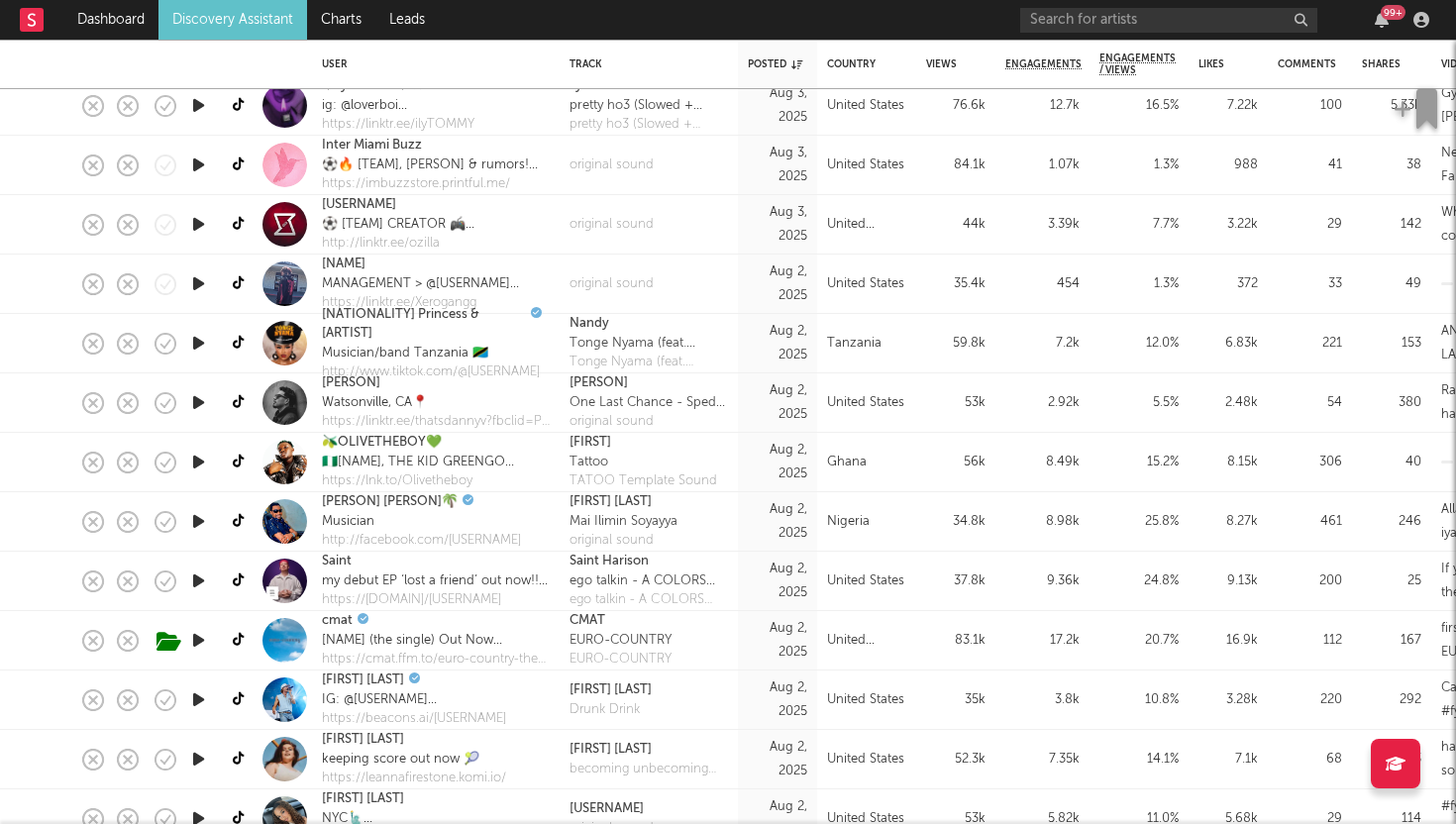 click at bounding box center [198, 640] 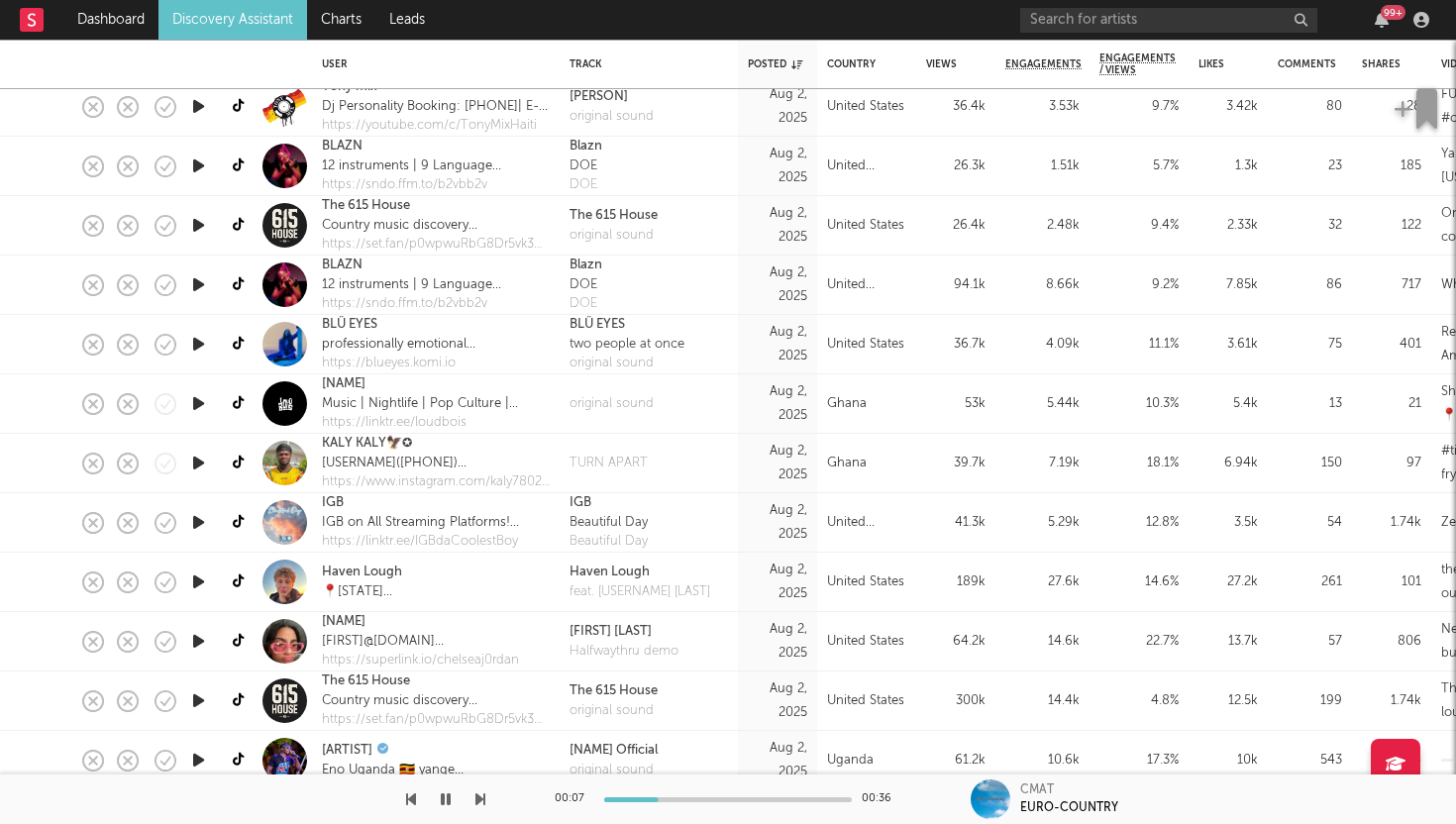 click at bounding box center (198, 522) 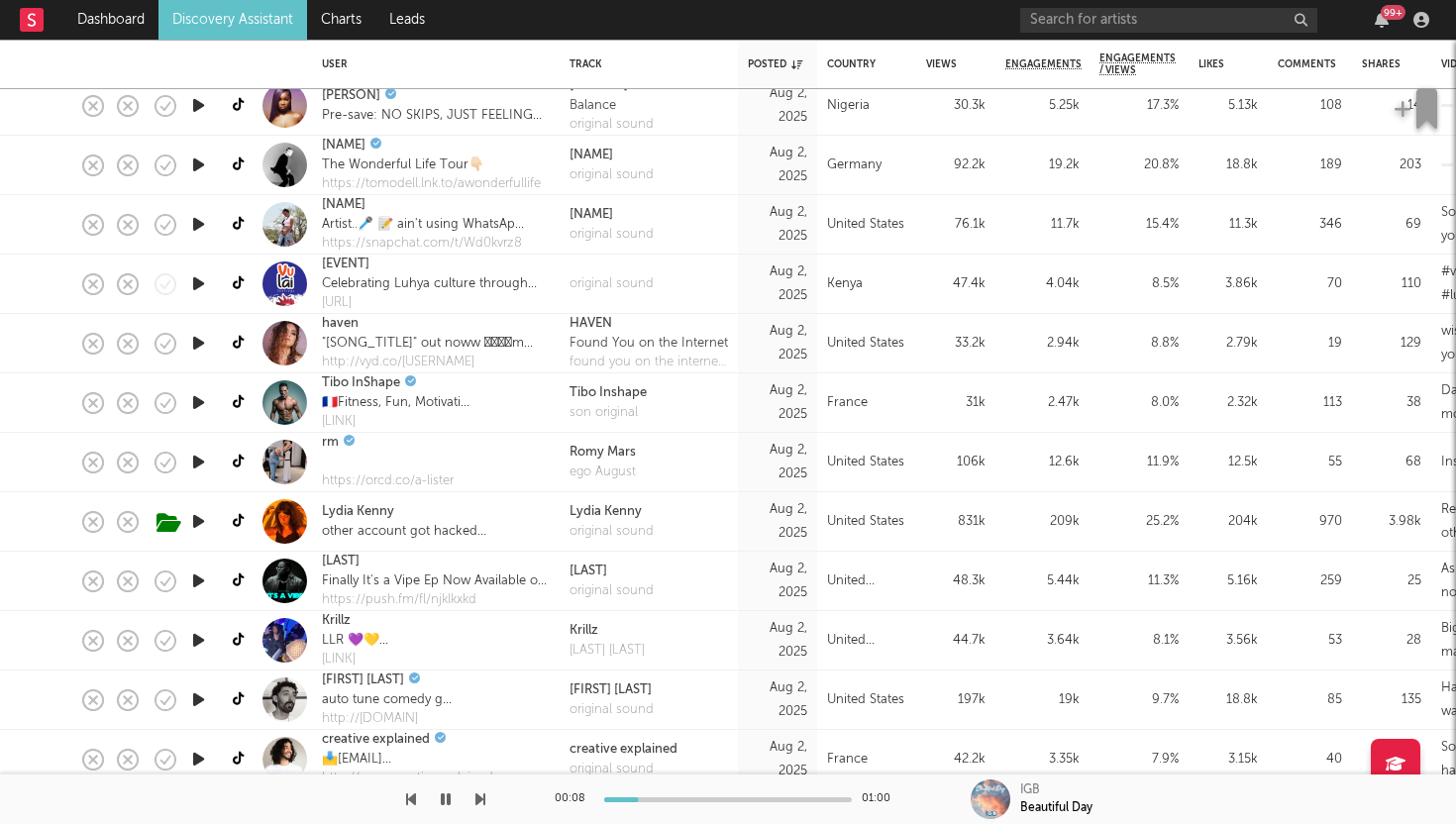 click at bounding box center [198, 580] 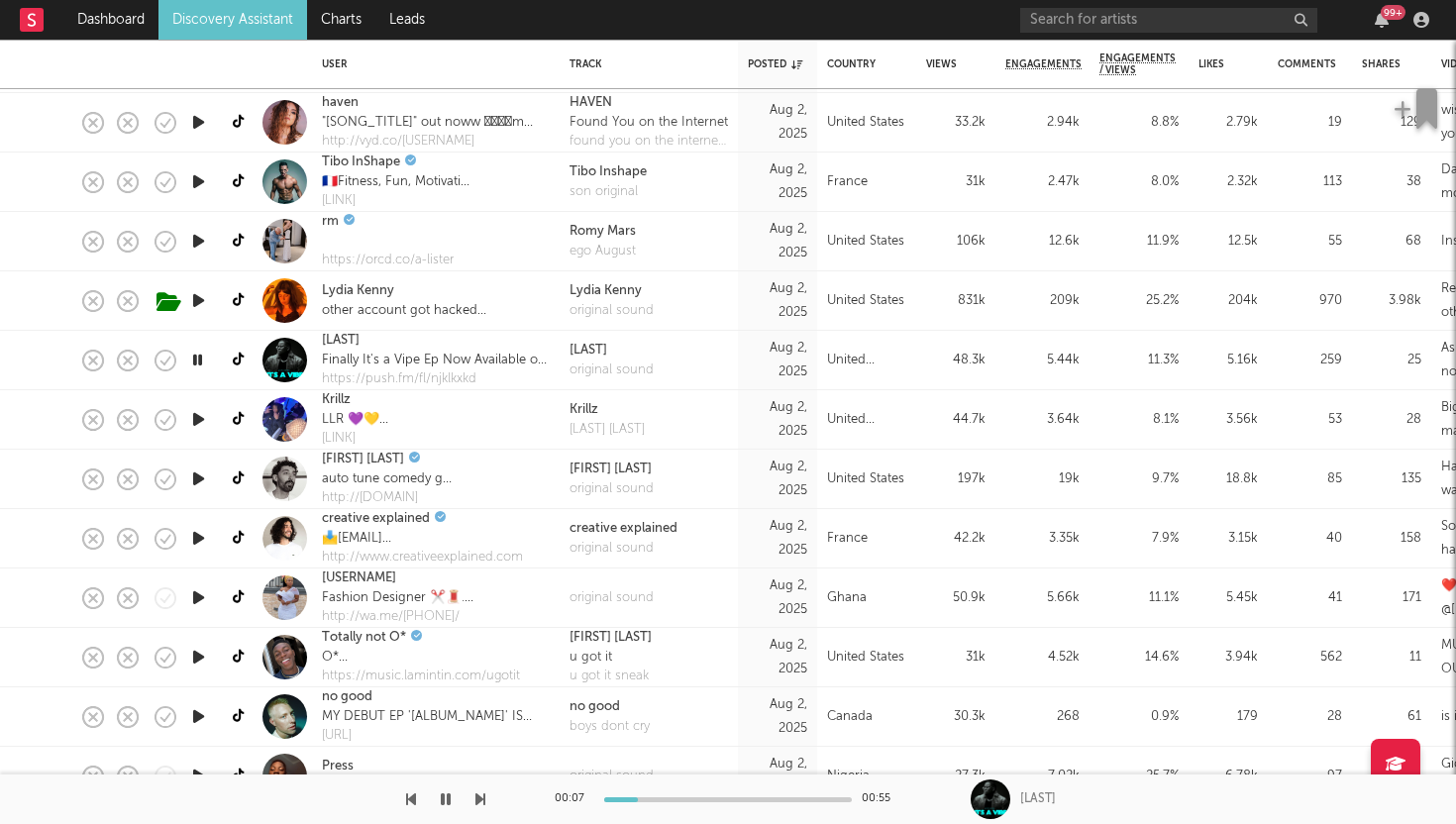 click at bounding box center [198, 419] 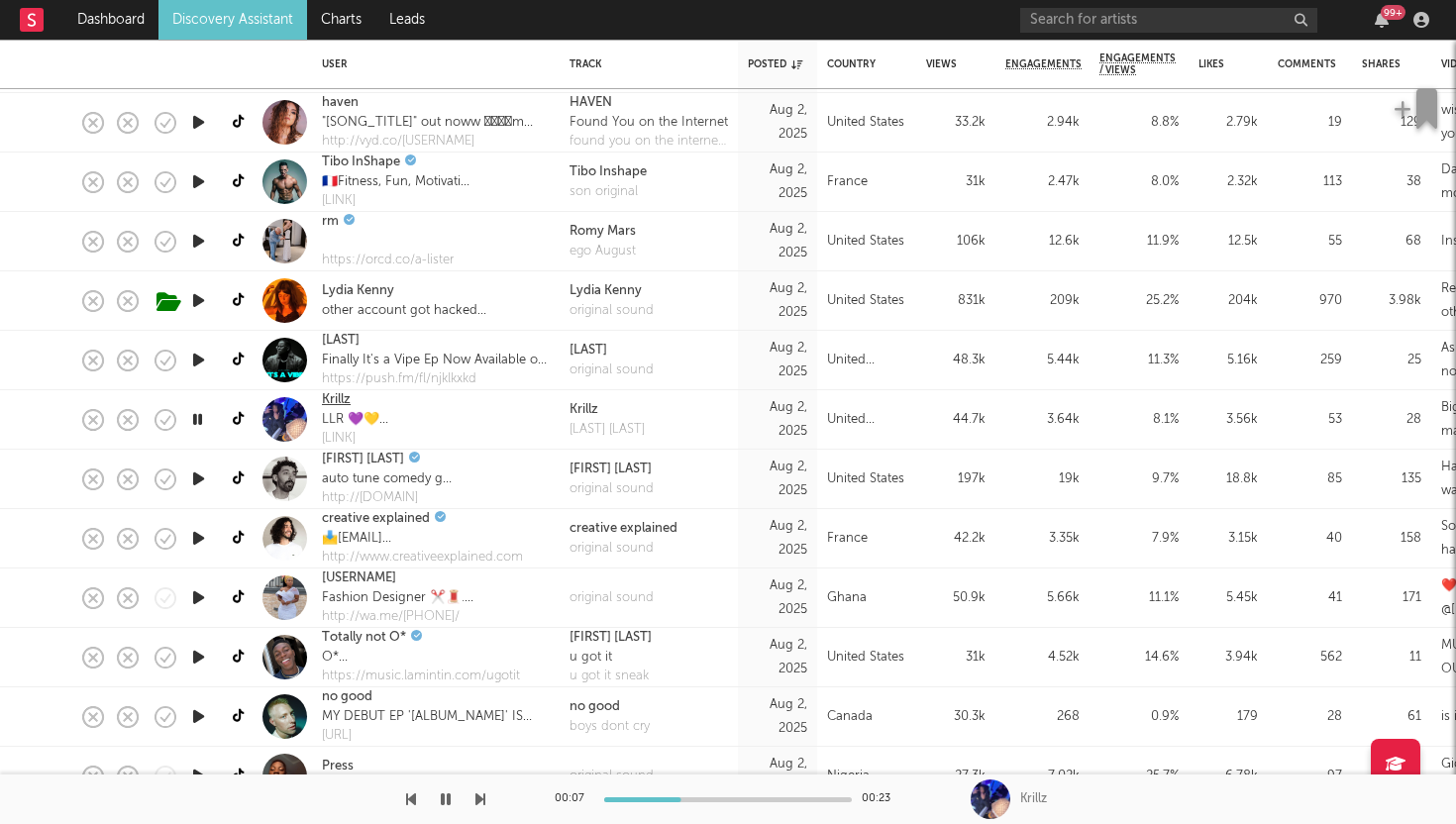 click on "Krillz" at bounding box center (336, 400) 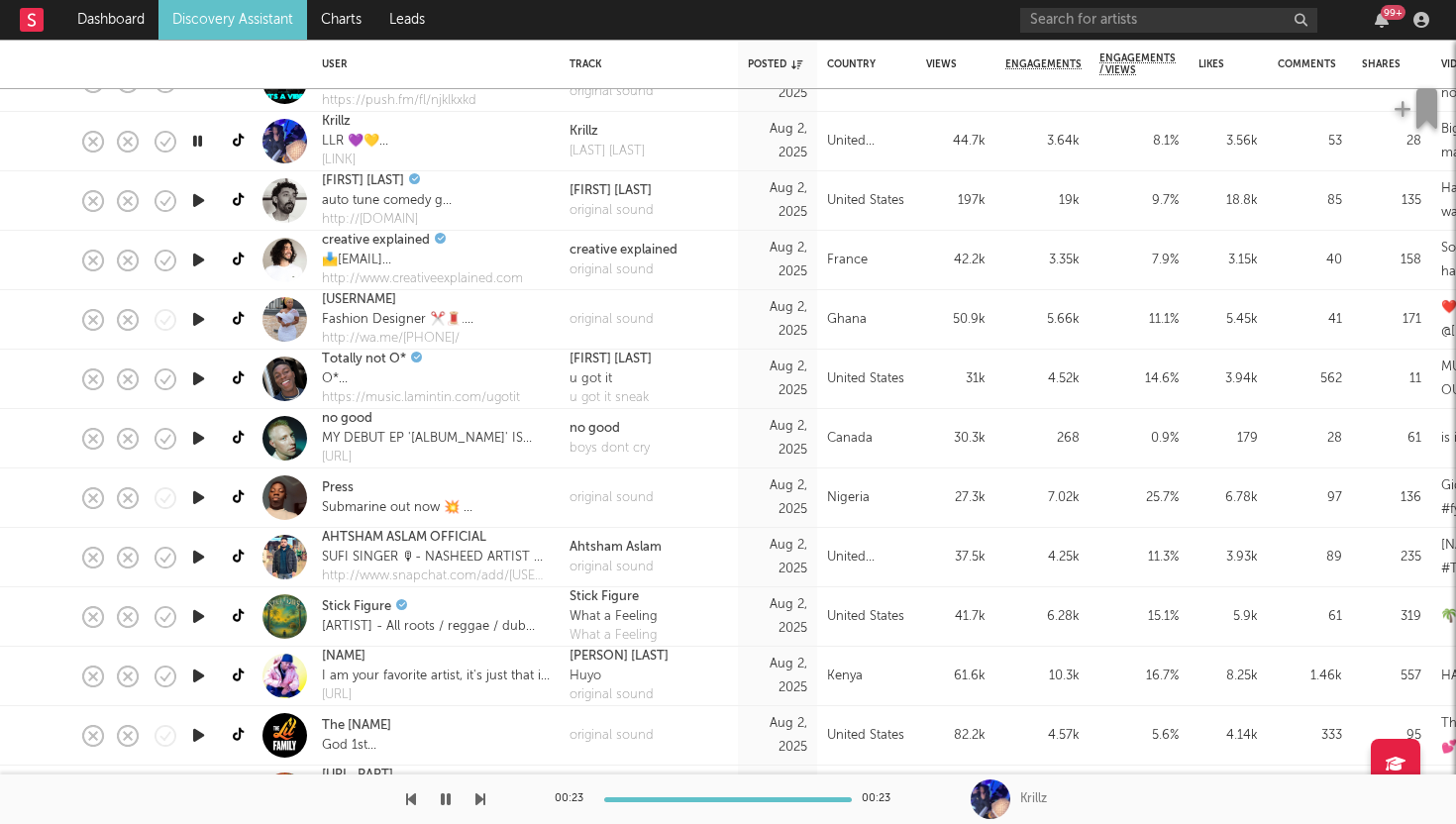 click at bounding box center [198, 557] 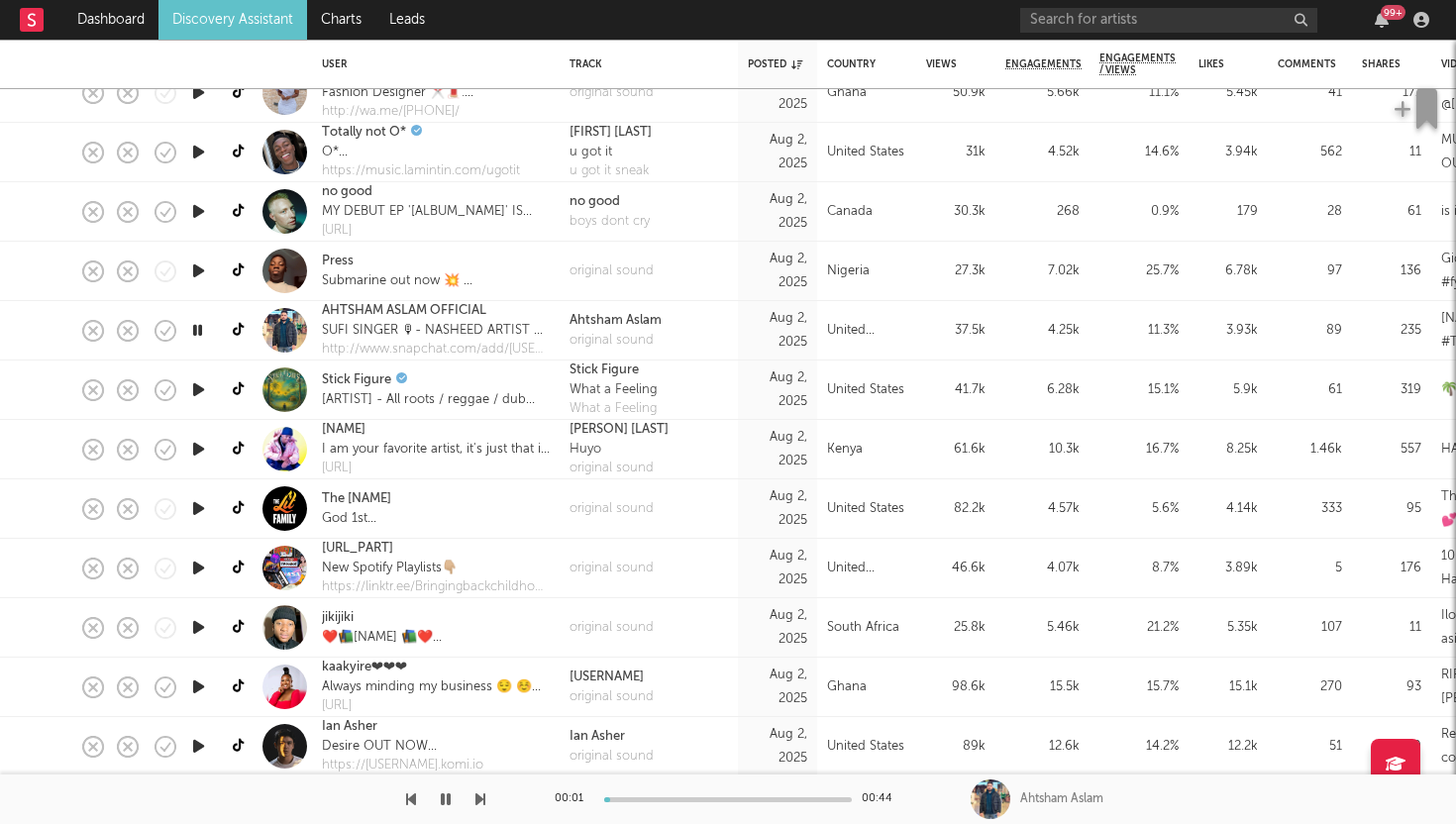 click at bounding box center (198, 567) 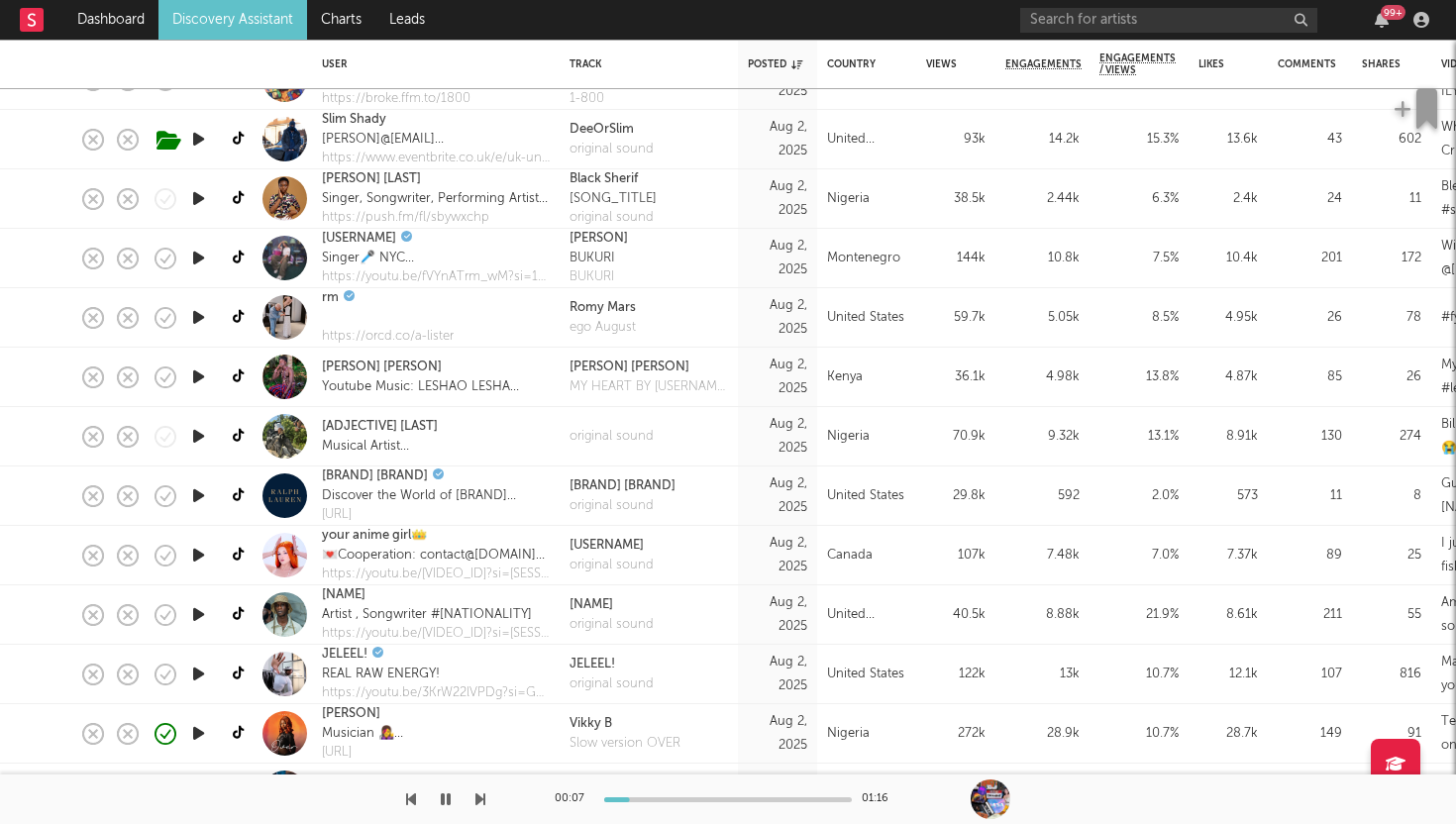 click at bounding box center [198, 614] 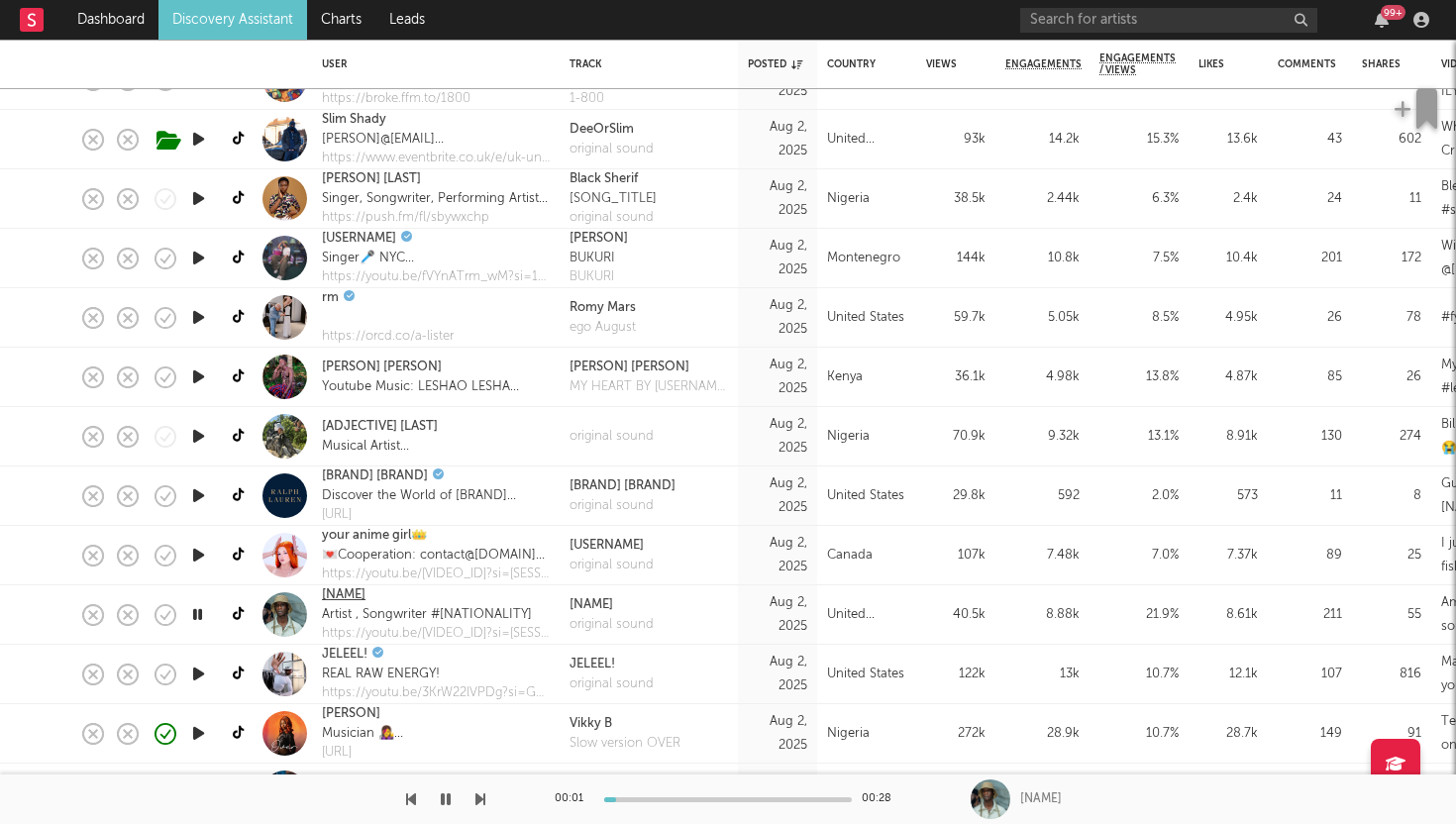 click on "Jizzle ONE4LL" at bounding box center [344, 595] 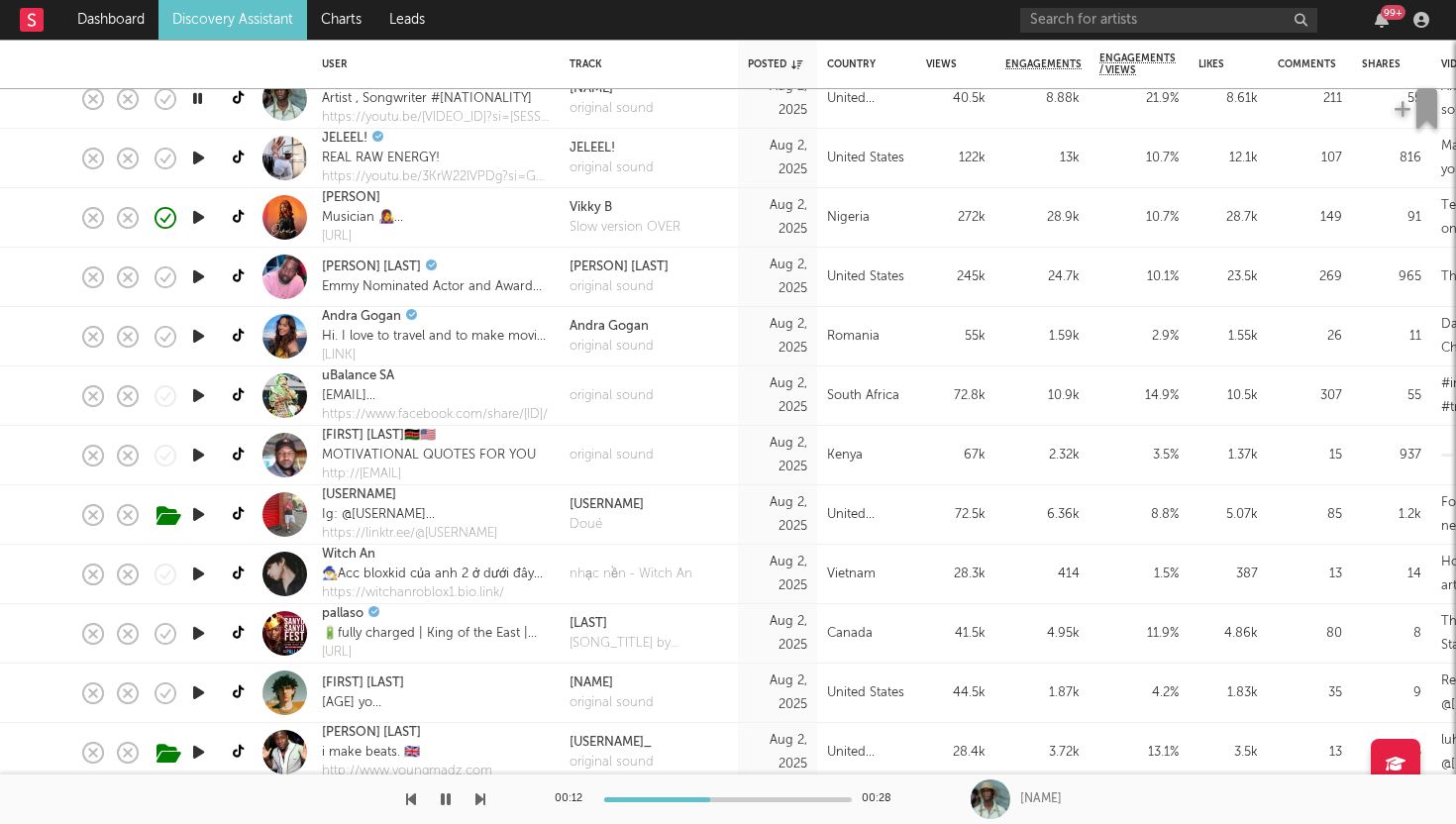 click at bounding box center [198, 514] 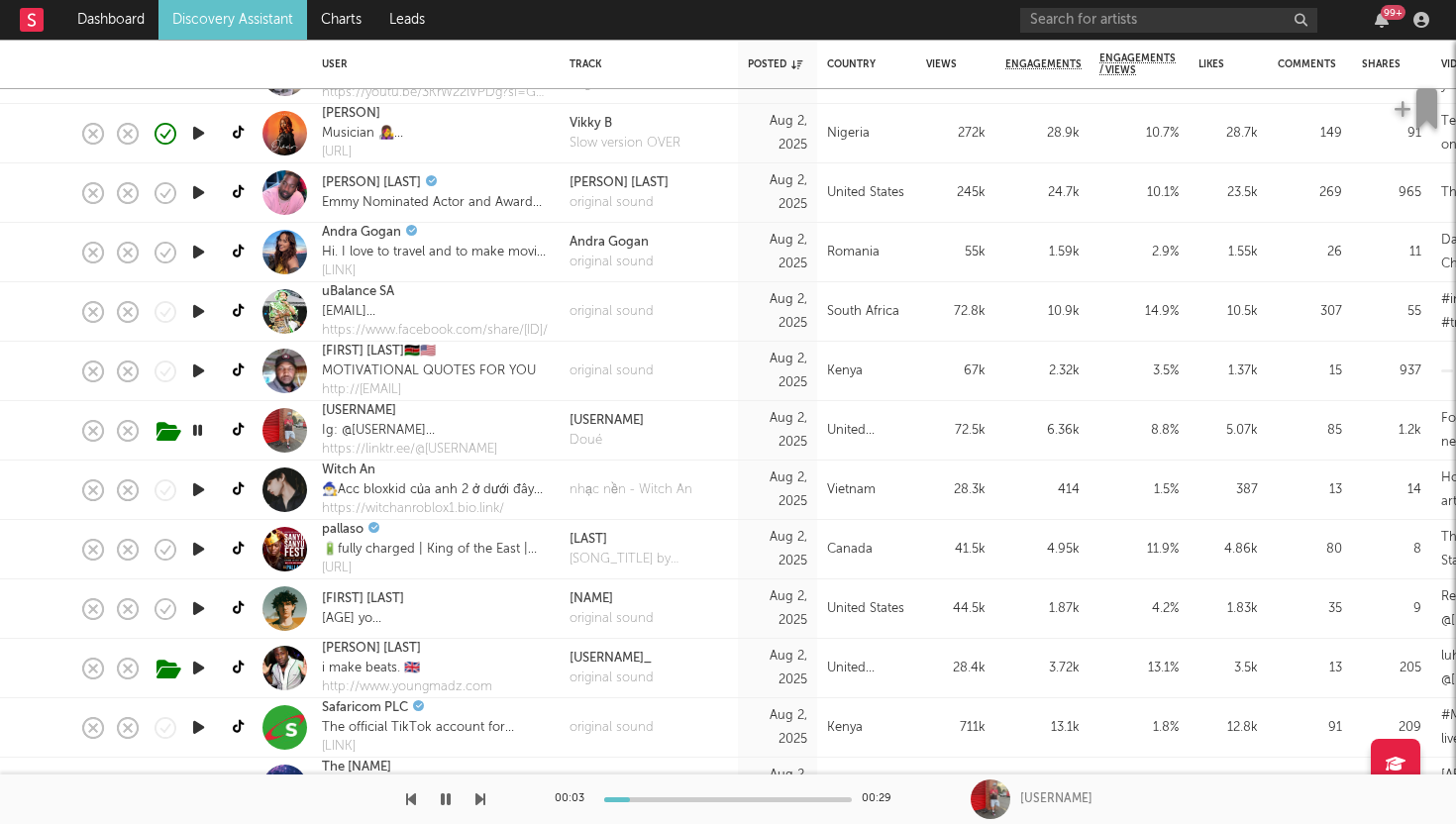 click at bounding box center [198, 668] 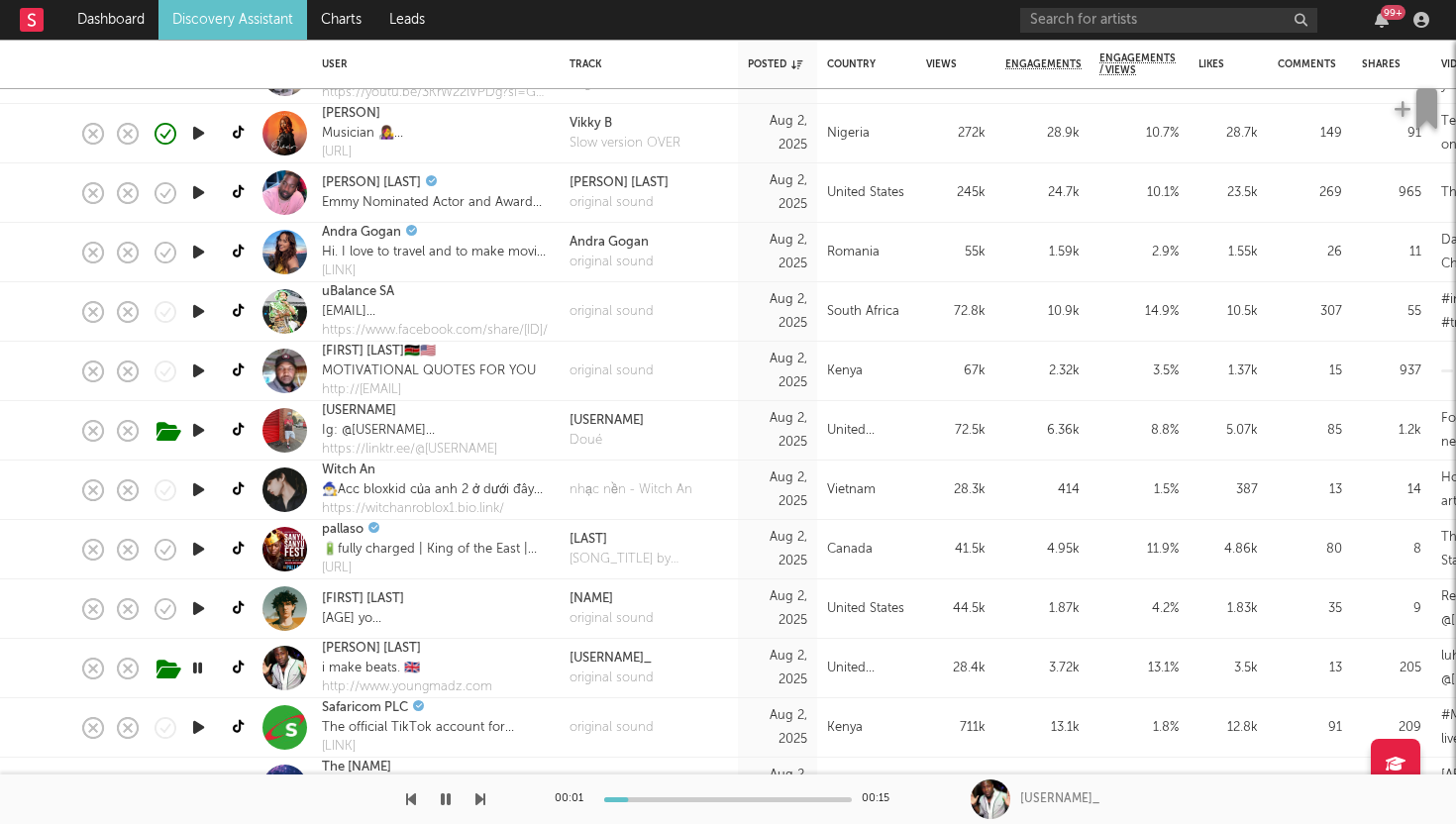 click at bounding box center (198, 608) 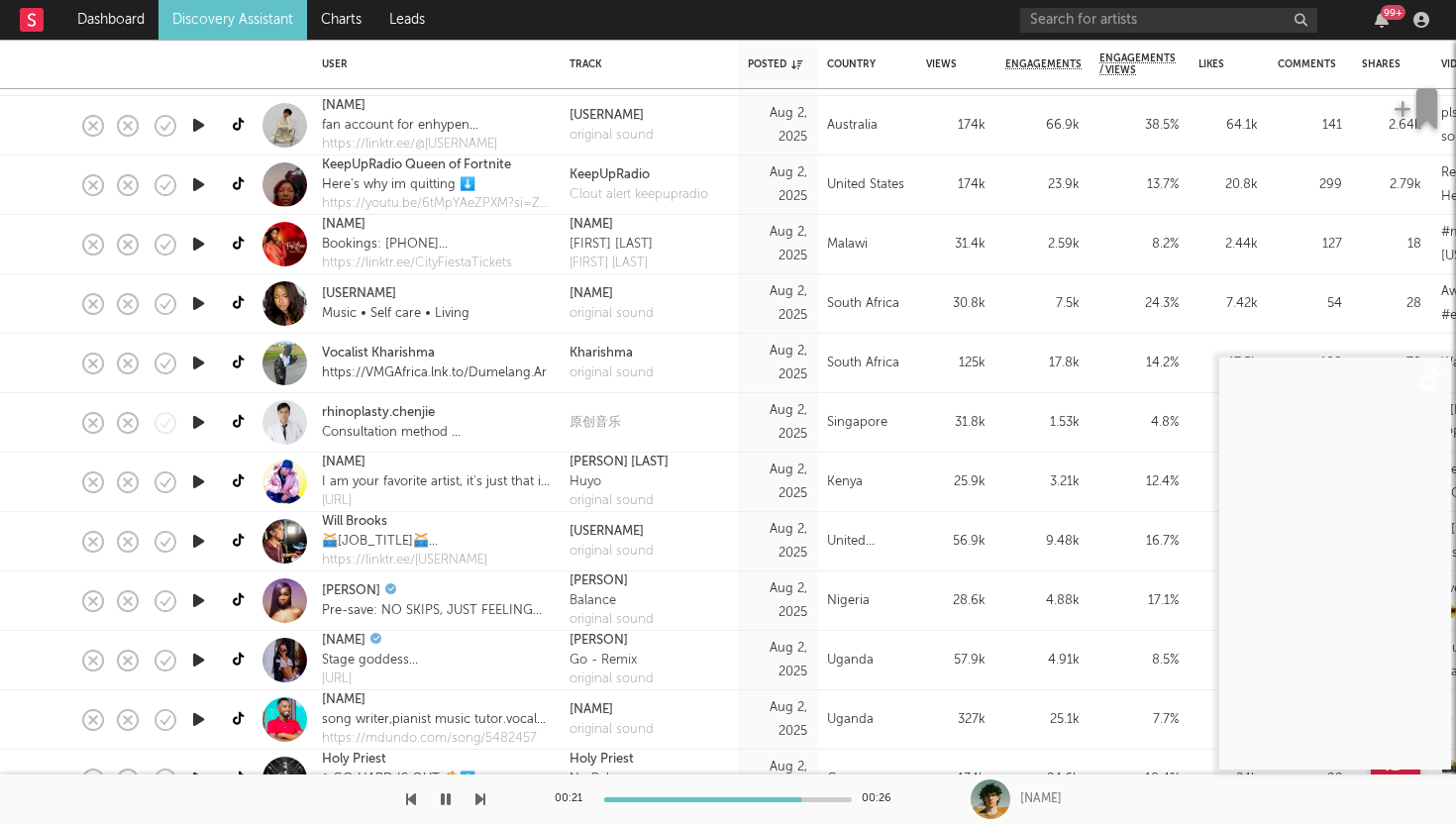 click at bounding box center [198, 541] 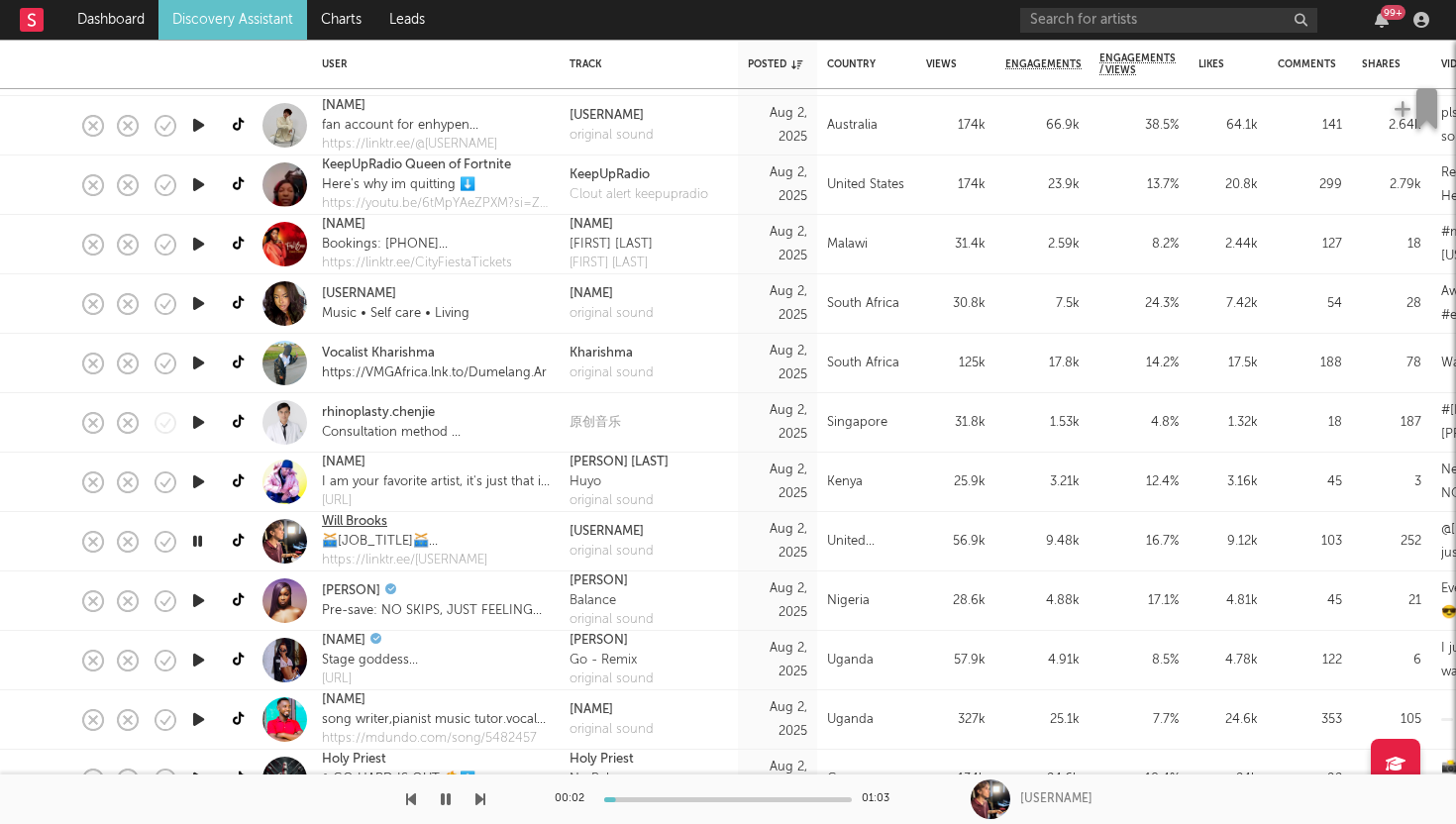 click on "Will Brooks 🥁" at bounding box center [355, 522] 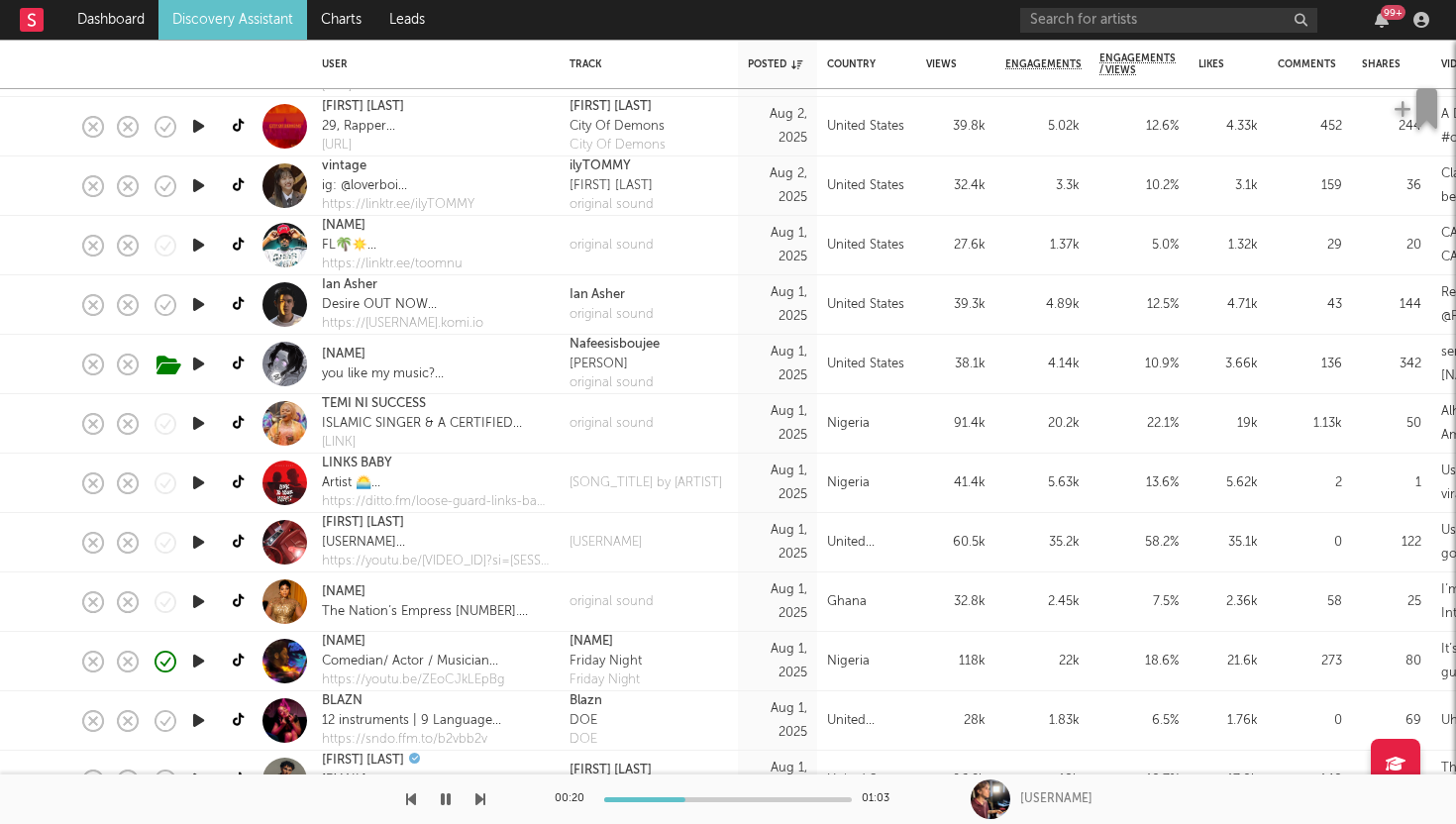 click at bounding box center [198, 542] 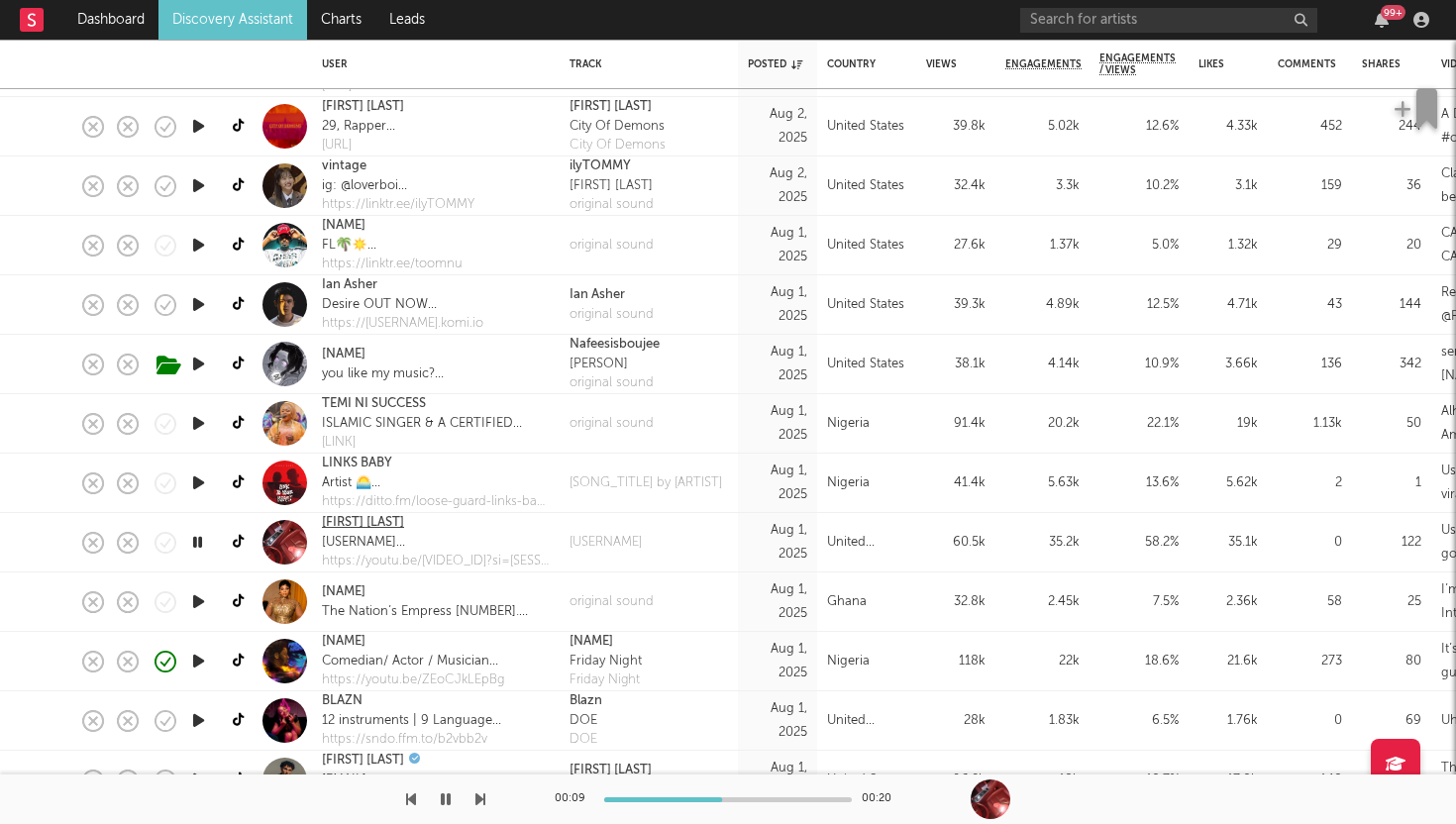 click on "Osmokez" at bounding box center [363, 523] 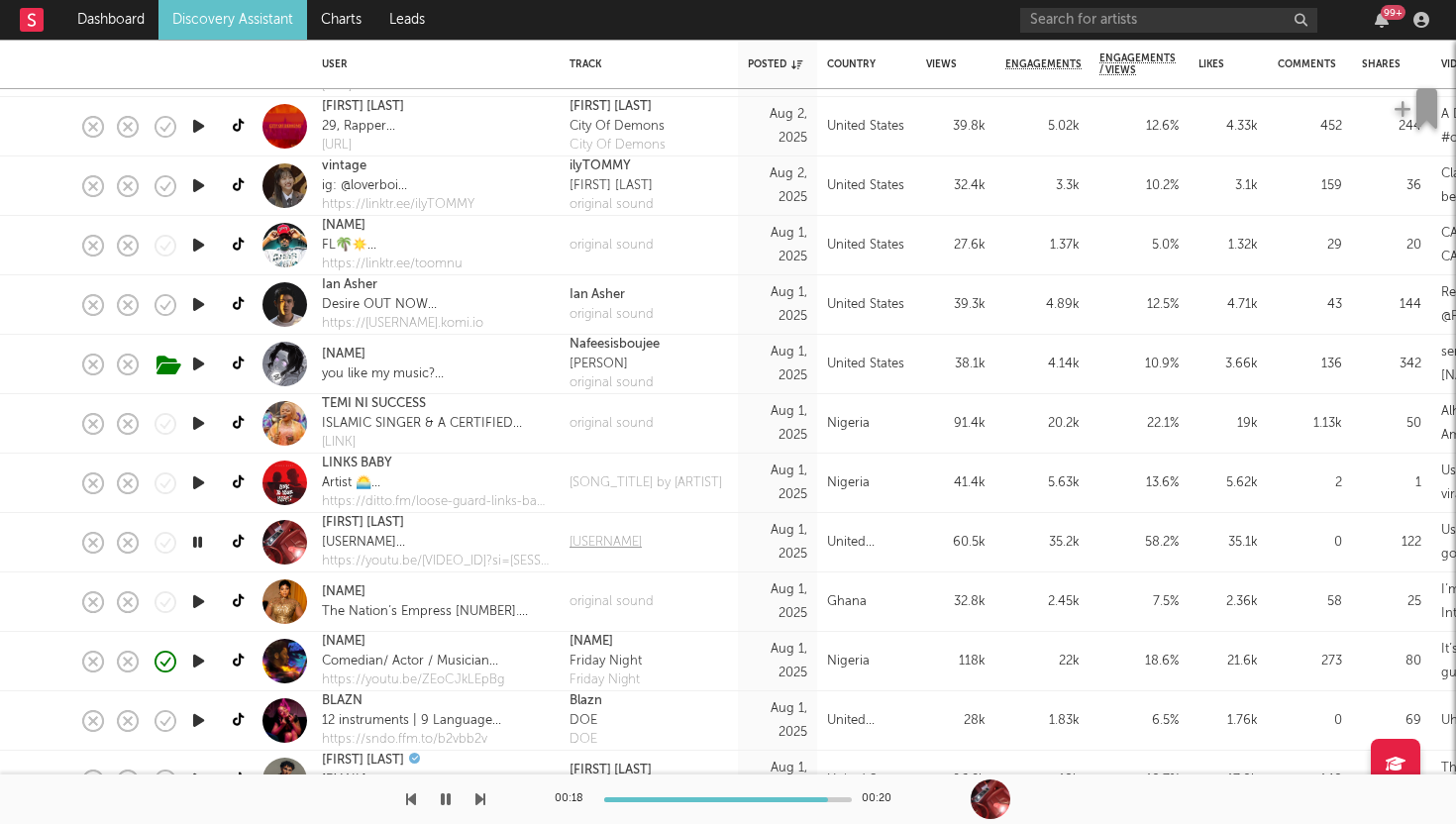 click on "Brown Money" at bounding box center (605, 543) 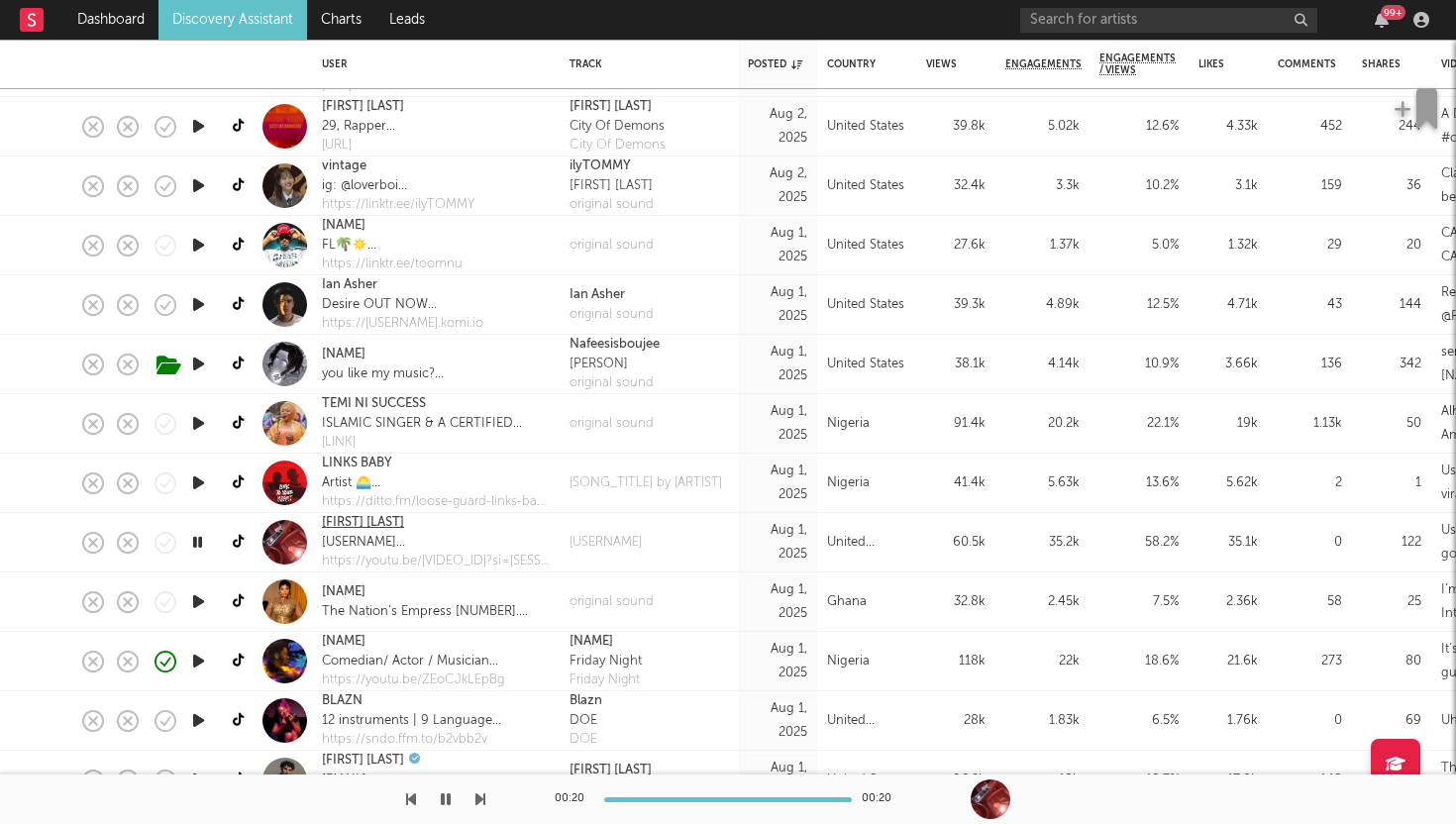 click on "Osmokez" at bounding box center (363, 523) 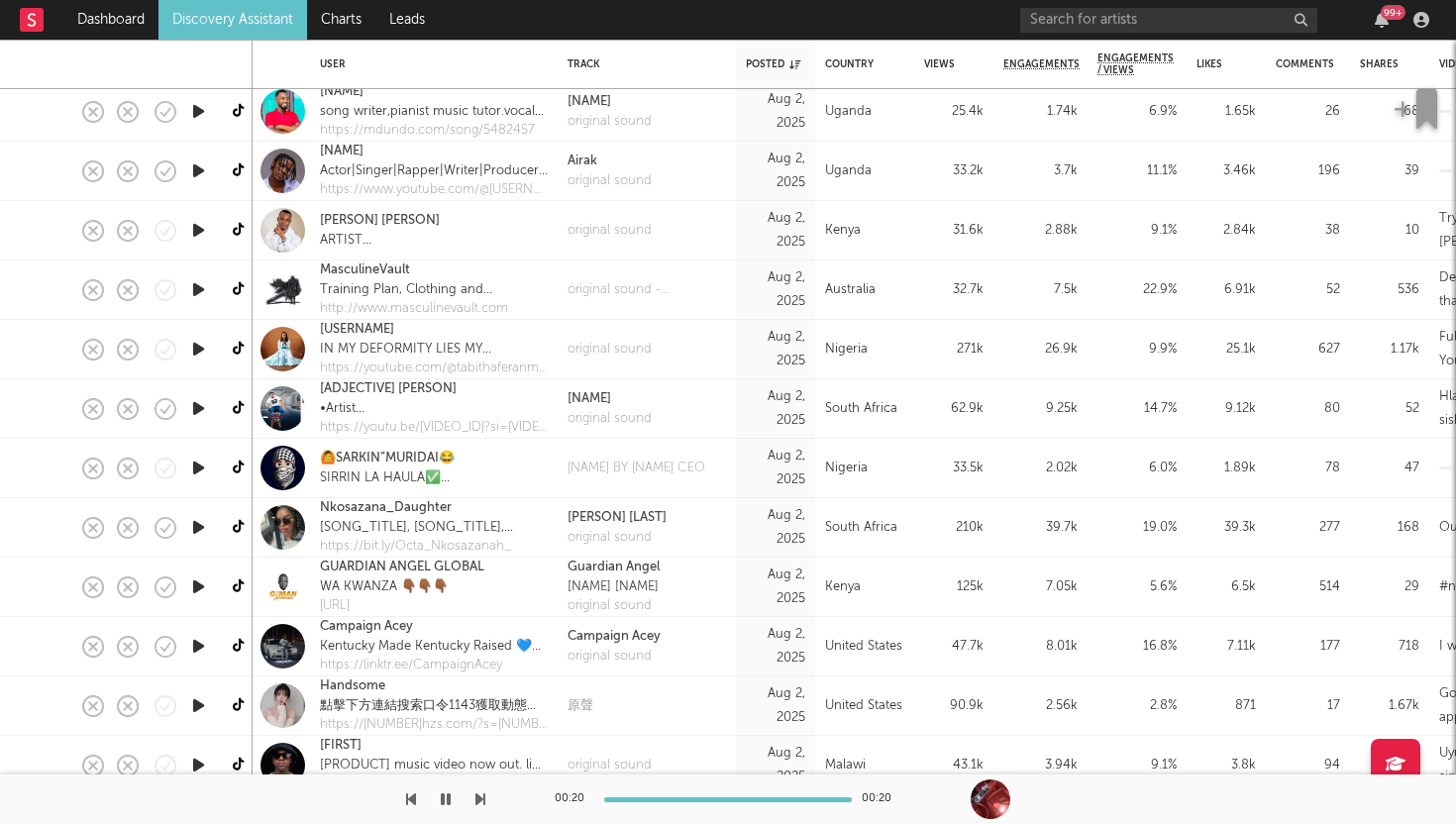 click on "Discovery Assistant" at bounding box center (233, 20) 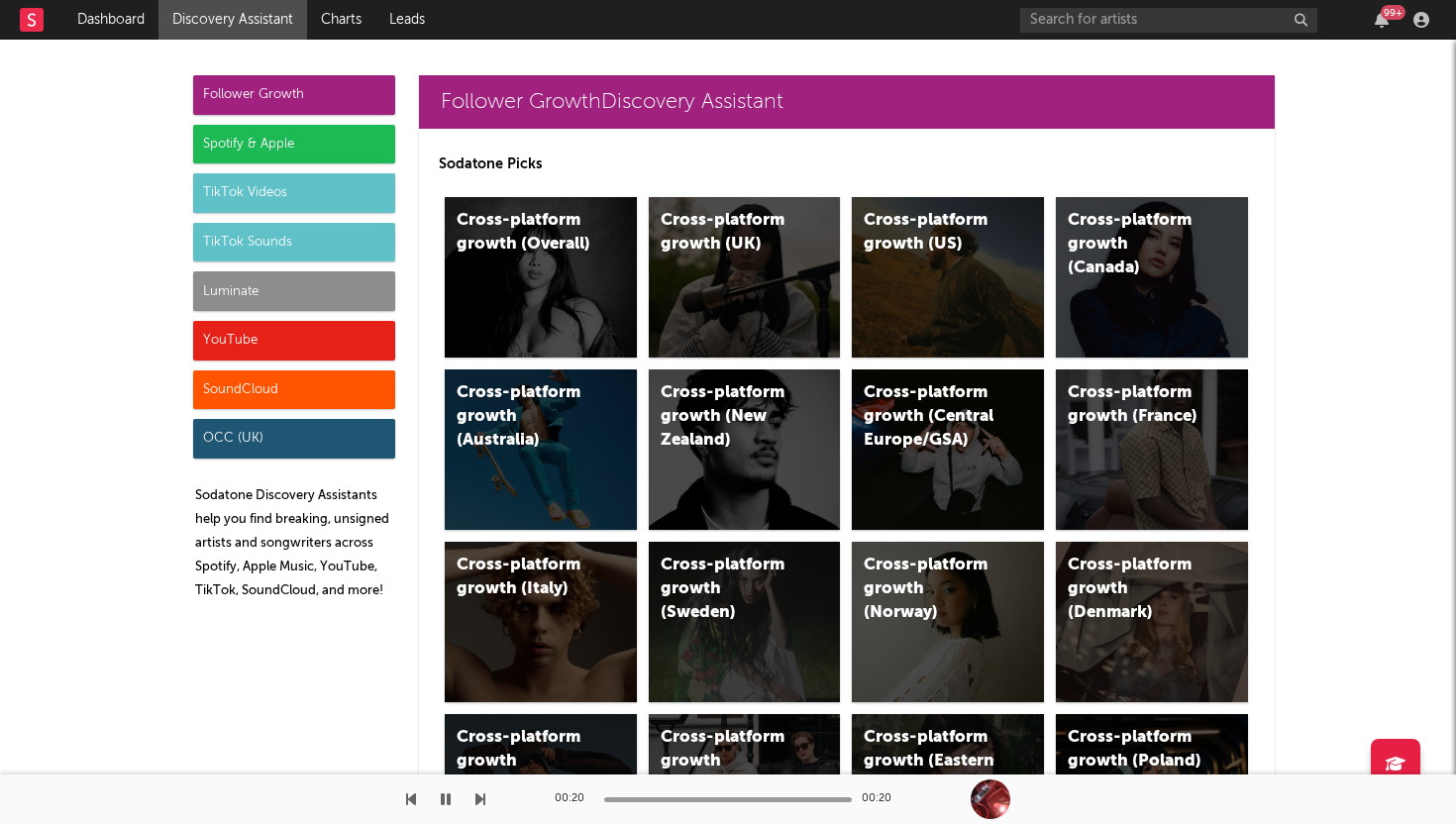 click on "TikTok Sounds" at bounding box center [294, 243] 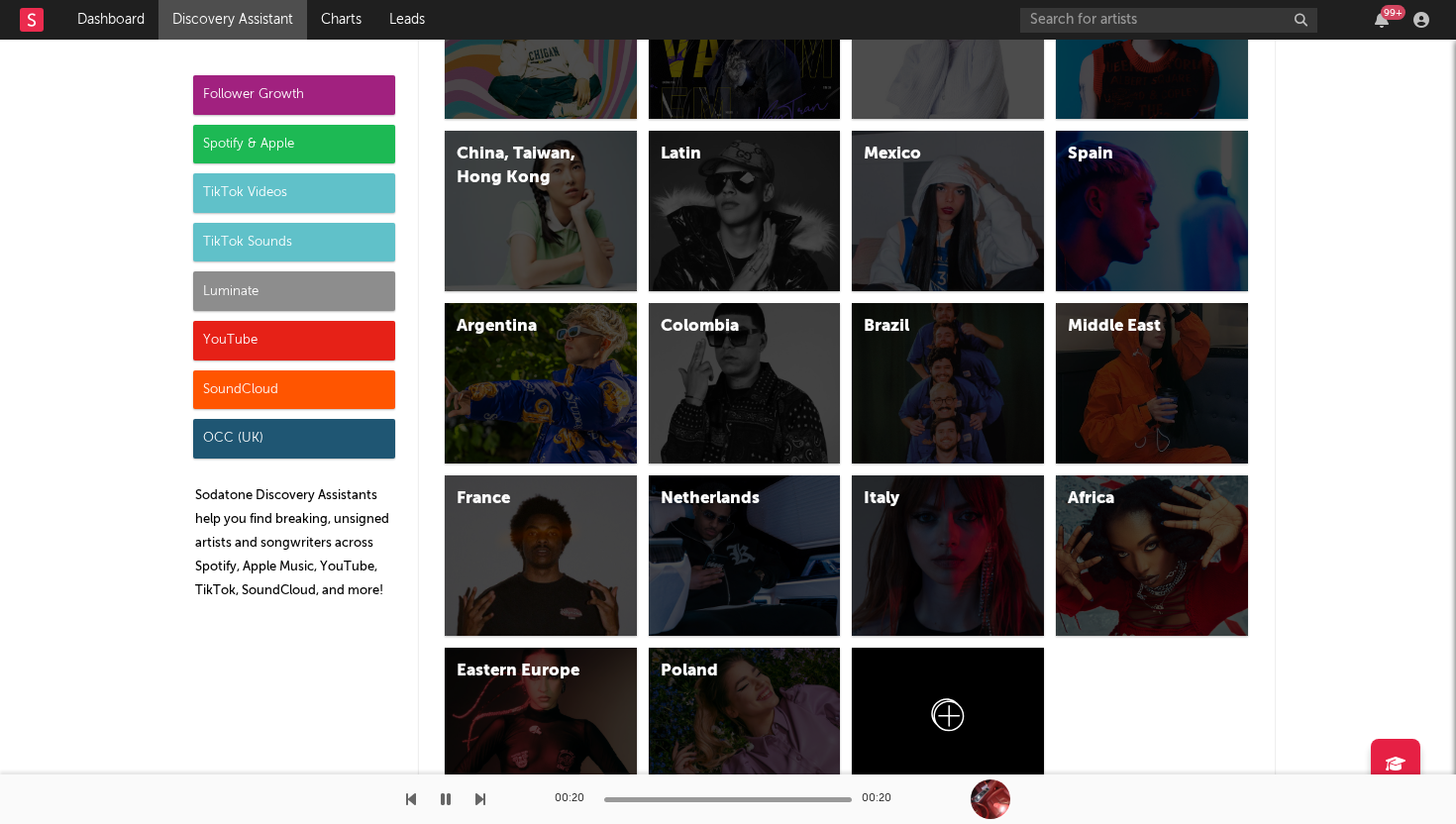 scroll, scrollTop: 7123, scrollLeft: 0, axis: vertical 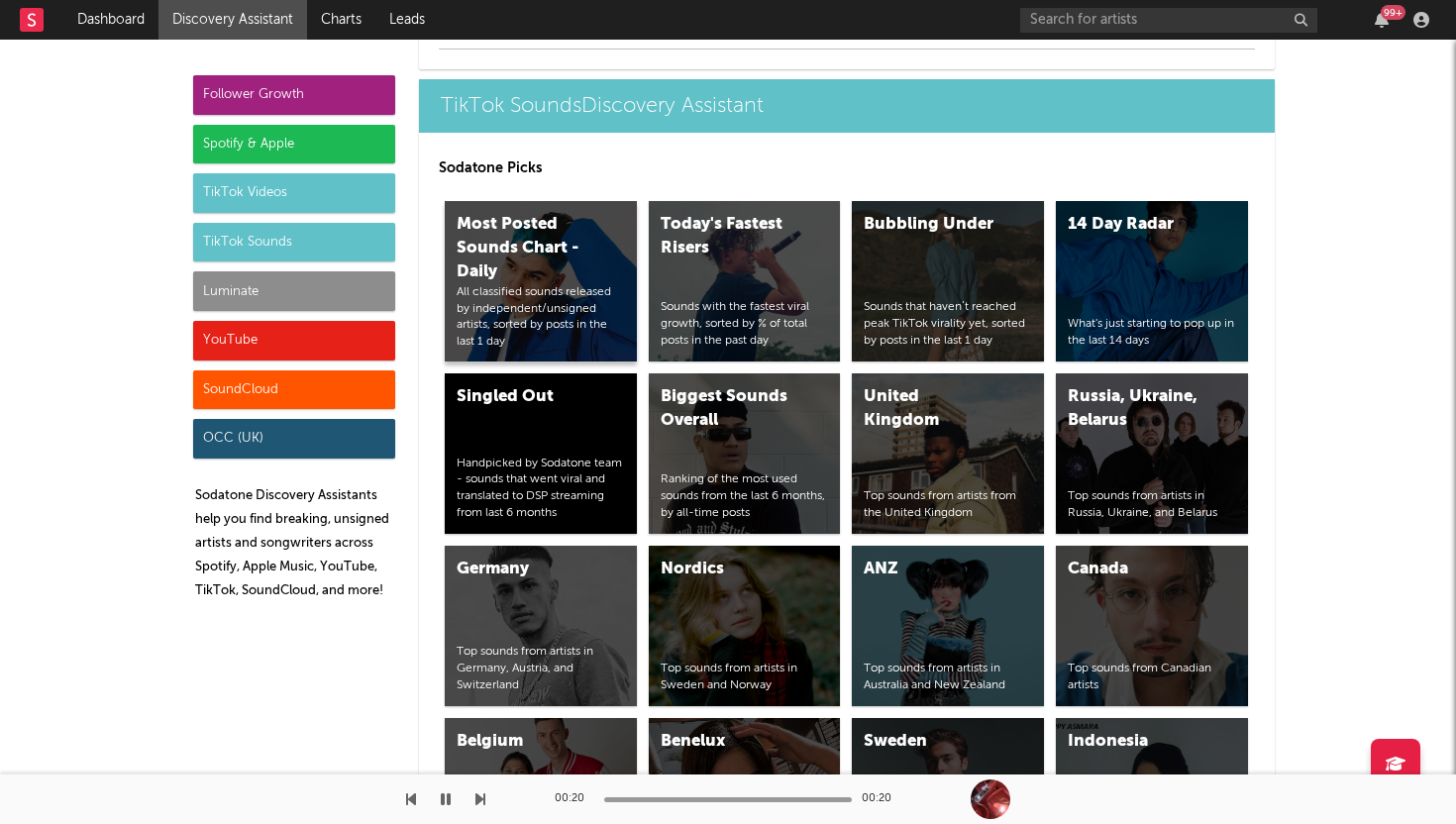 click on "Most Posted Sounds Chart - Daily" at bounding box center (524, 249) 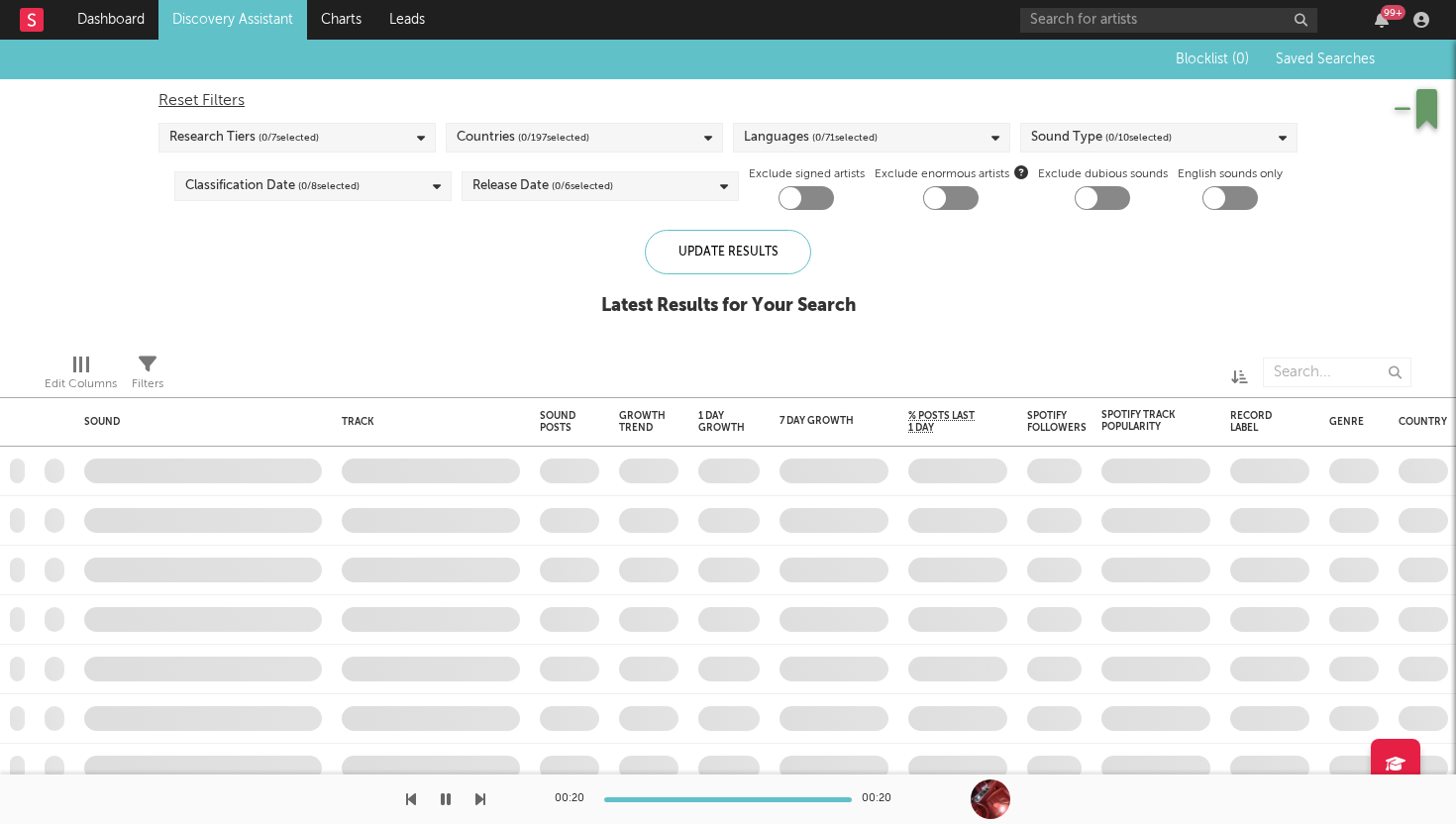 checkbox on "true" 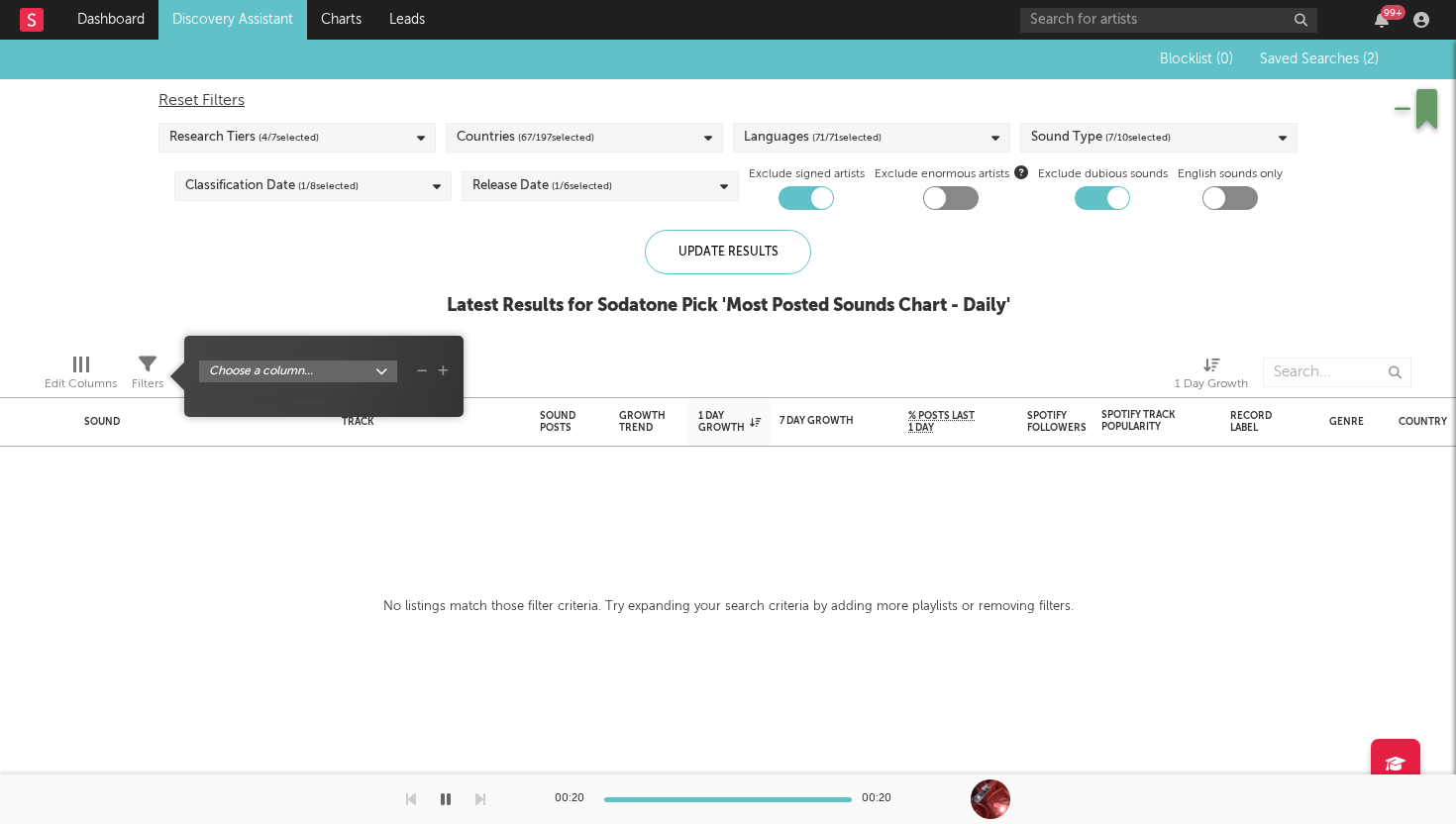 click on "Filters" at bounding box center (148, 384) 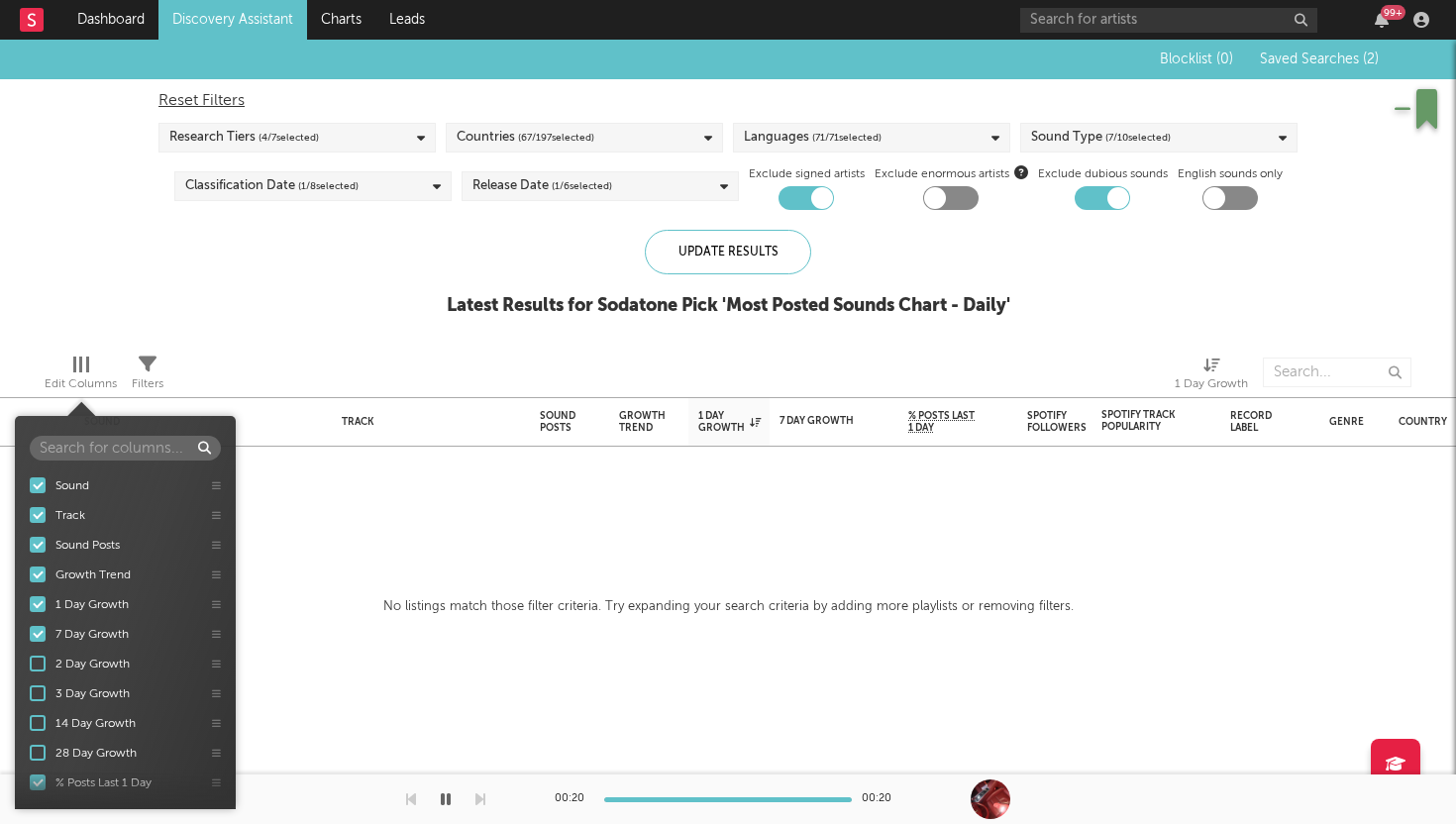 click on "Edit Columns" at bounding box center [80, 384] 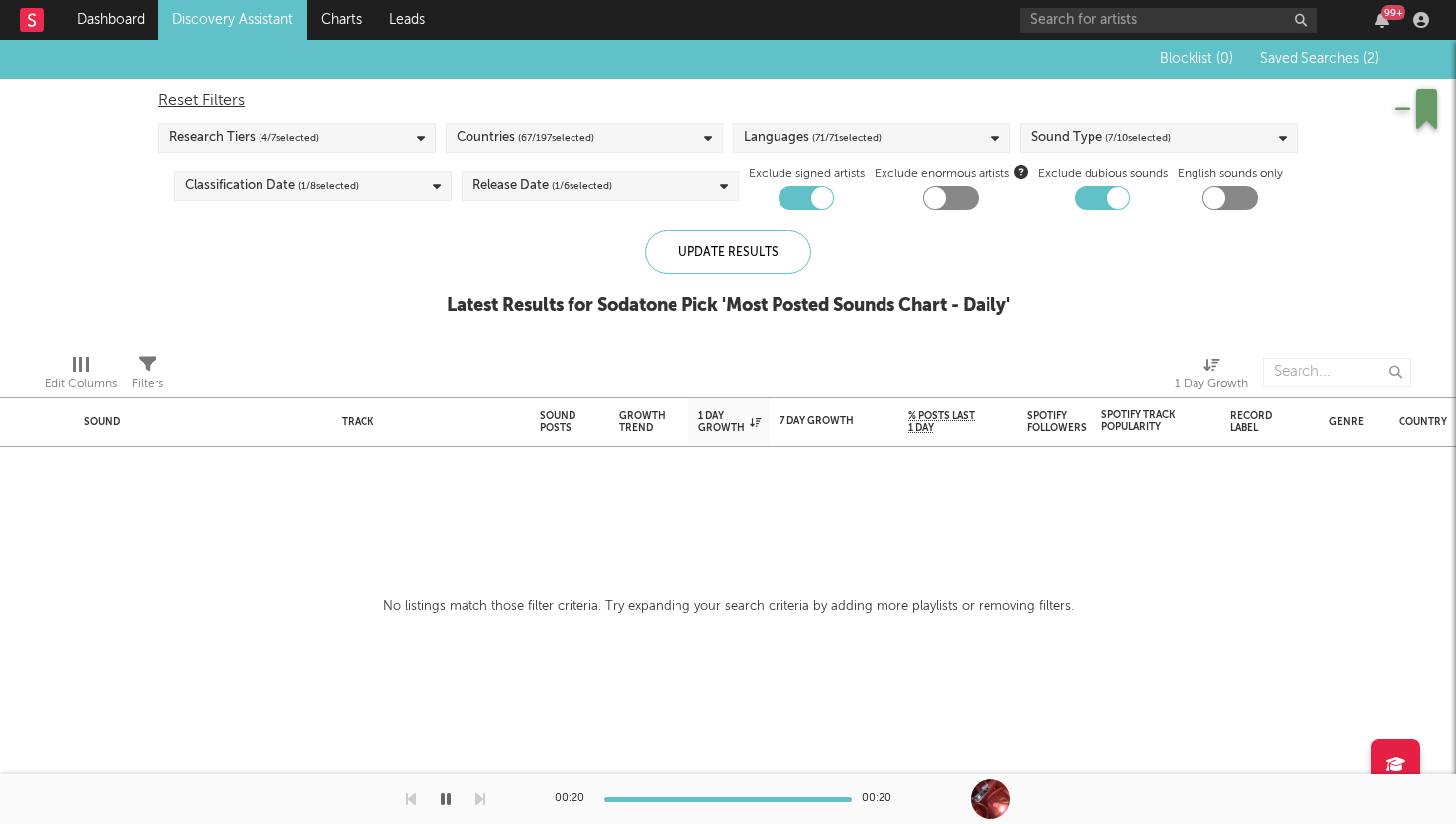drag, startPoint x: 317, startPoint y: 368, endPoint x: 217, endPoint y: 368, distance: 100 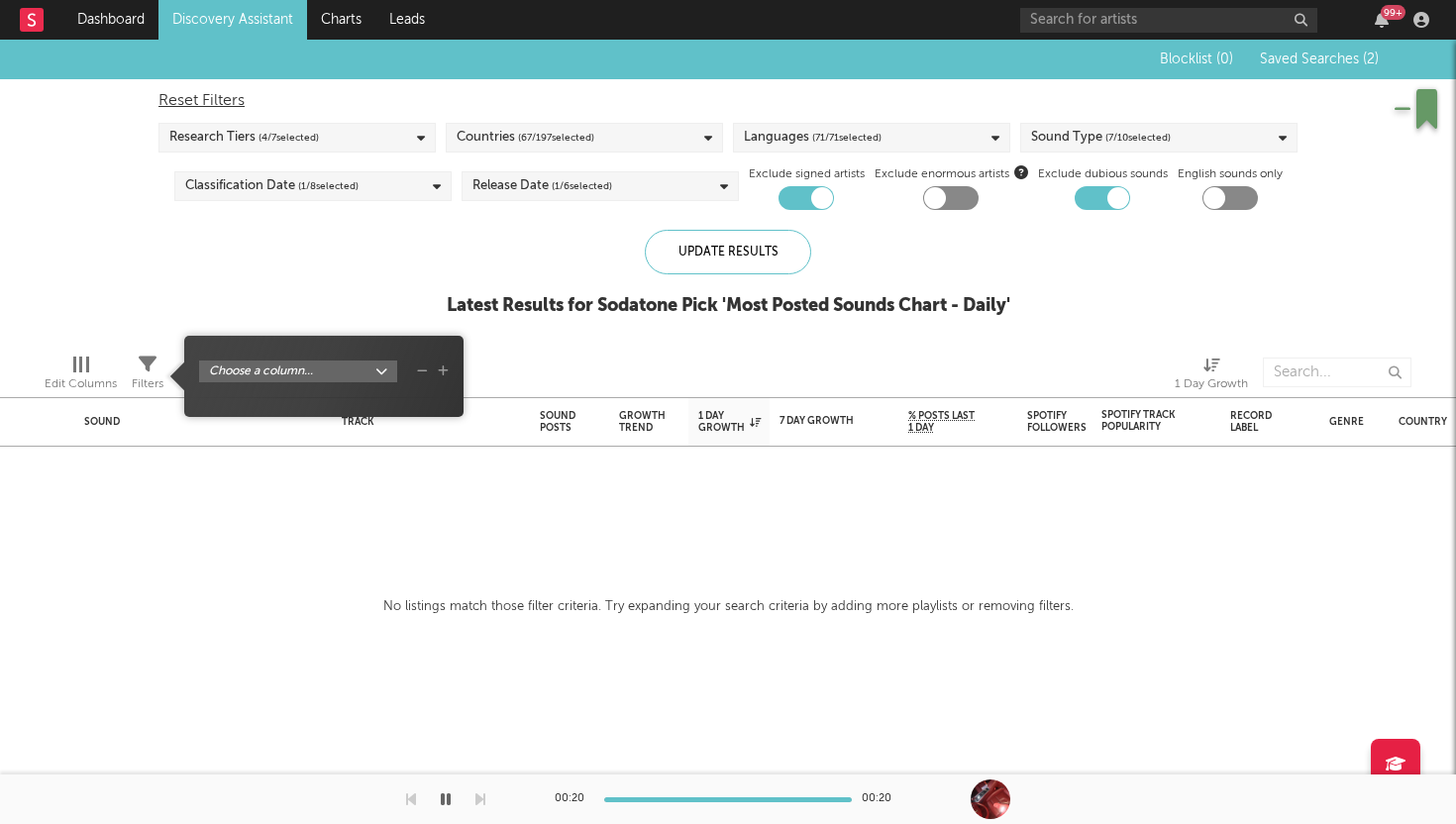 click on "Choose a column..." at bounding box center (324, 383) 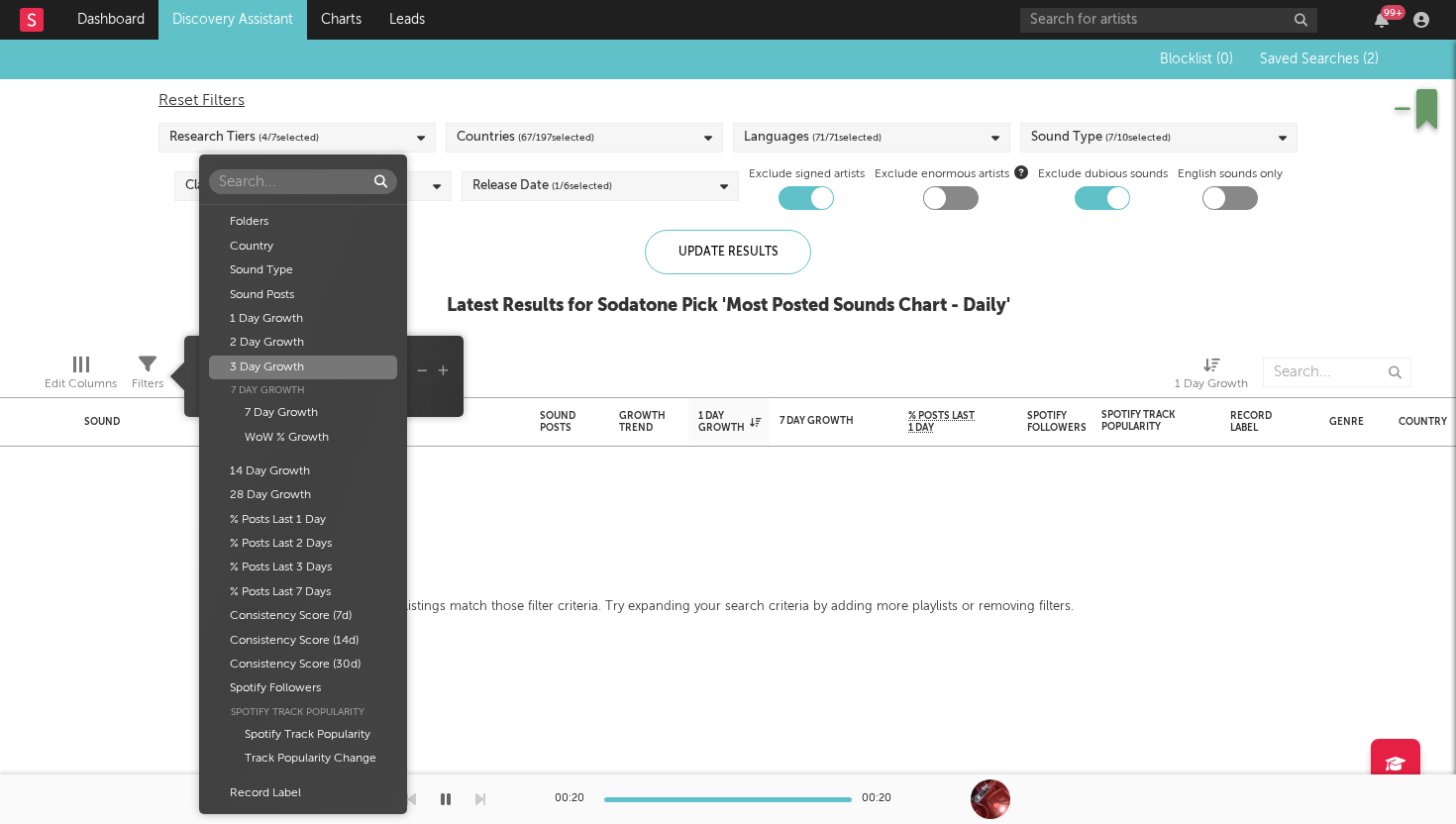 click on "Dashboard Discovery Assistant Charts Leads 99 + Notifications Settings Mark all as read All Growth Releases/Events Playlisting August 2, 2025 Booshle G. 8:15pm Added 7.2x more Tiktok followers than their usual daily growth (+400 compared to +56 on average). Nasboi 7:51pm Added 12.0x more YouTube subscribers than their usual daily growth (+2k compared to +167 on average). Alessi Rose 7:10pm Added 10.8x more YouTube subscribers than their usual daily growth (+300 compared to +28 on average). Feux 4:11pm Added 20.21x more Spotify followers than their usual daily growth (+64 compared to +3 on average). August 1, 2025 Jomo Kays 10:45pm Released a new YouTube video - This song is too relatable ❤️‍🩹 #jomokays. Amaeya 8:04pm Released a new YouTube video - Our love is kind of funny, so honey, fine me 🍯 #newmusic #boybreed #moelogo #afropop #afrobeats. Tamera 7:08pm 'Angel in Disguise - Spotify Singles' was added to Spotify's FLO Radio playlist (9.29k followers) at position 22. LOLITAH 12:30pm Nasboi 9:39am" at bounding box center (728, 412) 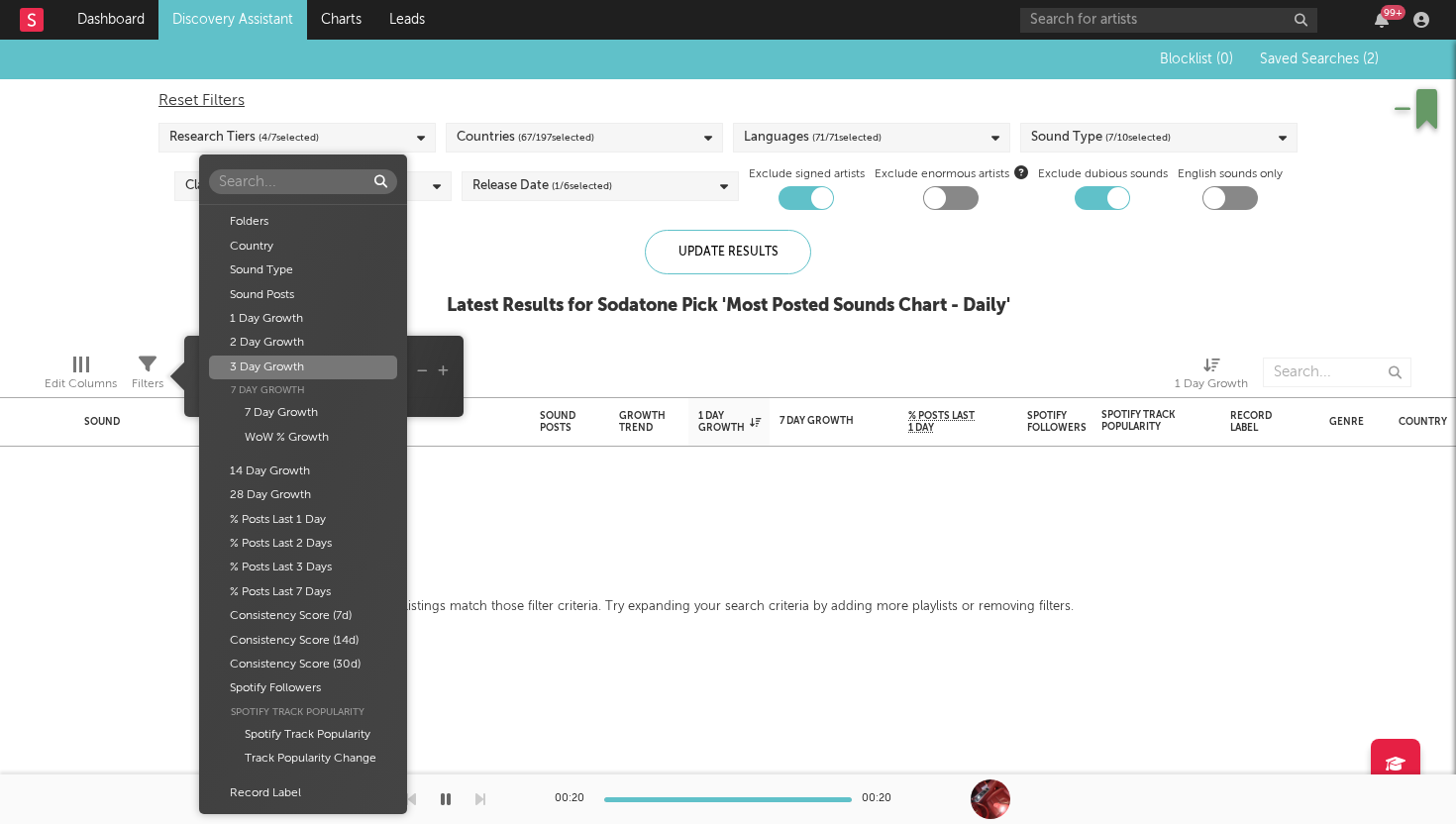 click on "3 Day Growth" at bounding box center (303, 367) 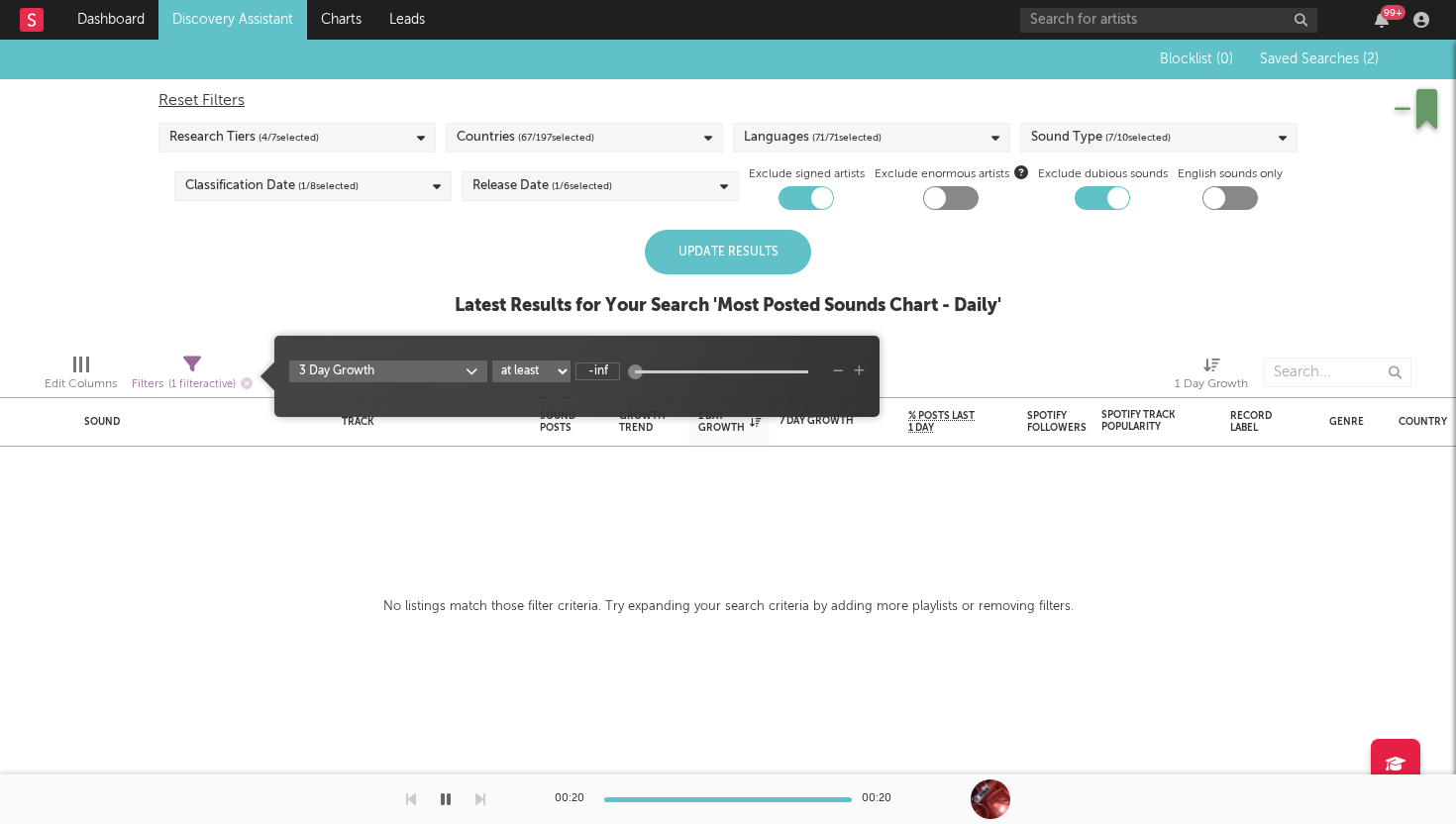 click on "at least at most between" at bounding box center (531, 371) 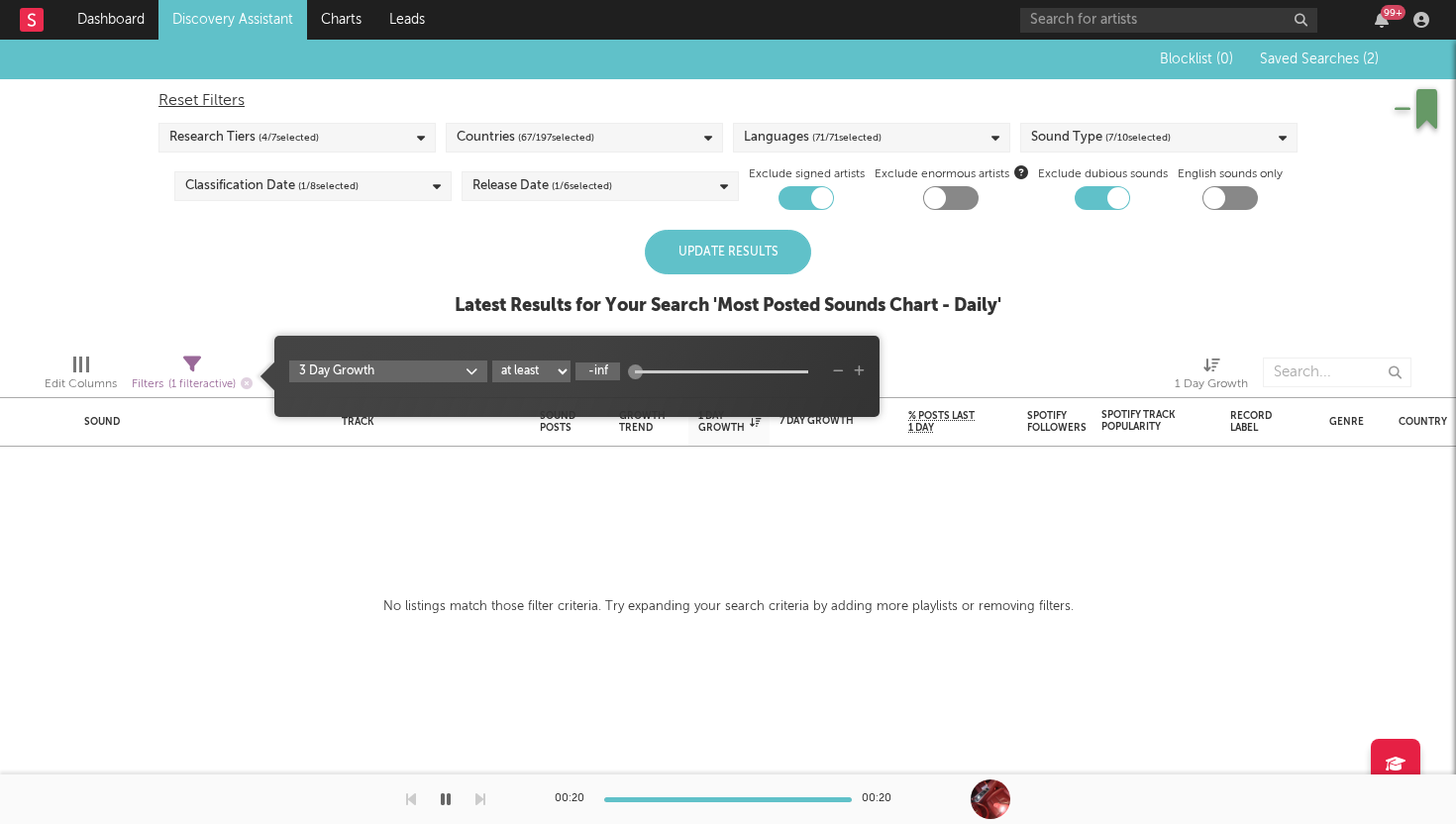 click on "-inf" at bounding box center (597, 371) 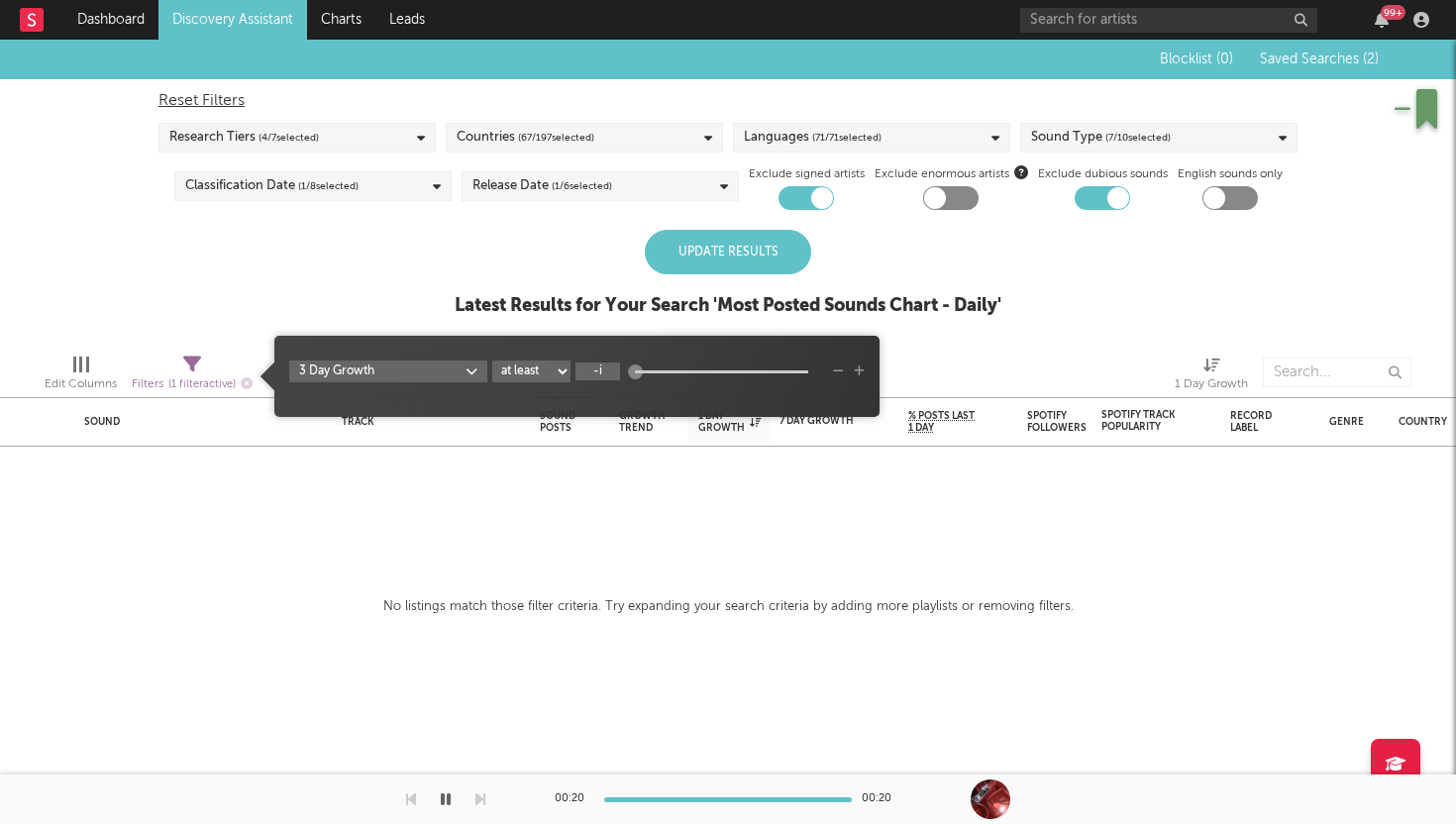 type on "-" 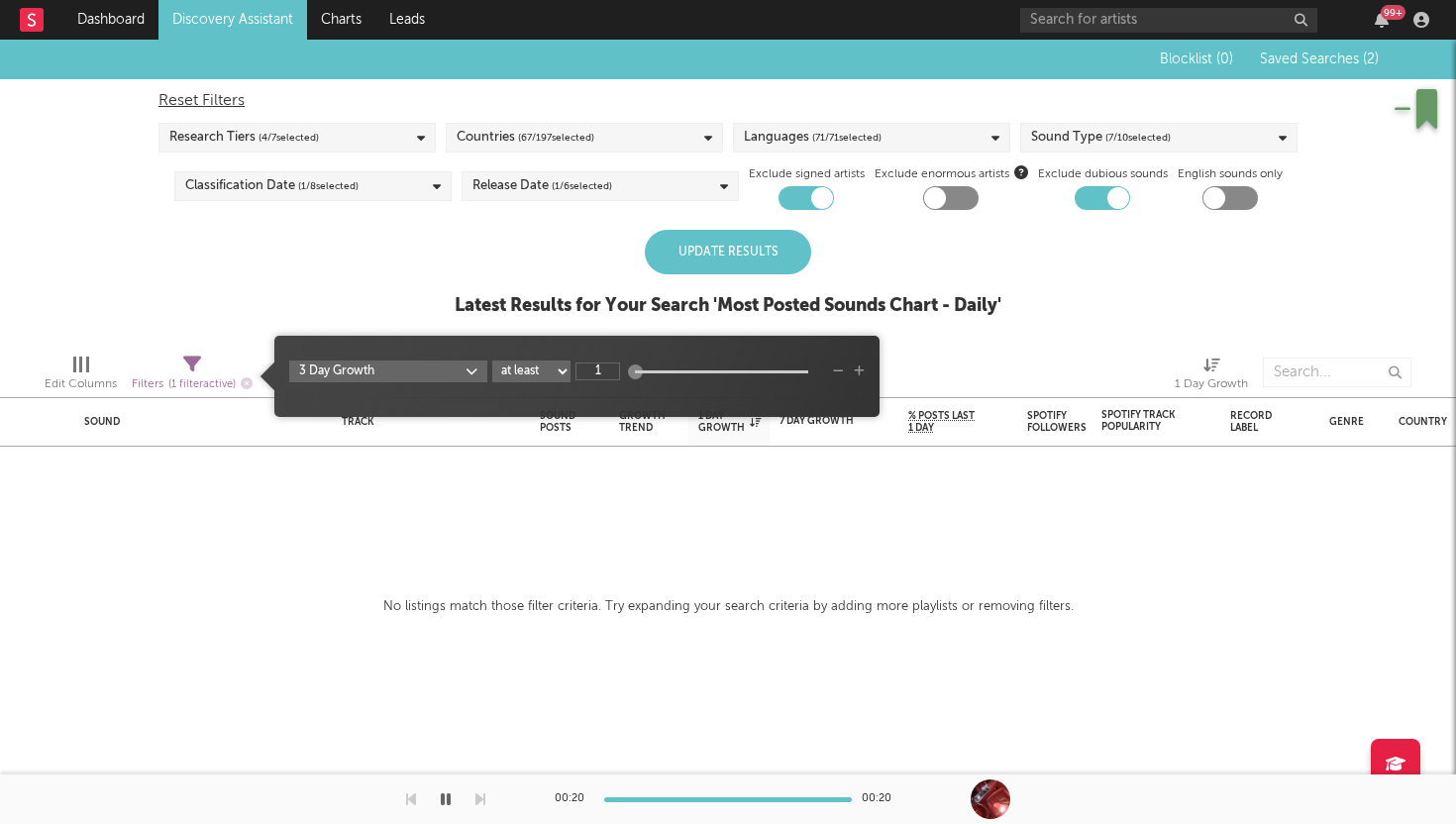 type on "1" 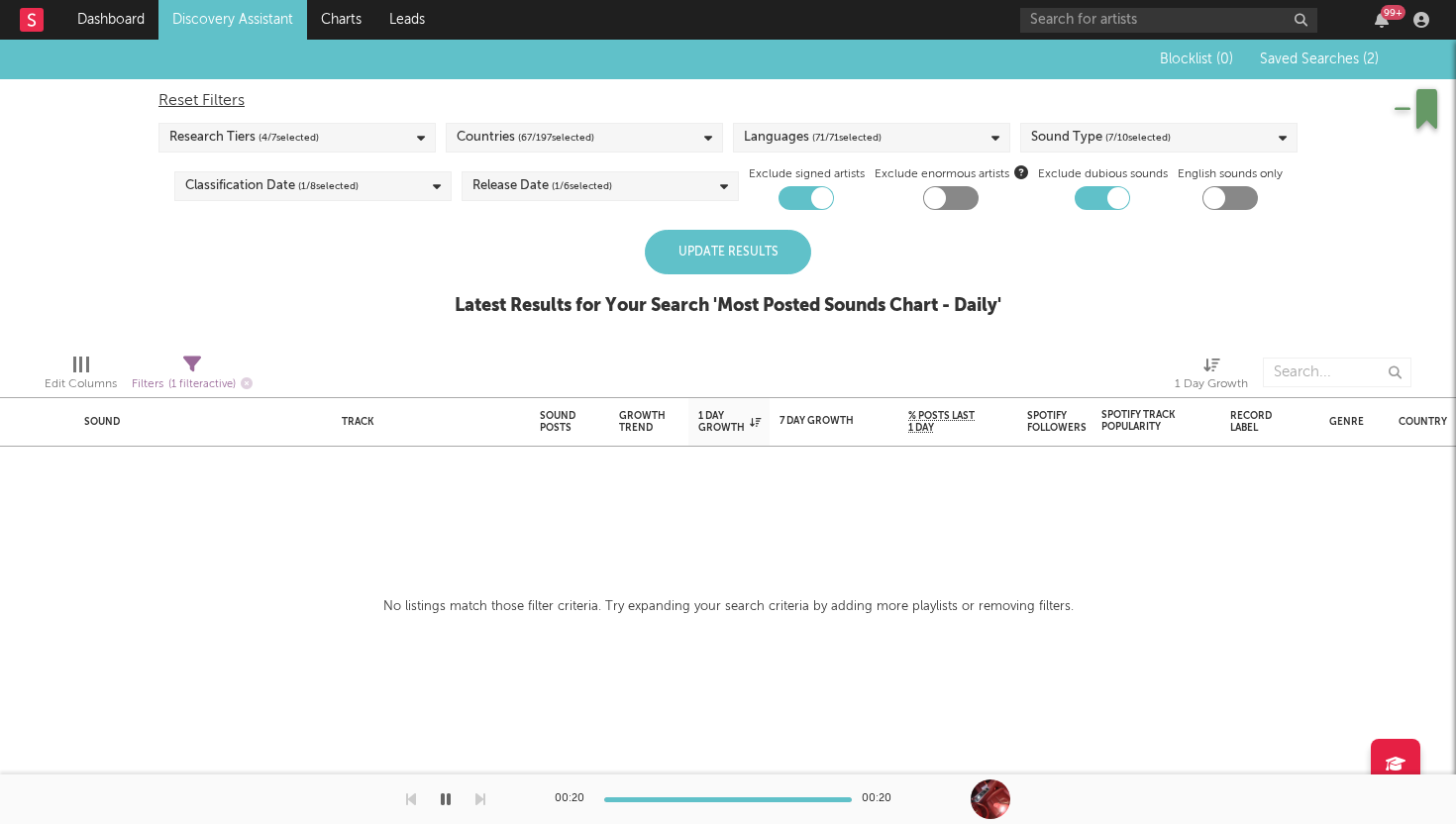 click on "Update Results" at bounding box center [728, 252] 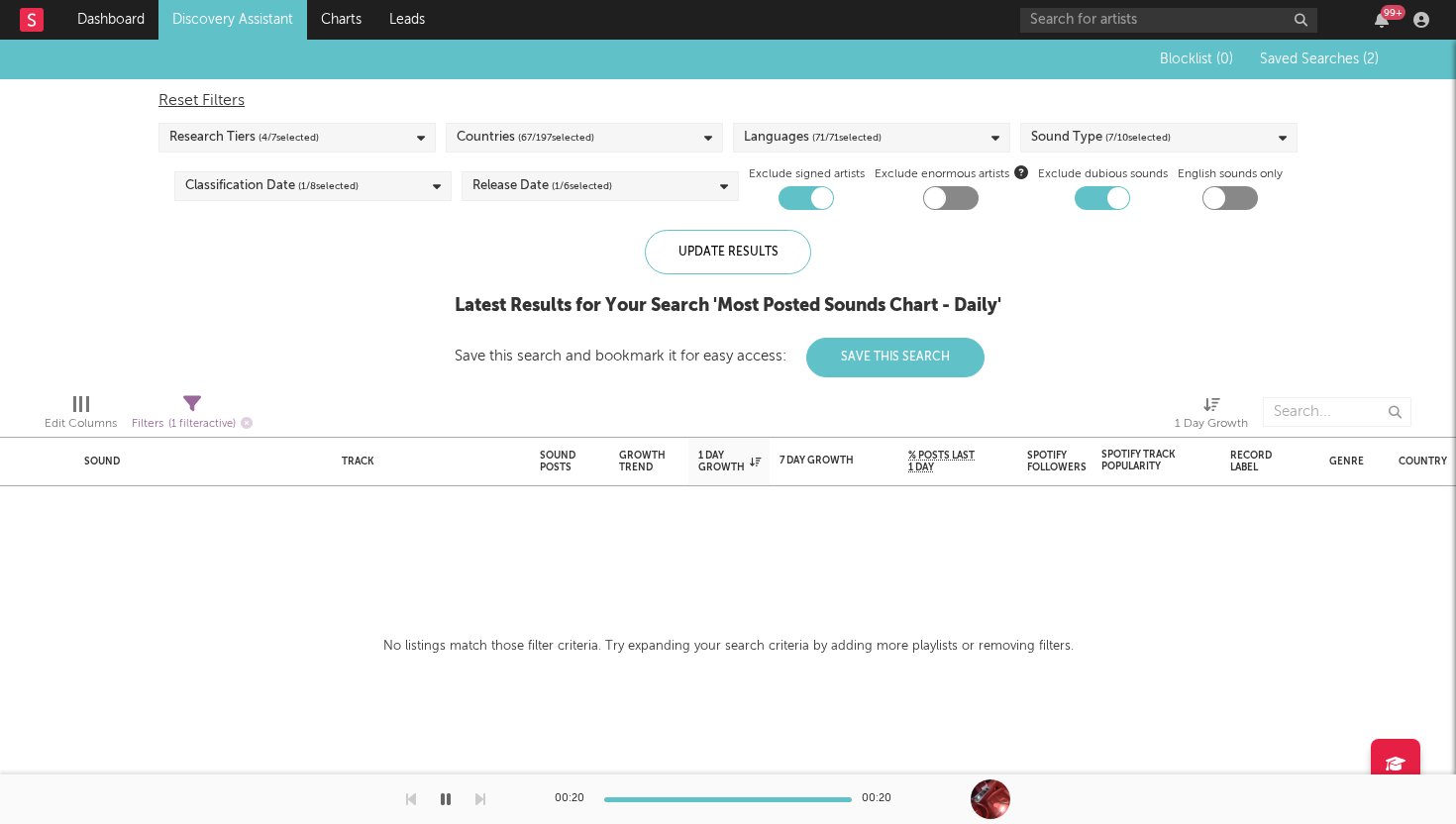 click at bounding box center (192, 404) 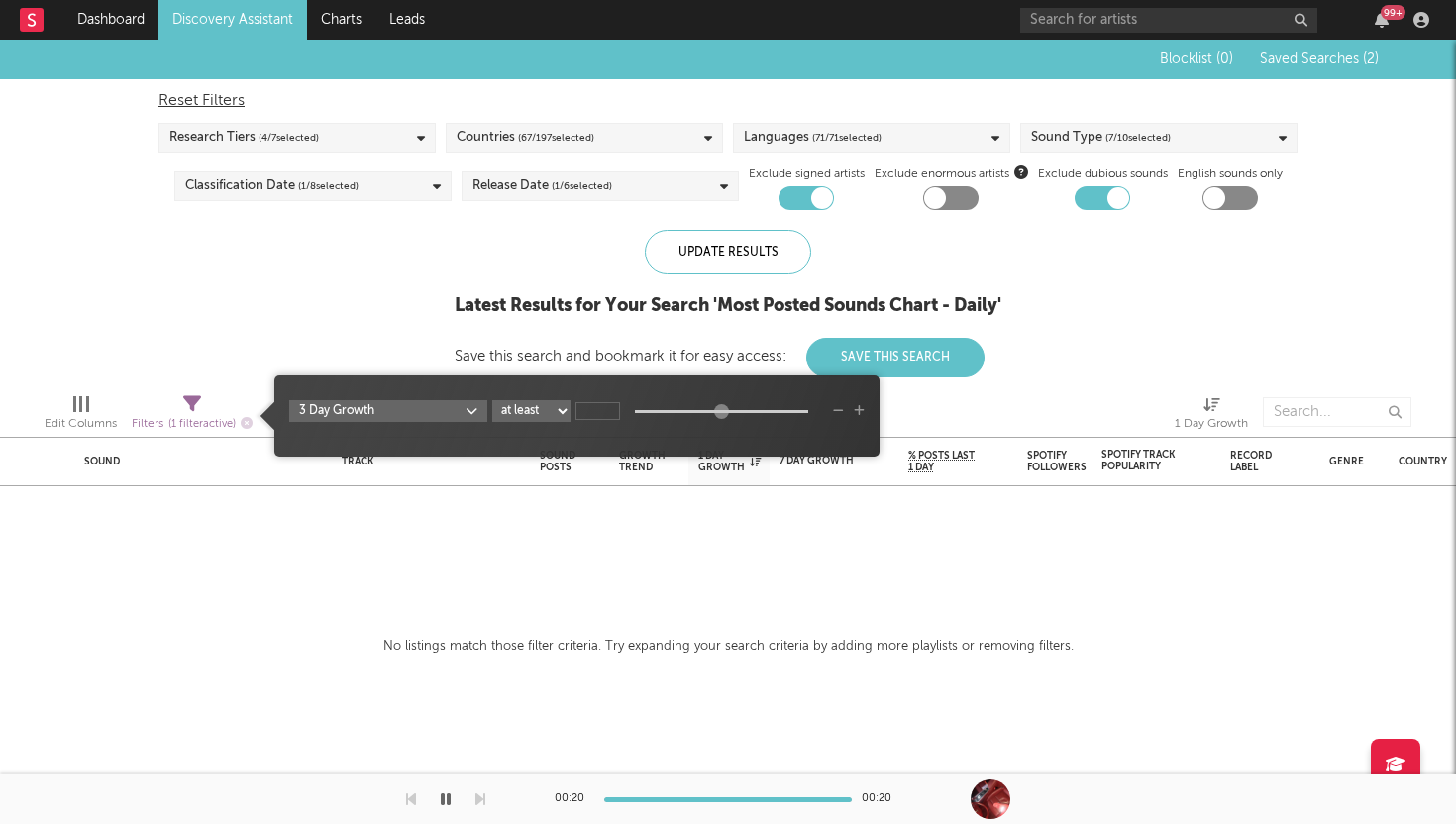 type on "1" 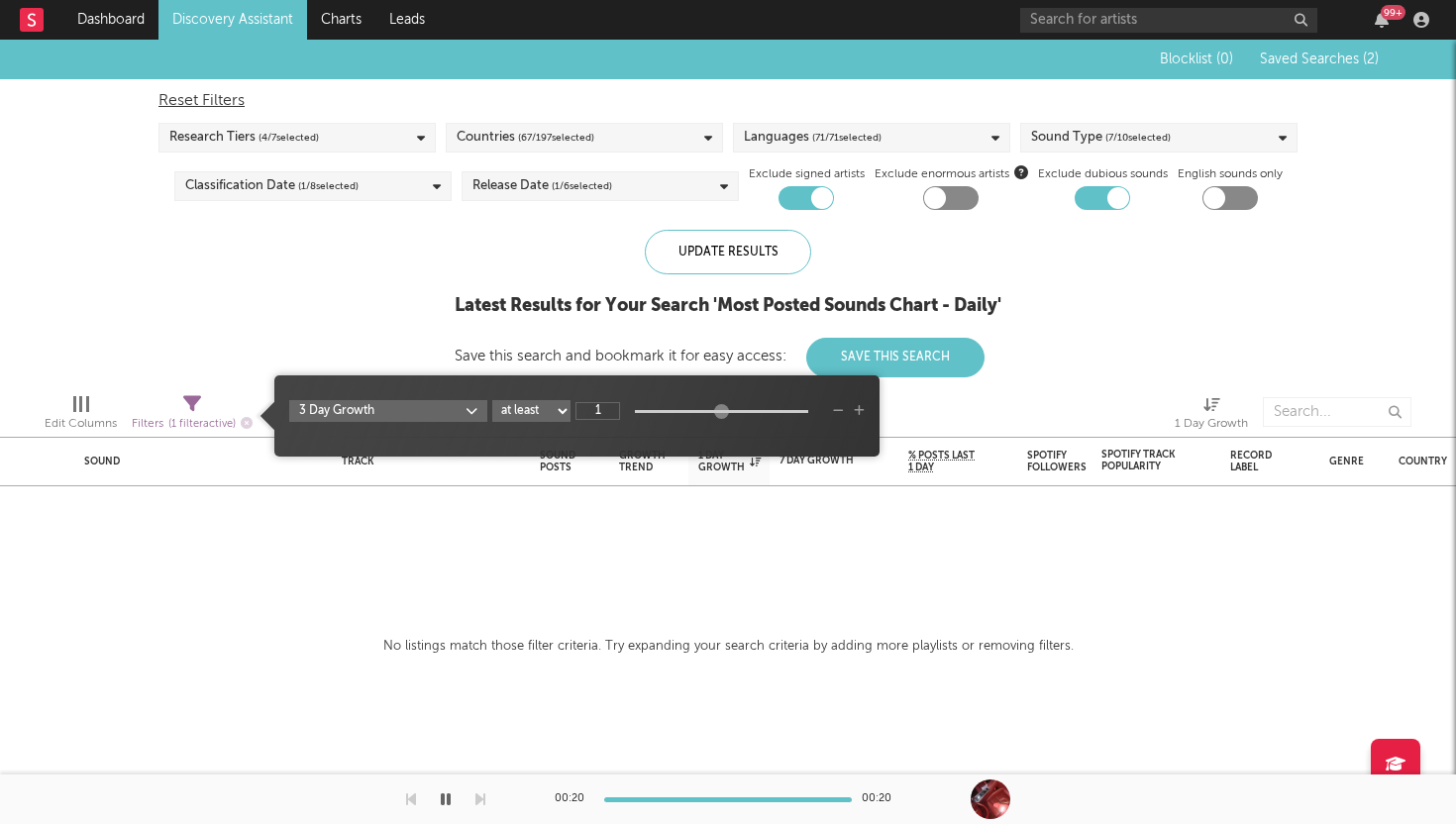 click on "Blocklist   ( 0 ) Saved Searches   ( 2 ) Reset Filters Research Tiers ( 4 / 7  selected) Countries ( 67 / 197  selected) Languages ( 71 / 71  selected) Sound Type ( 7 / 10  selected) Classification Date ( 1 / 8  selected) Release Date ( 1 / 6  selected) Exclude signed artists Exclude enormous artists   Exclude dubious sounds English sounds only Update Results Latest Results for Your Search ' Most Posted Sounds Chart - Daily ' Save this search and bookmark it for easy access: Save This Search" at bounding box center [728, 208] 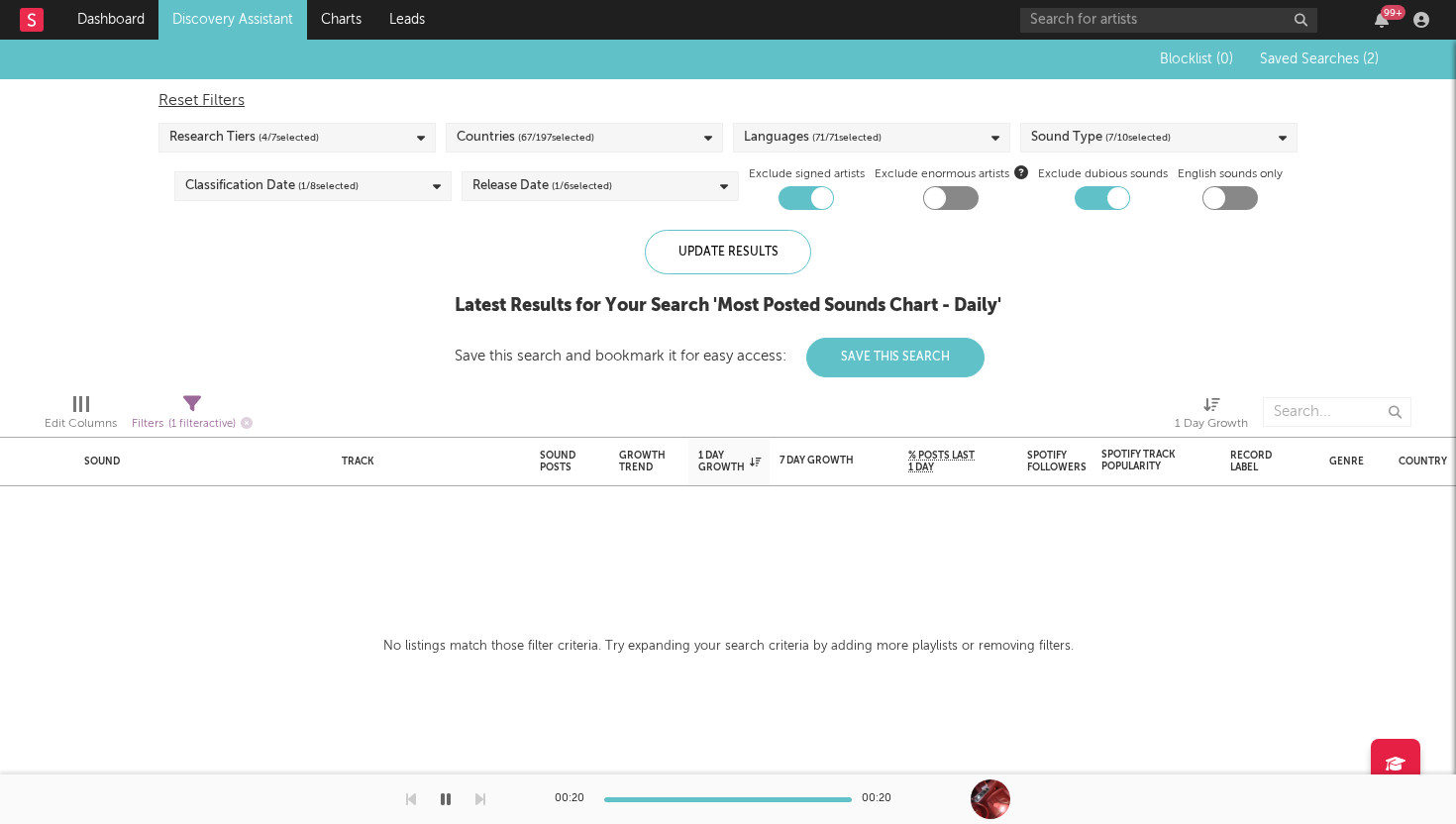 click on "Save This Search" at bounding box center [895, 358] 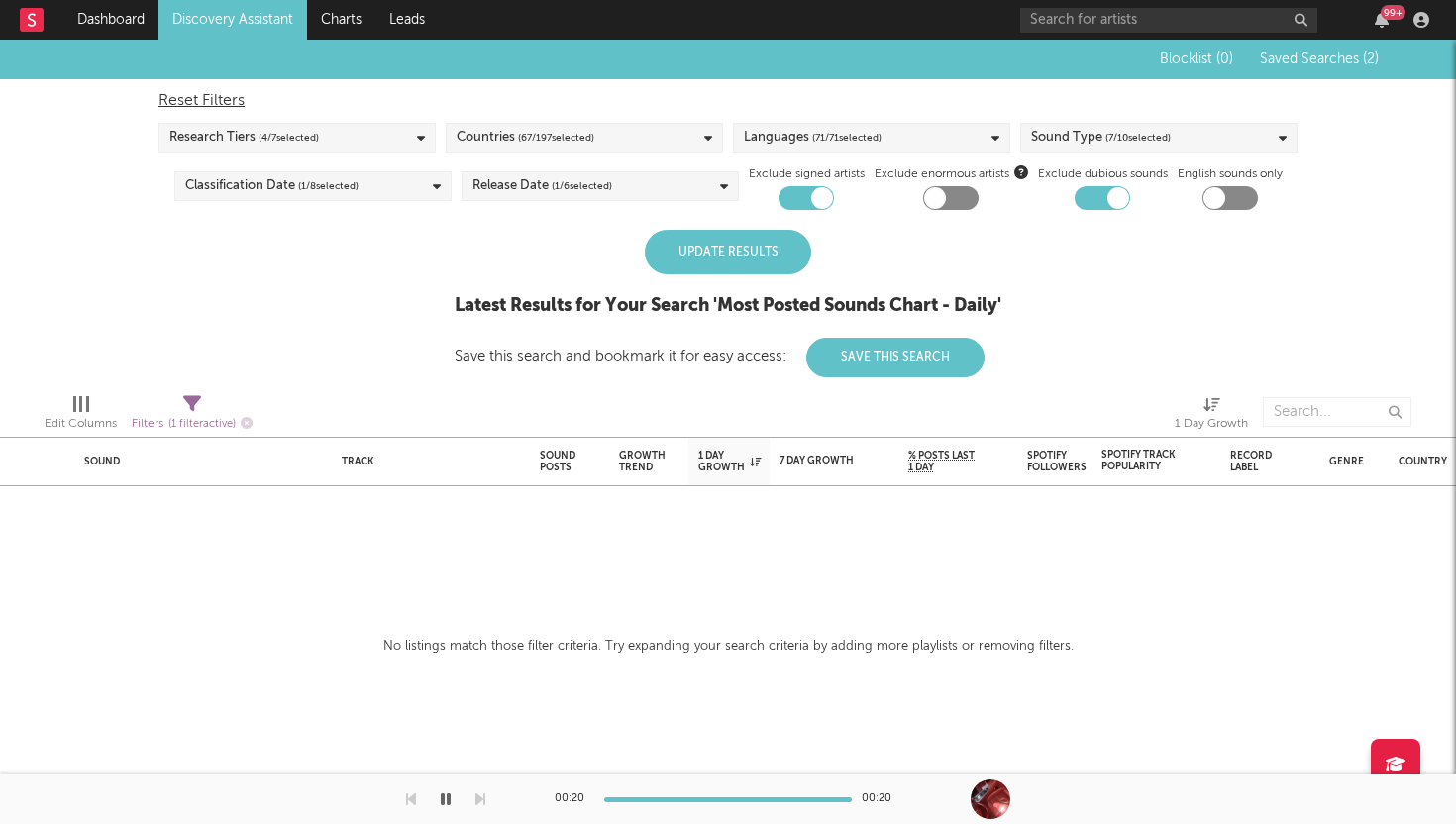 click on "Update Results" at bounding box center (728, 252) 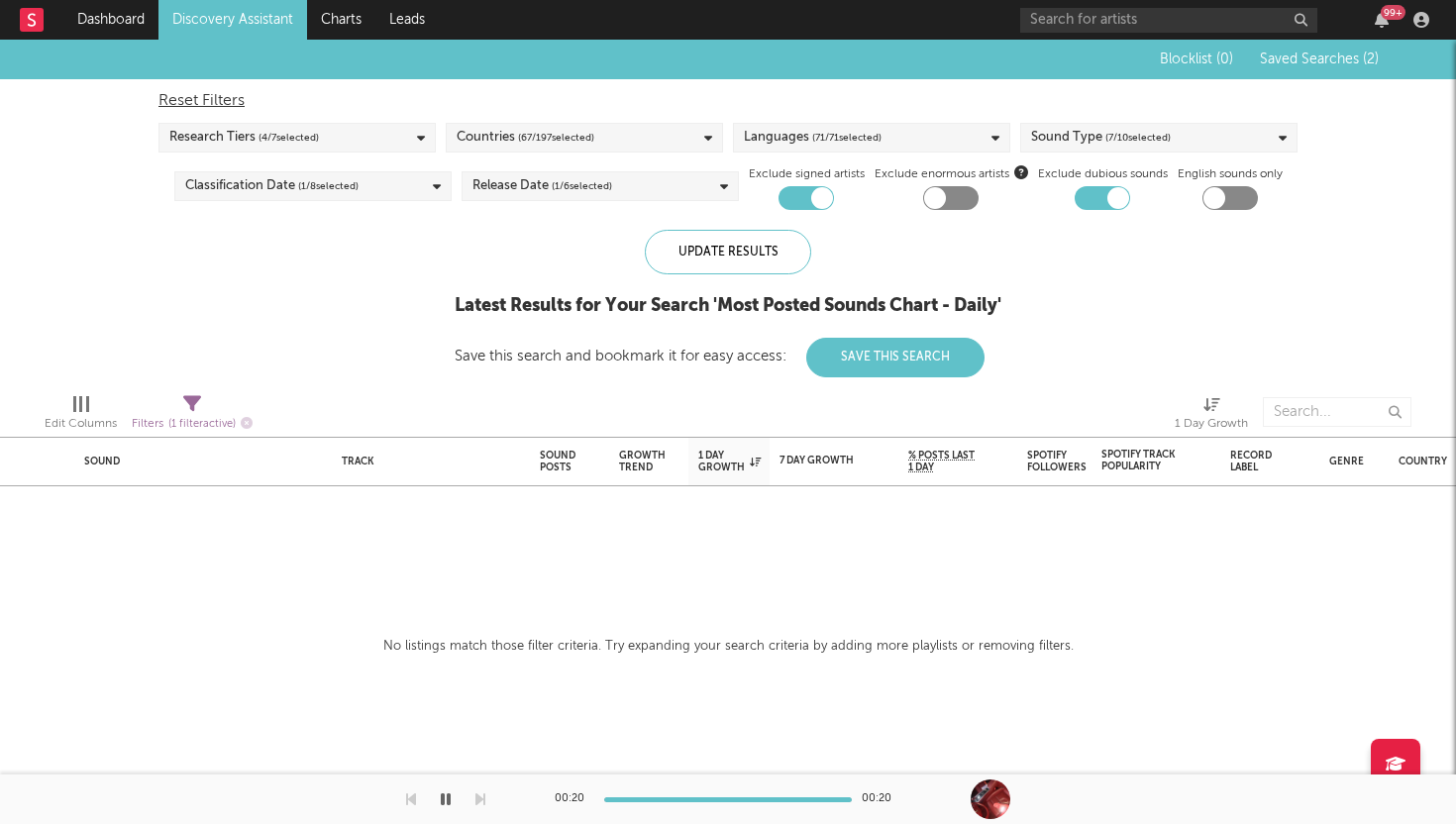 click on "Discovery Assistant" at bounding box center (233, 20) 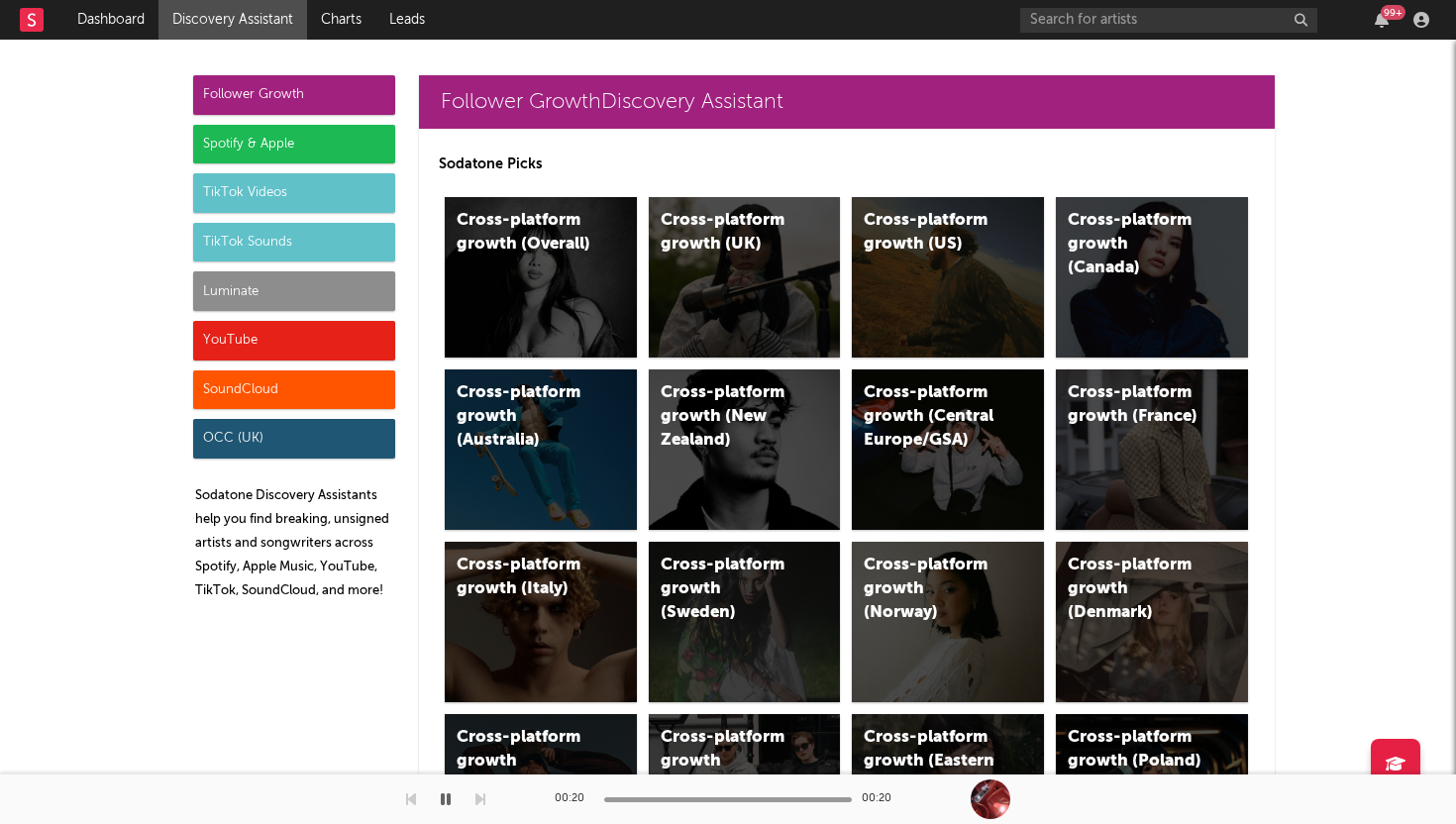 click on "SoundCloud" at bounding box center (294, 390) 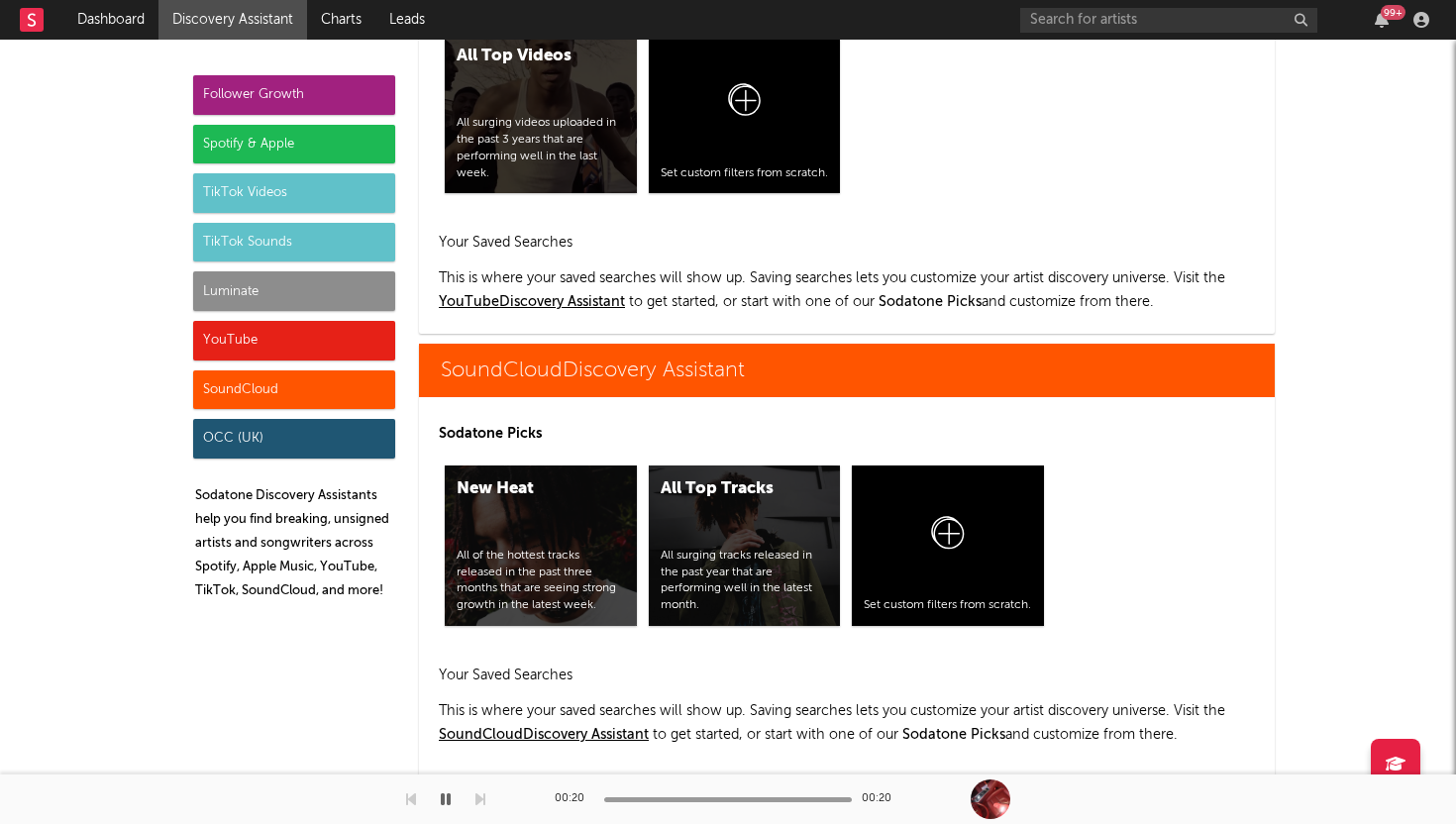 scroll, scrollTop: 12129, scrollLeft: 0, axis: vertical 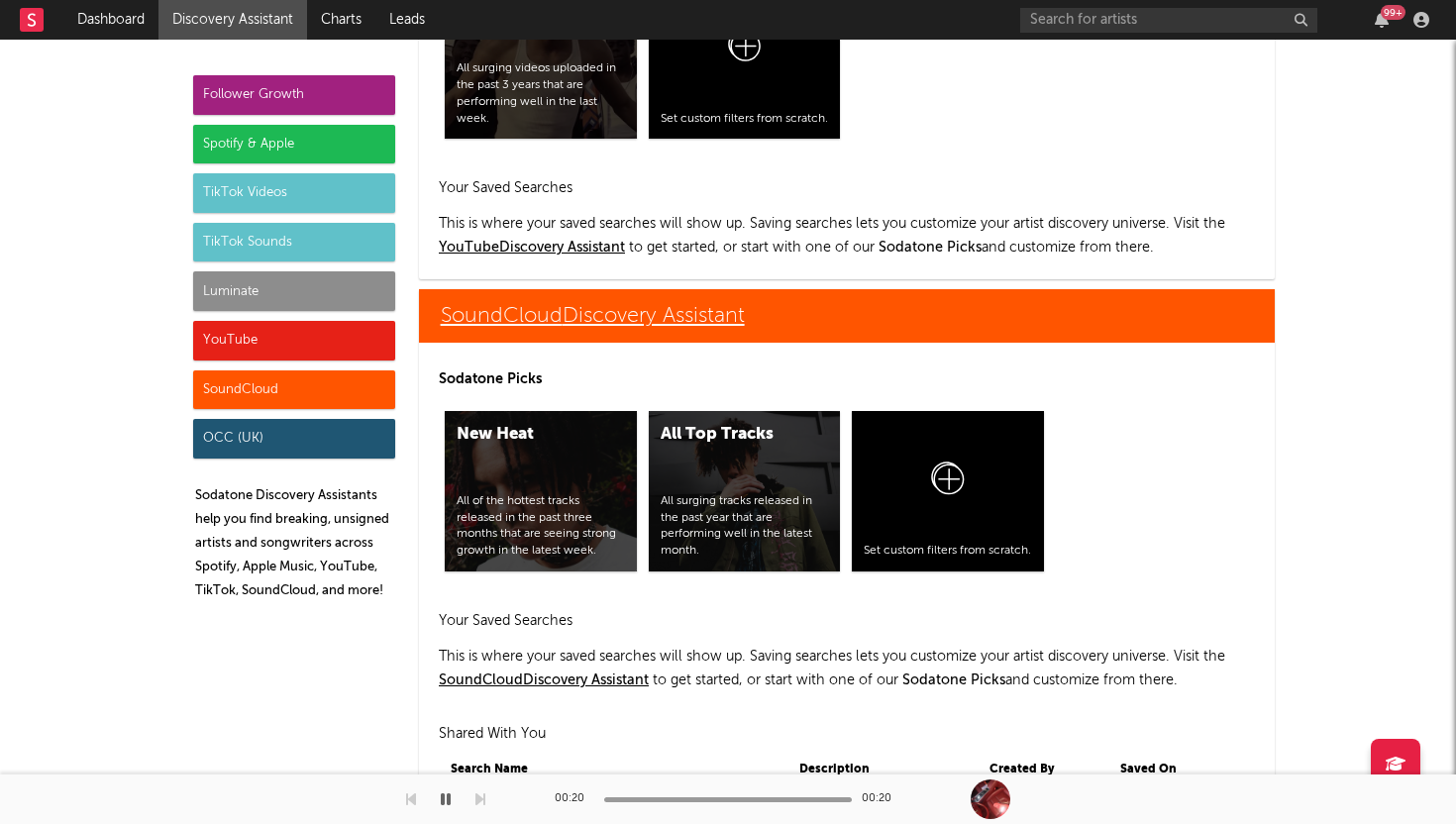 click on "SoundCloud  Discovery Assistant" at bounding box center (847, 316) 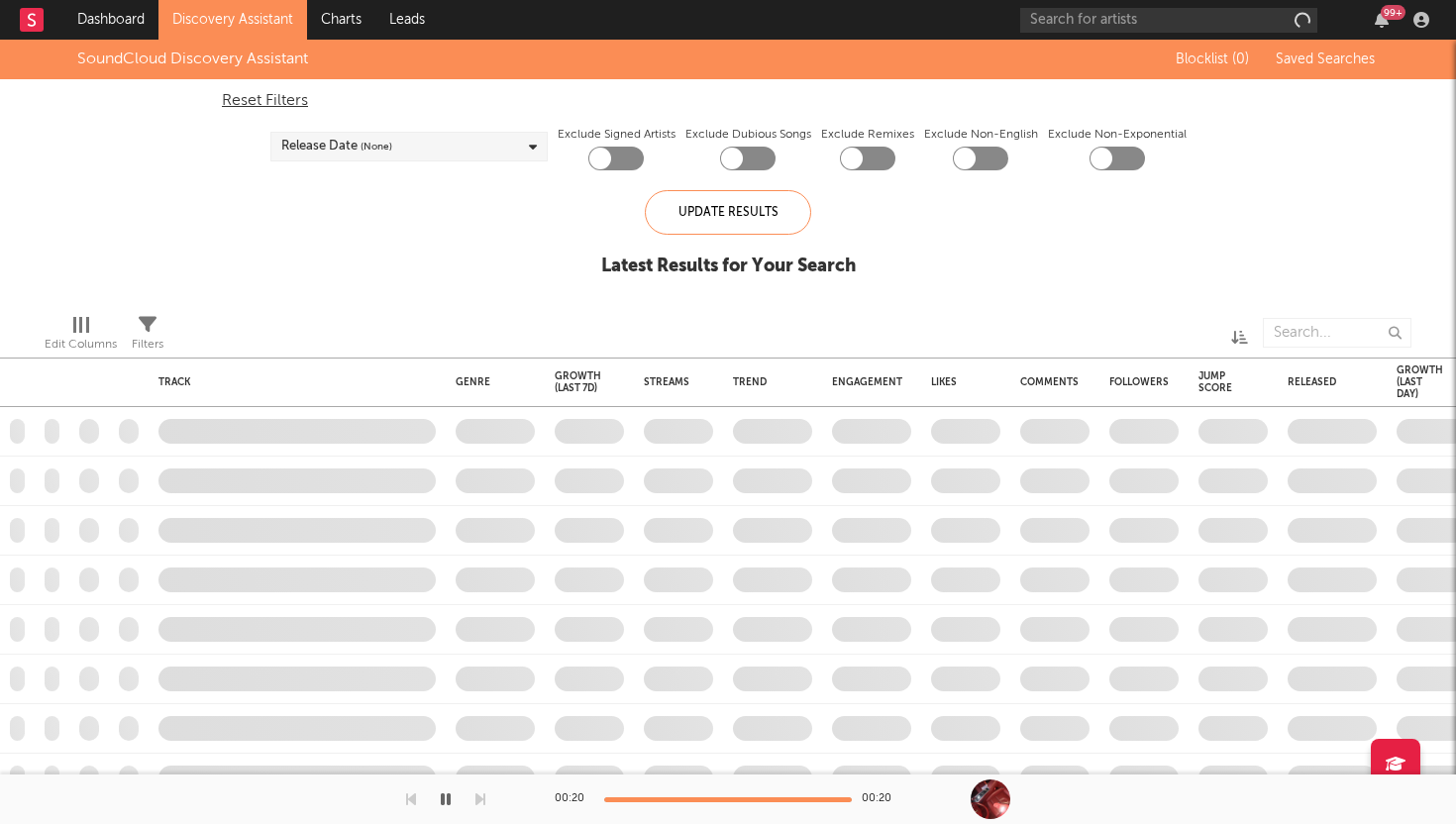 checkbox on "true" 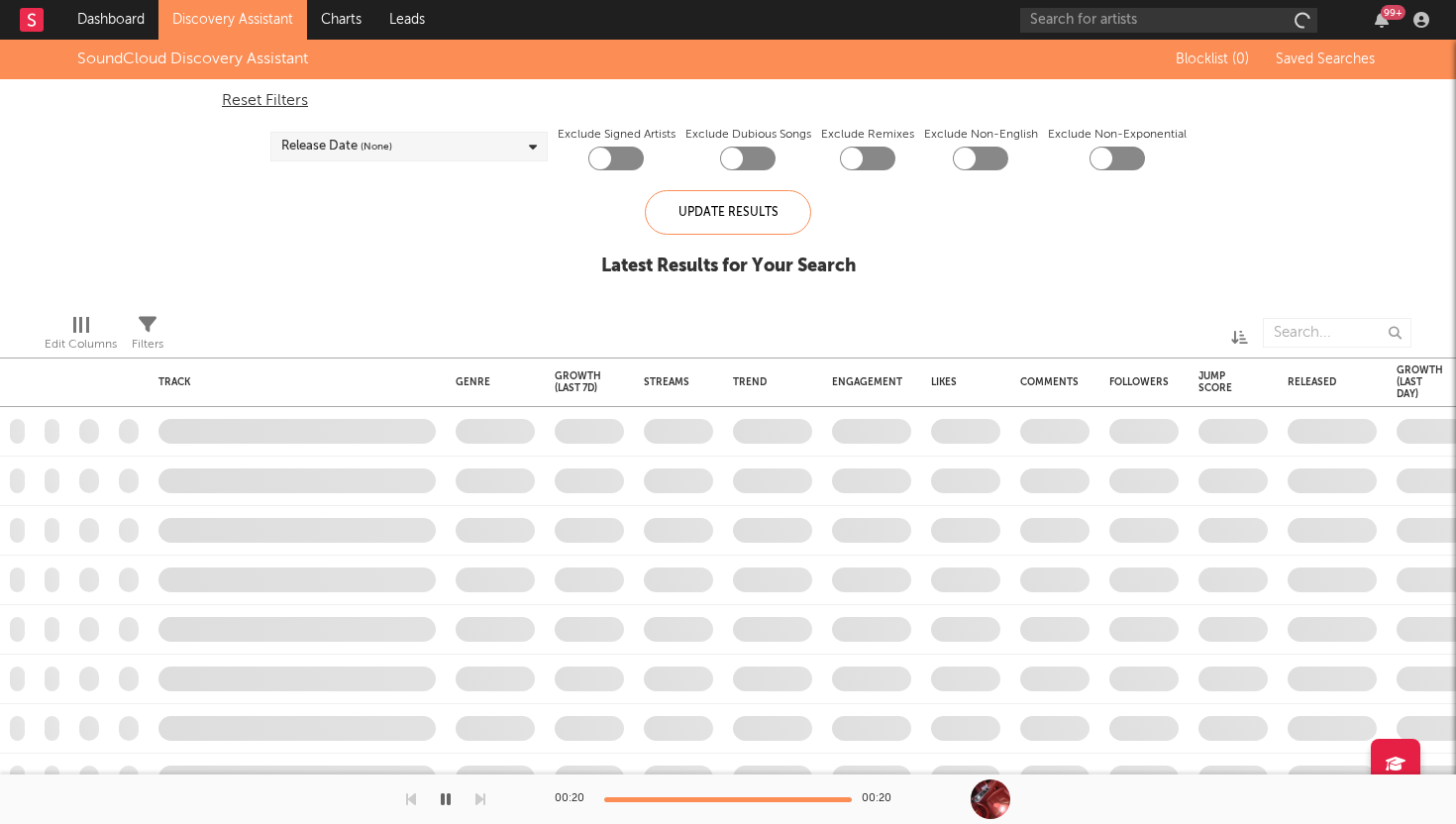 checkbox on "true" 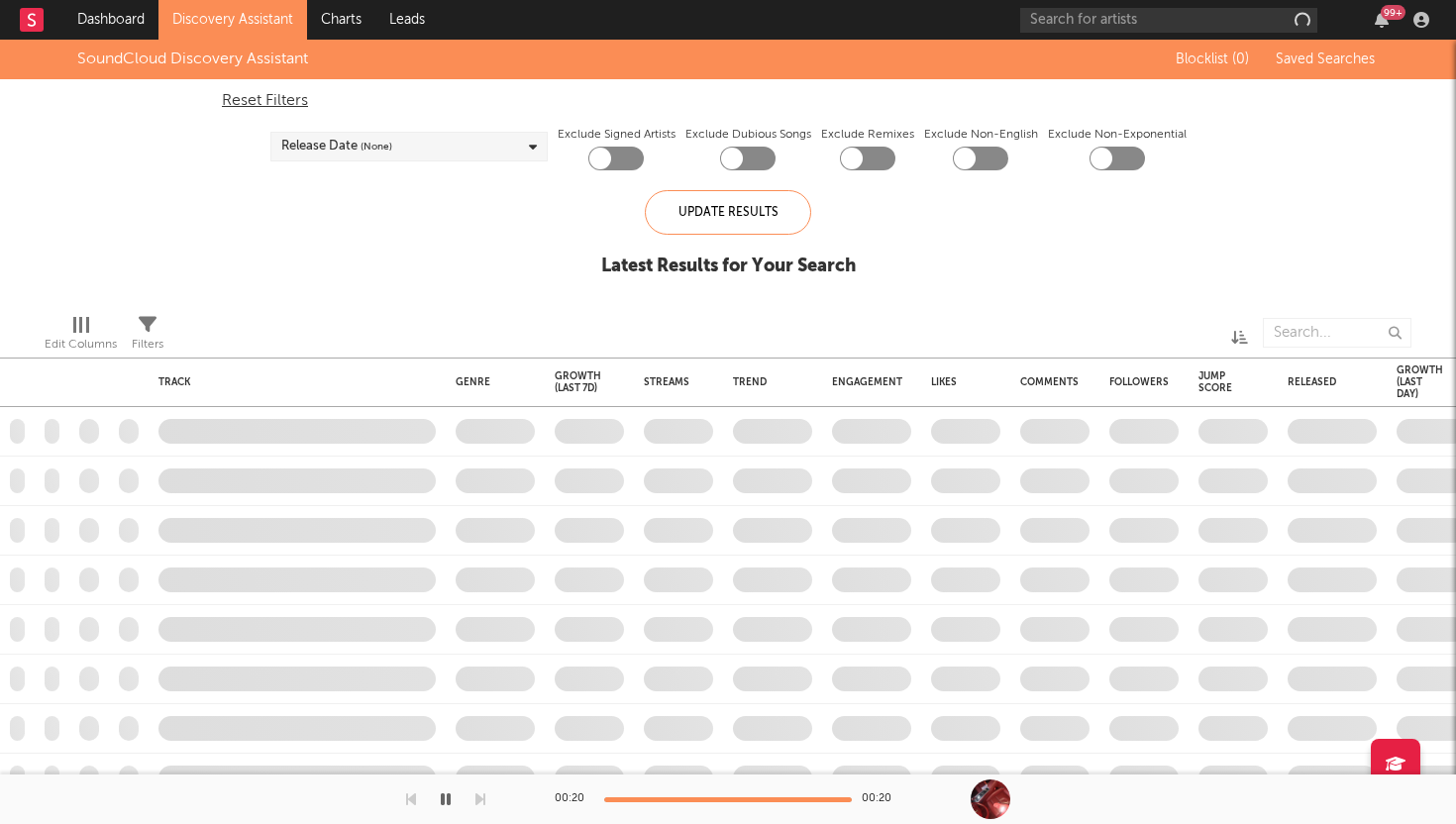 checkbox on "true" 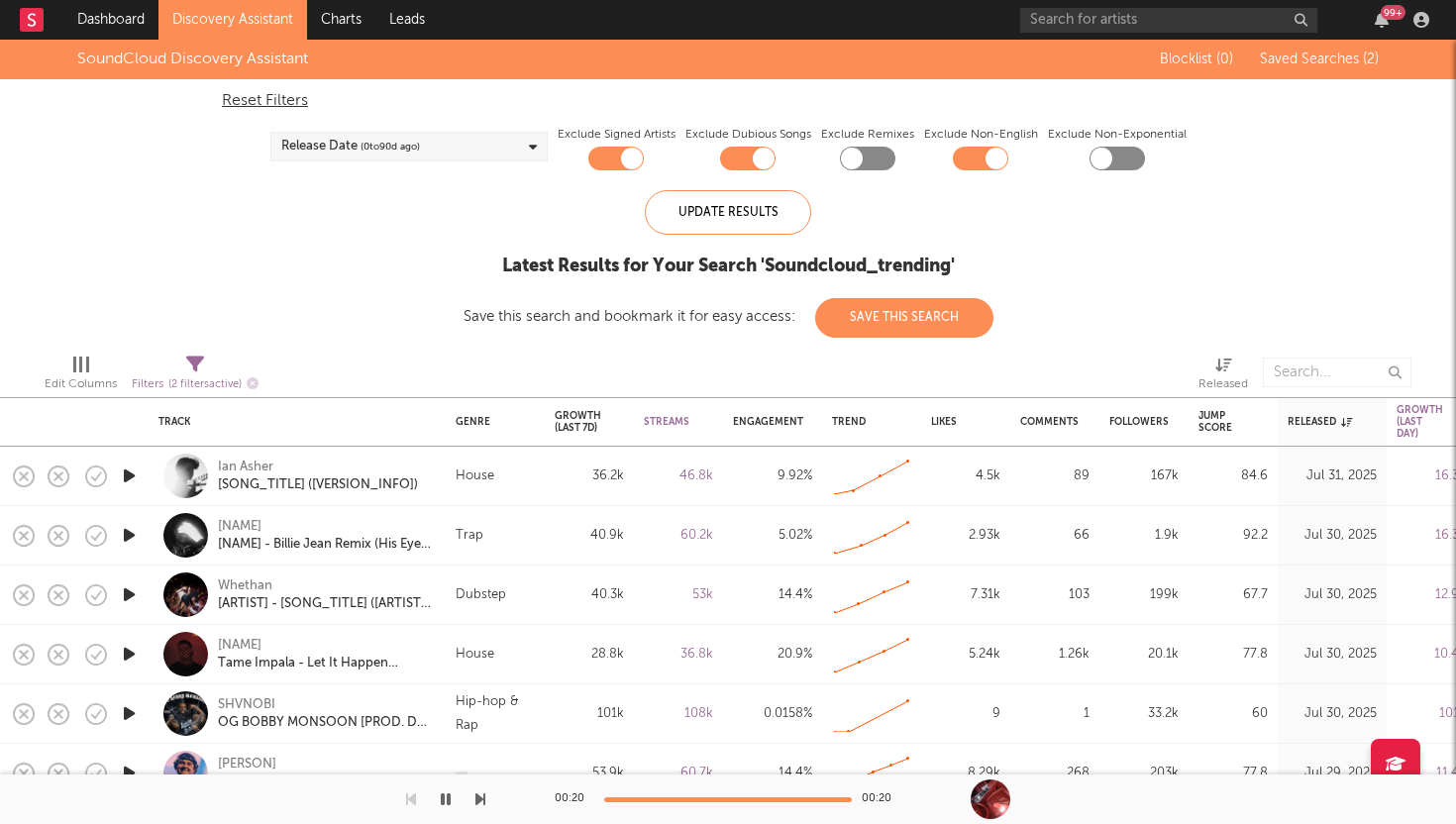 click at bounding box center (129, 475) 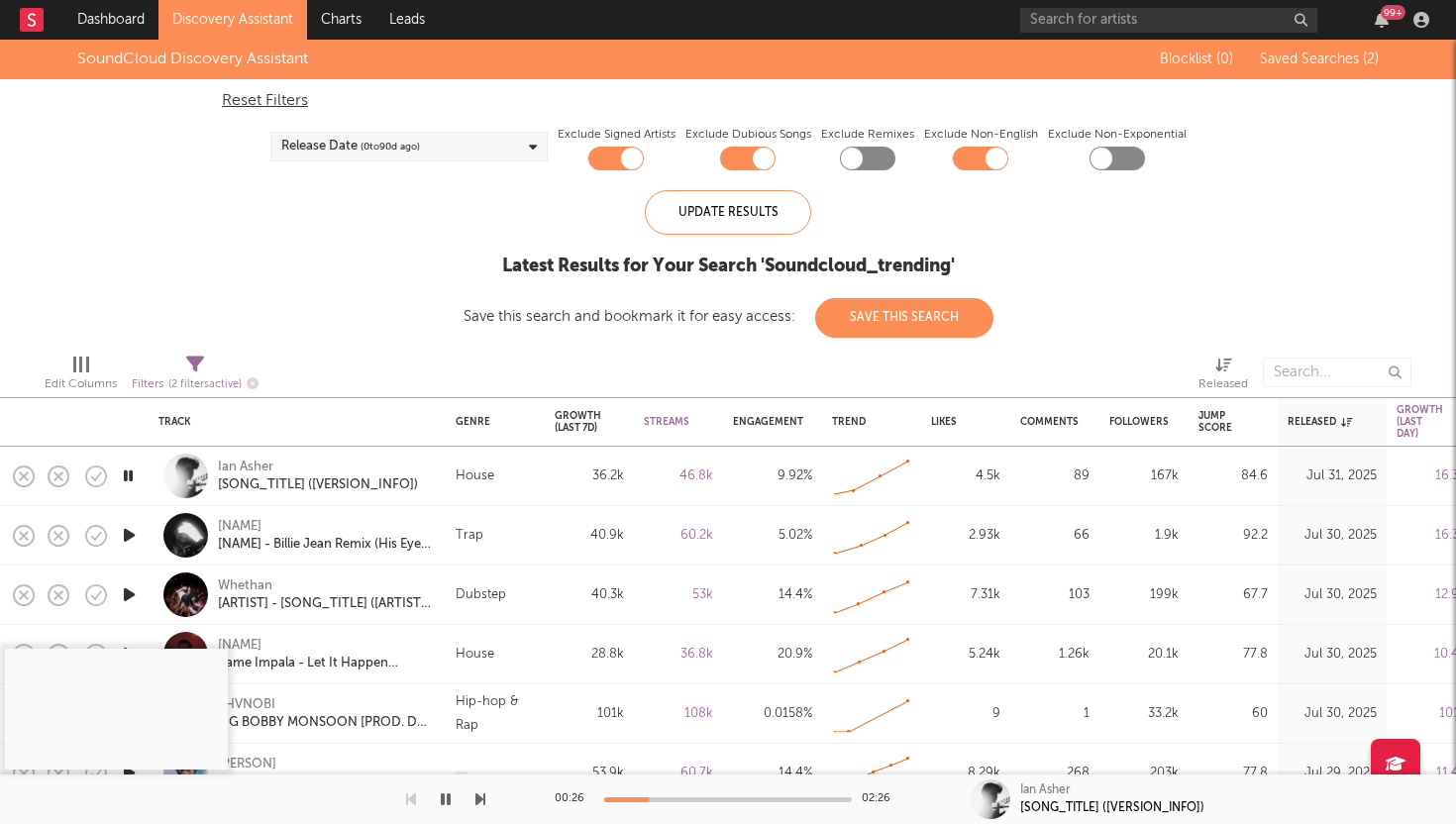 click at bounding box center (129, 535) 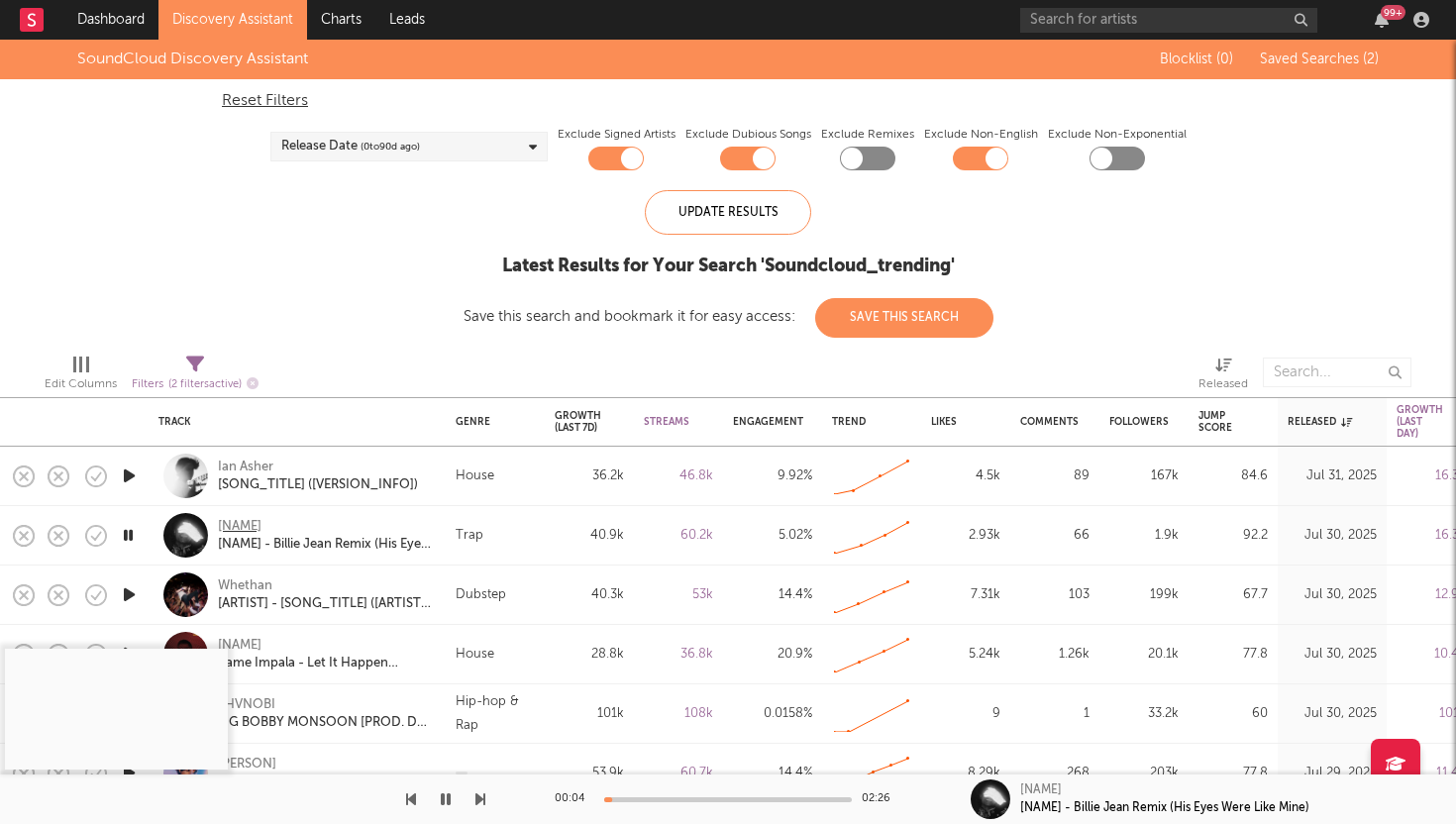 click on "Jiandro" at bounding box center [240, 527] 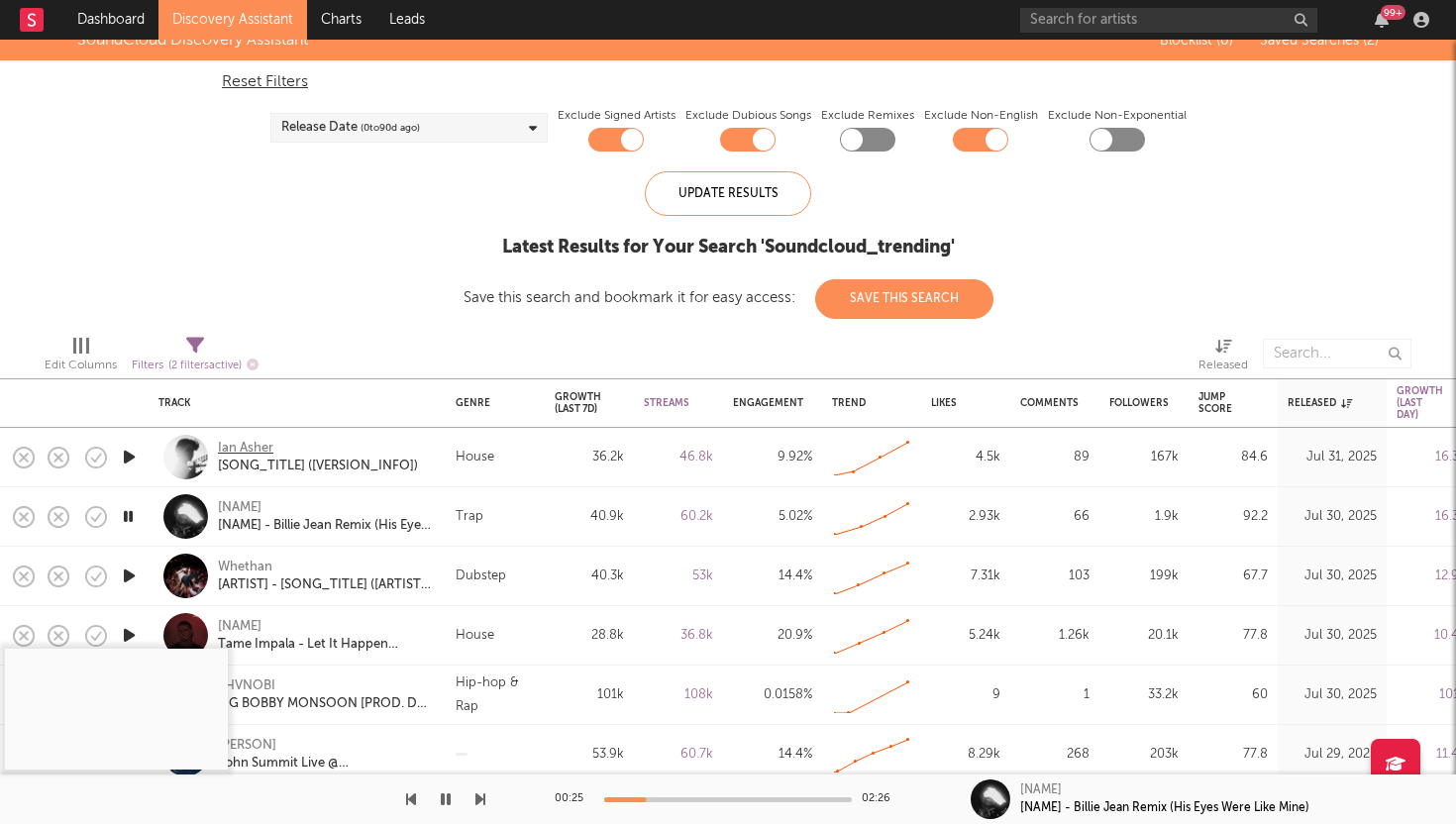 click on "Ian Asher" at bounding box center [246, 449] 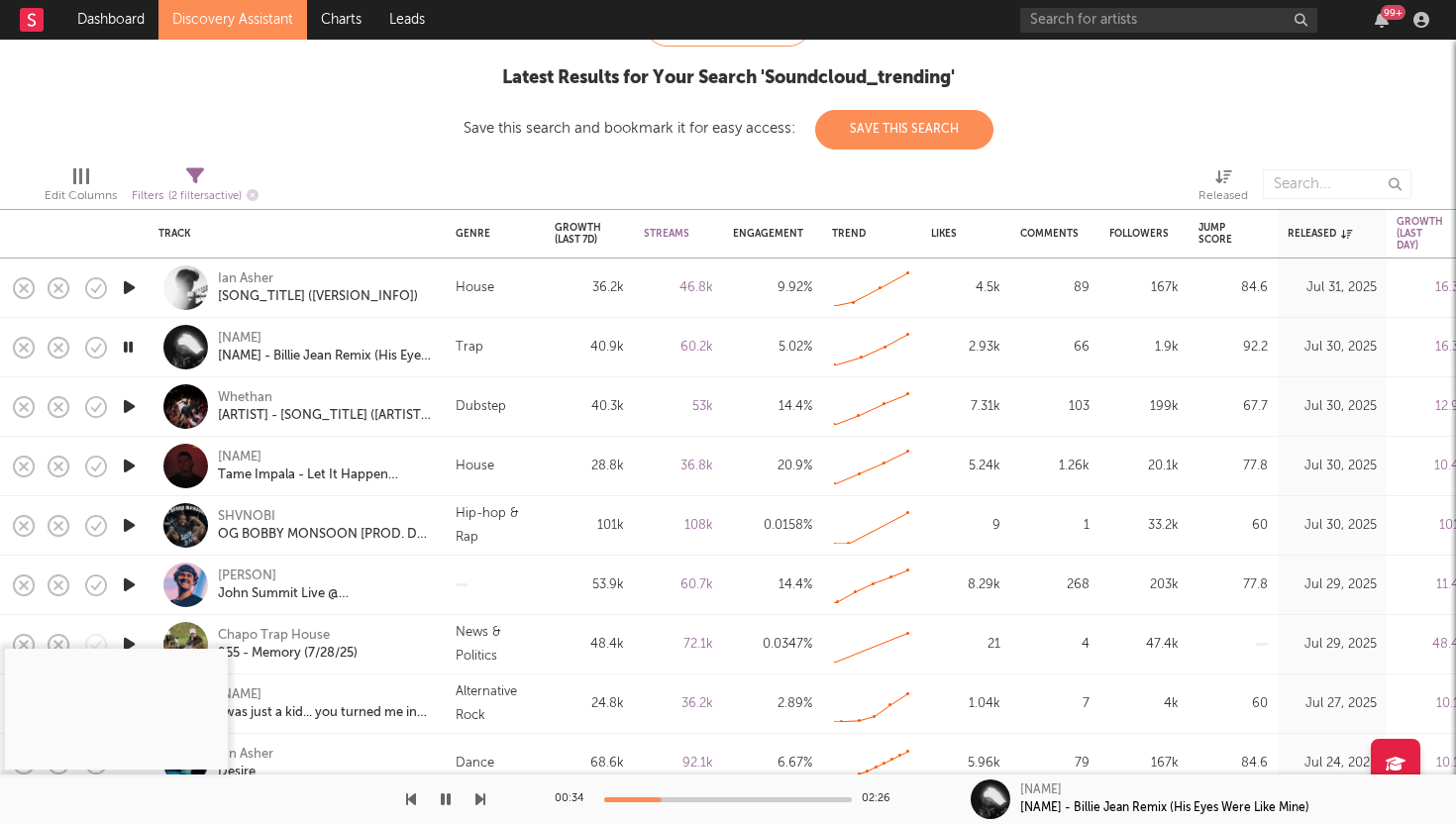 click at bounding box center [129, 406] 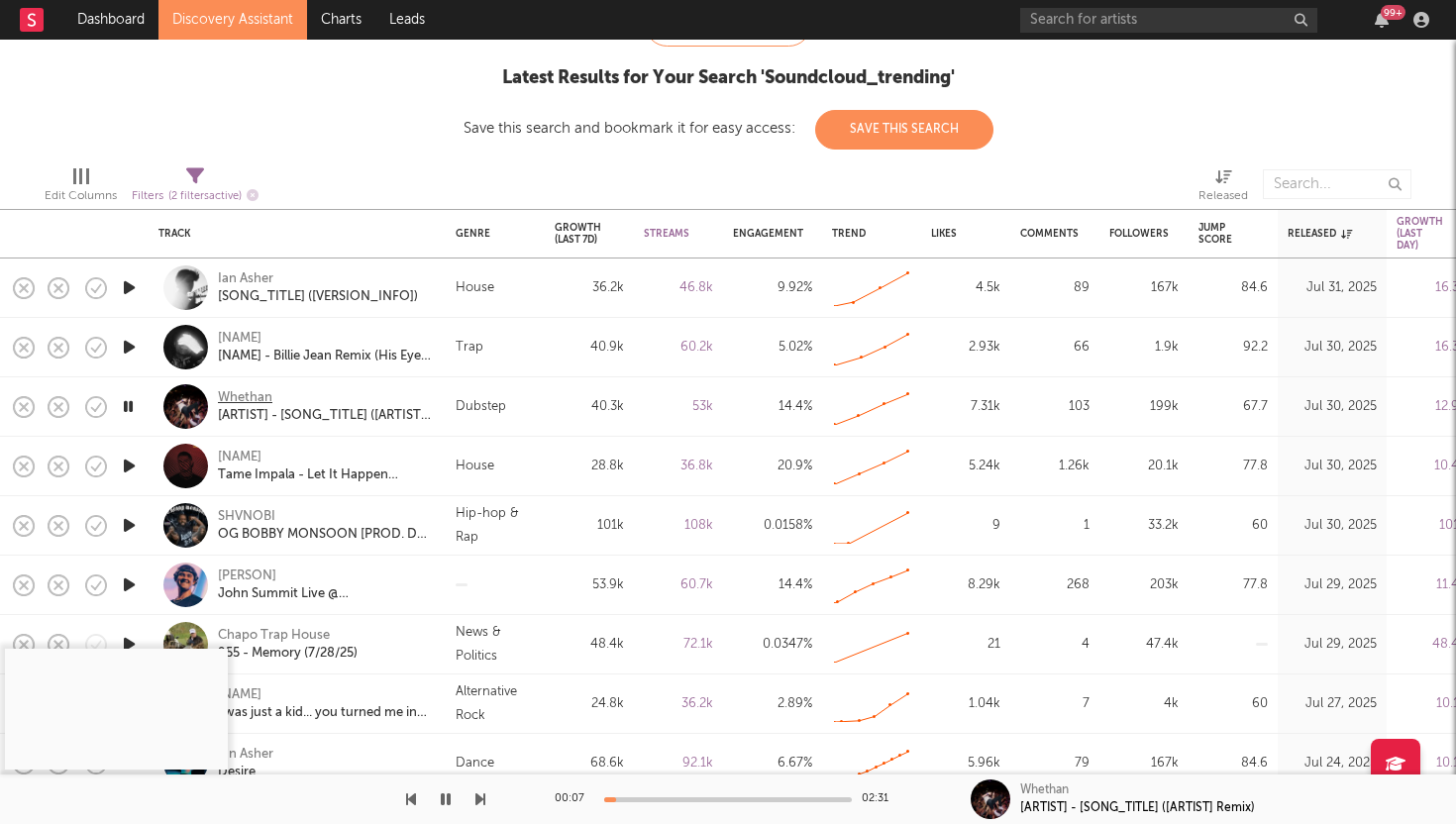 click on "Whethan" at bounding box center [245, 398] 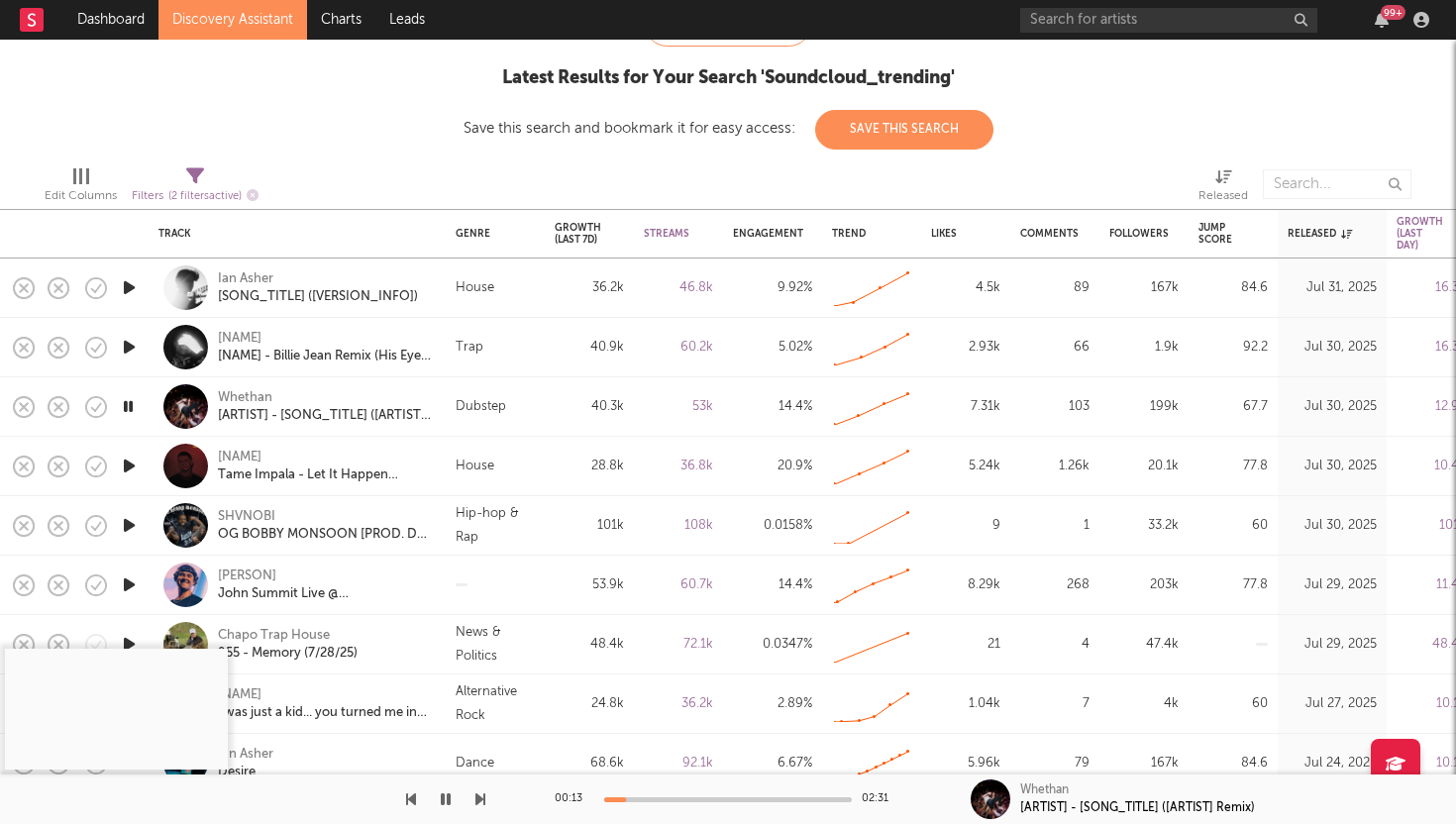 click at bounding box center (129, 465) 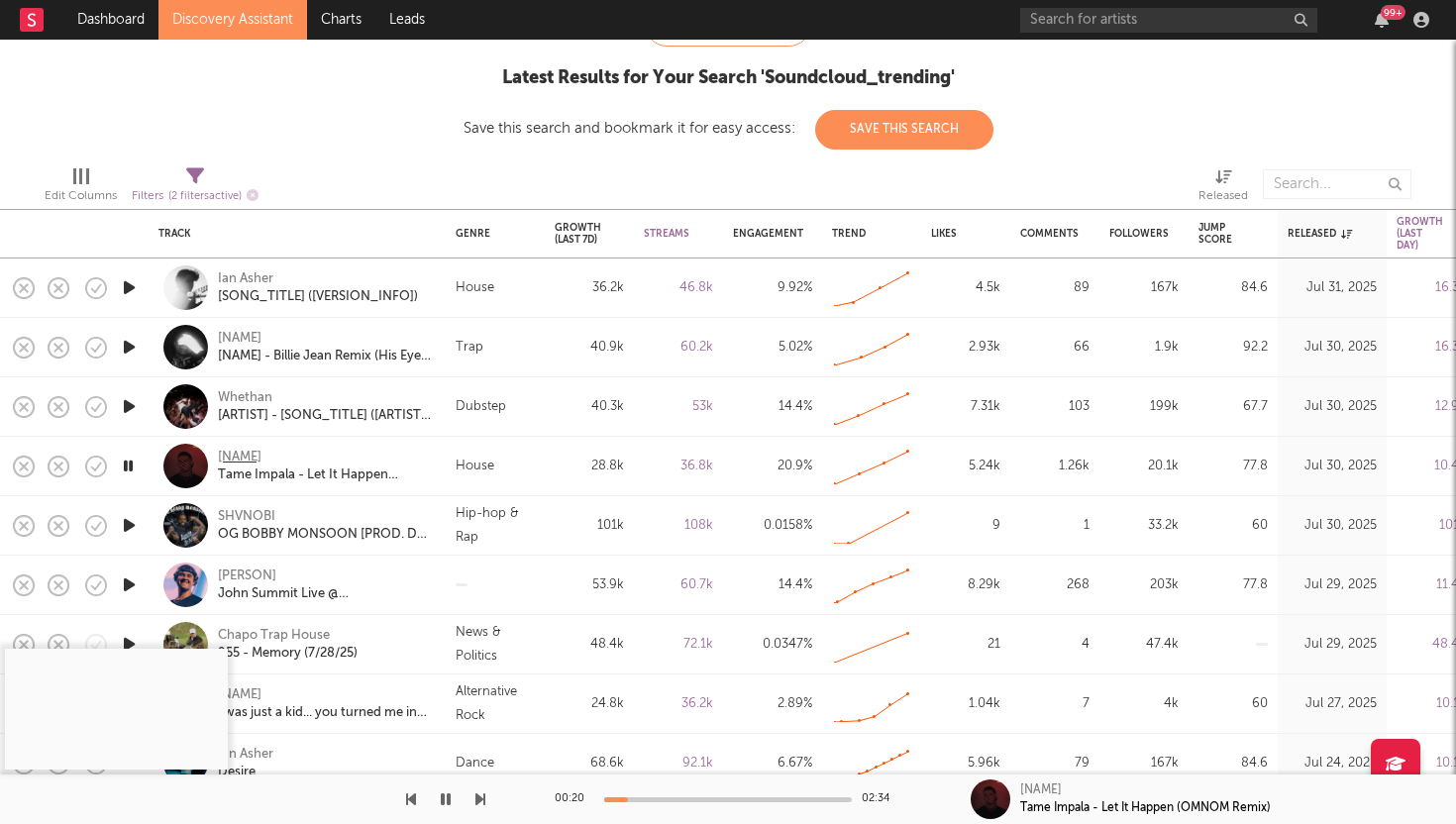 click on "OMNOM" at bounding box center (240, 458) 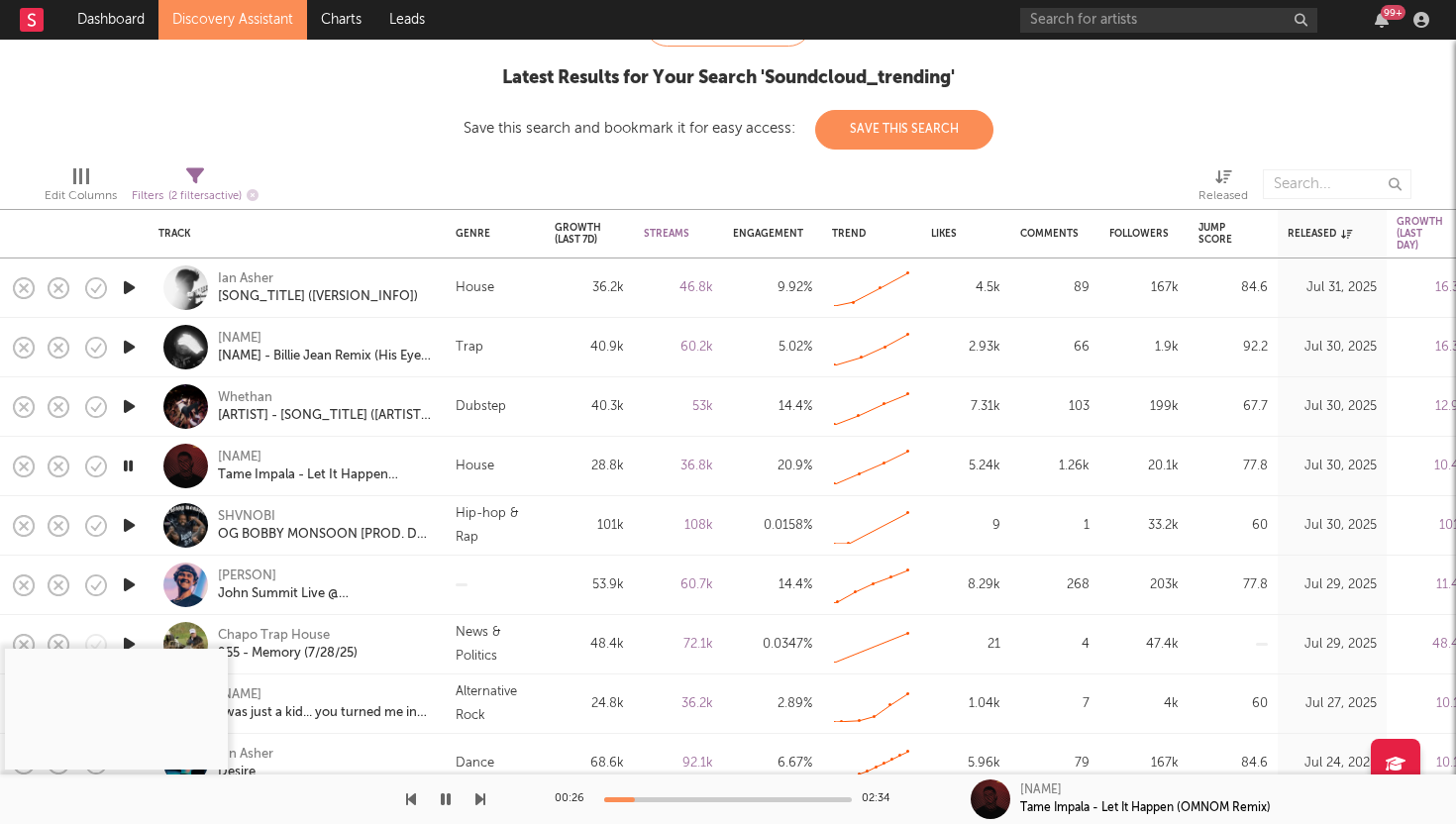 click at bounding box center [129, 525] 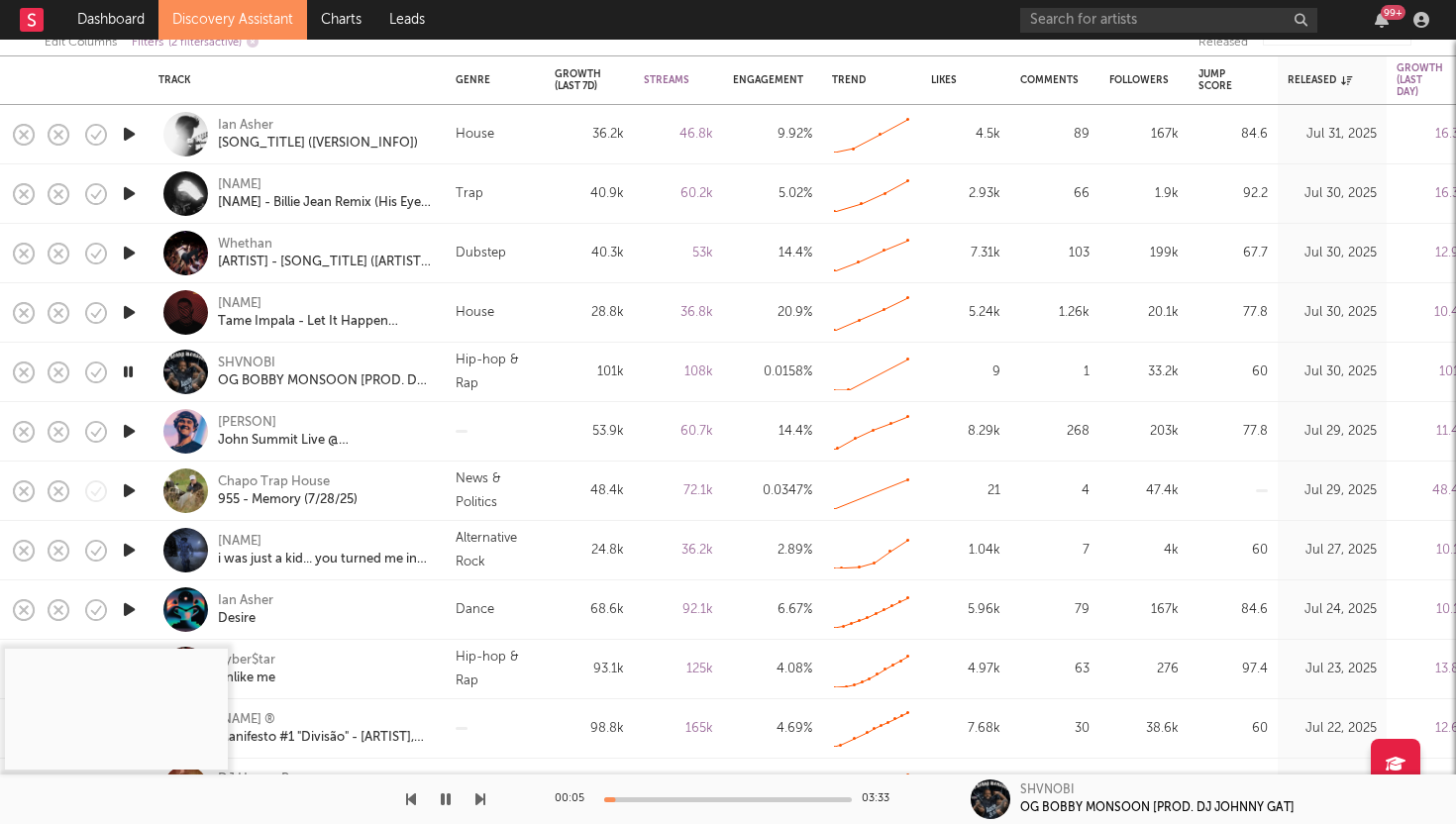 click at bounding box center [129, 431] 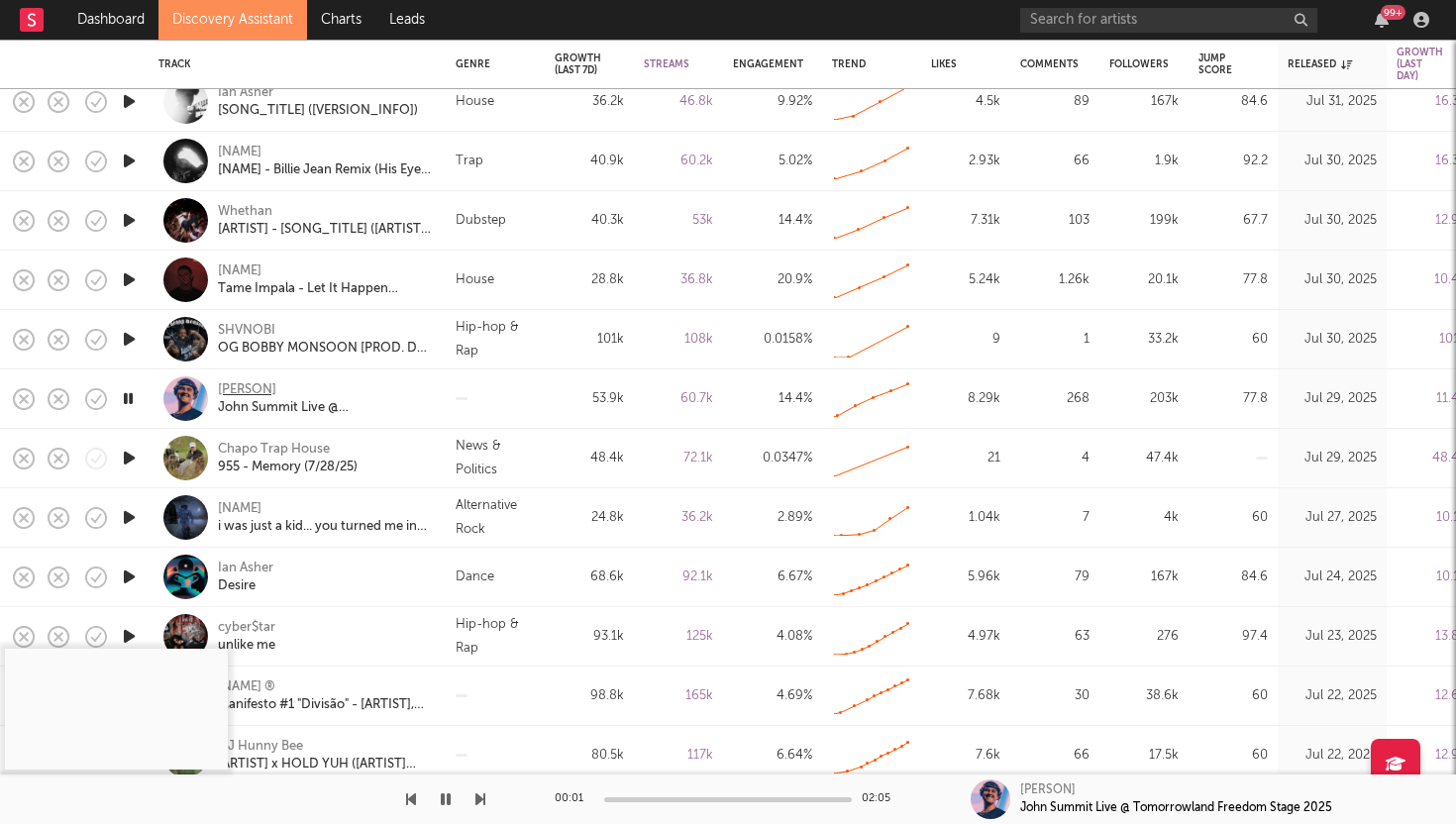 click on "John Summit" at bounding box center [247, 390] 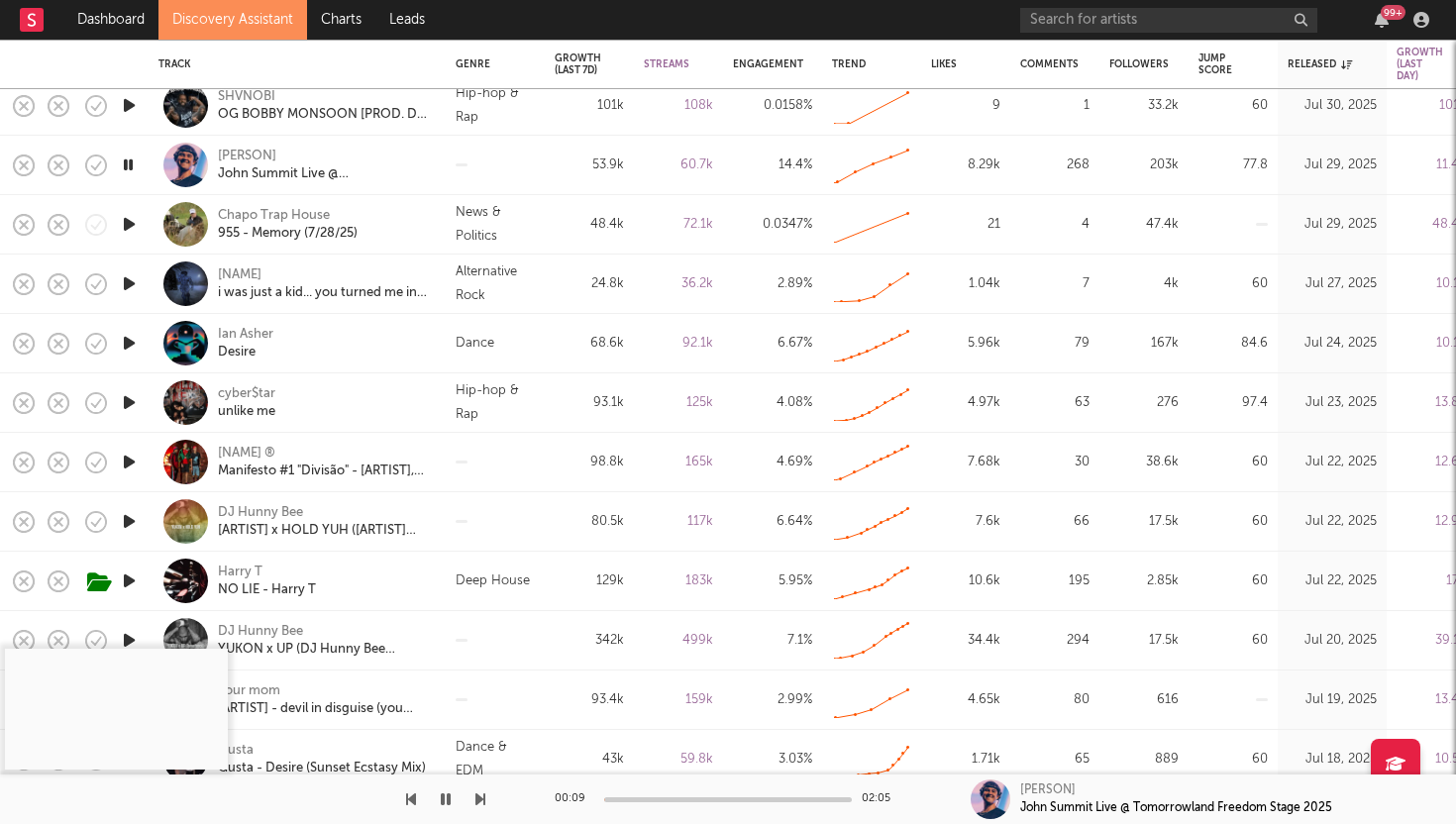click at bounding box center (129, 224) 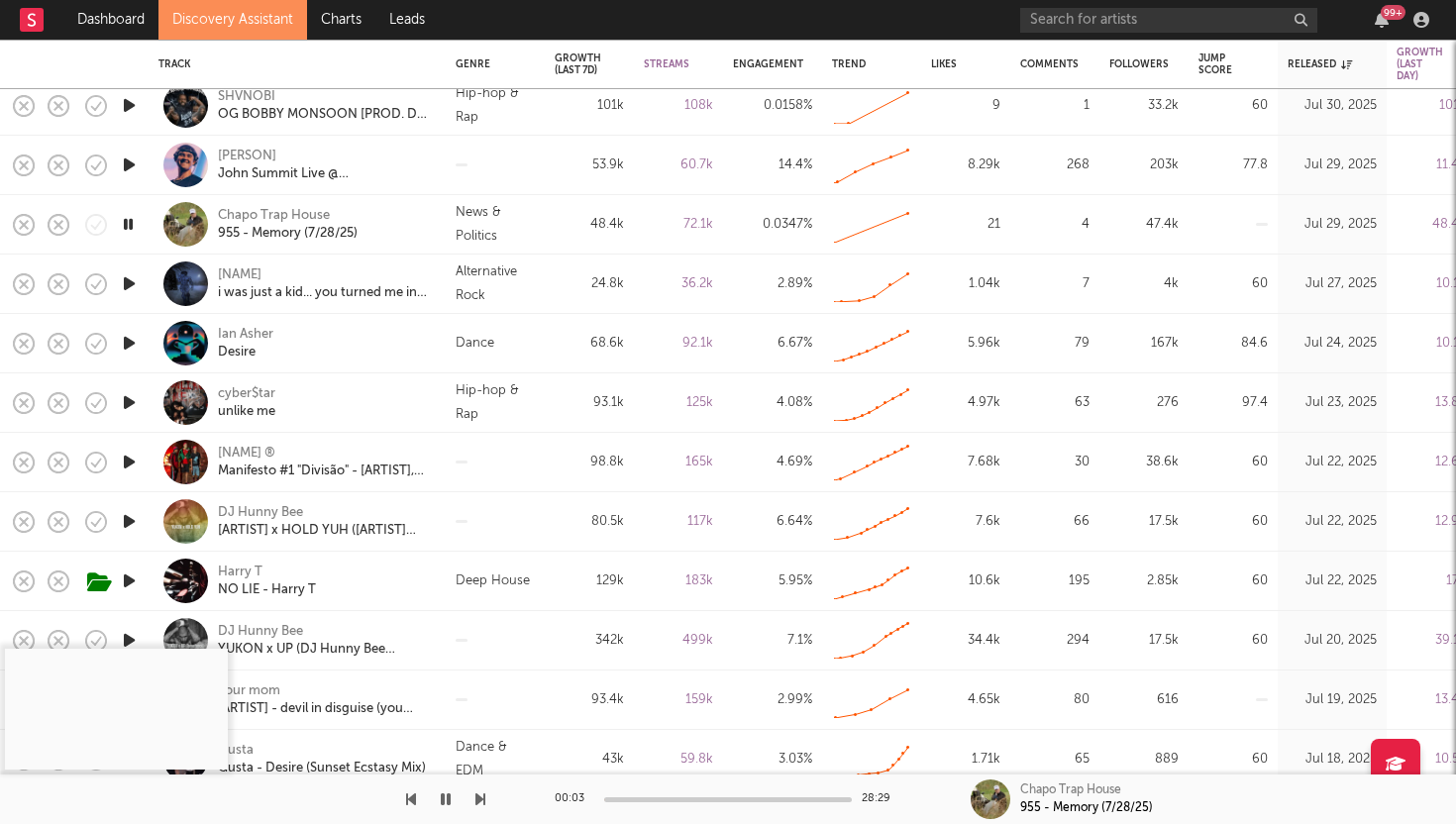 click at bounding box center (129, 283) 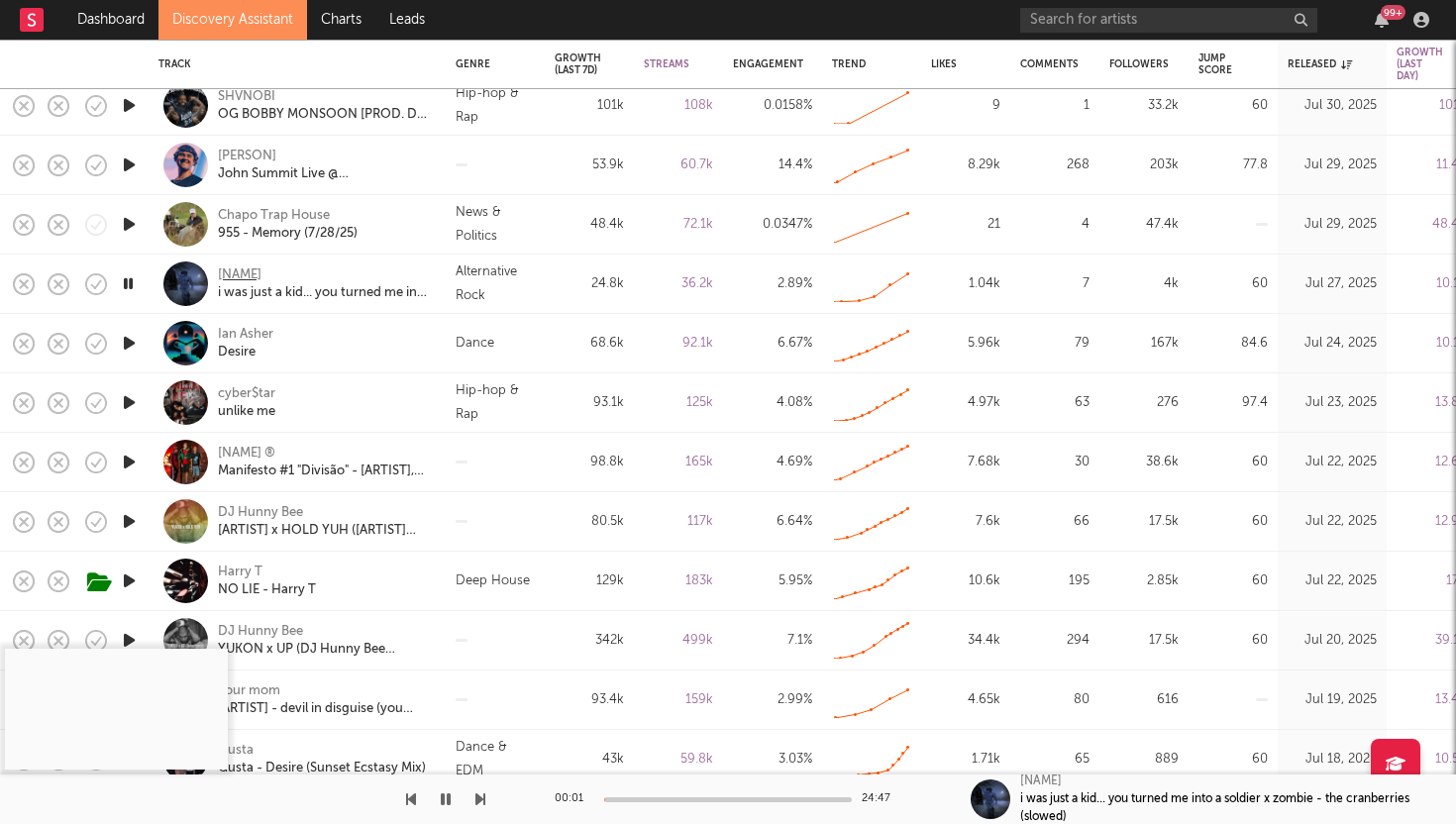 click on "mirinhorizon" at bounding box center (240, 275) 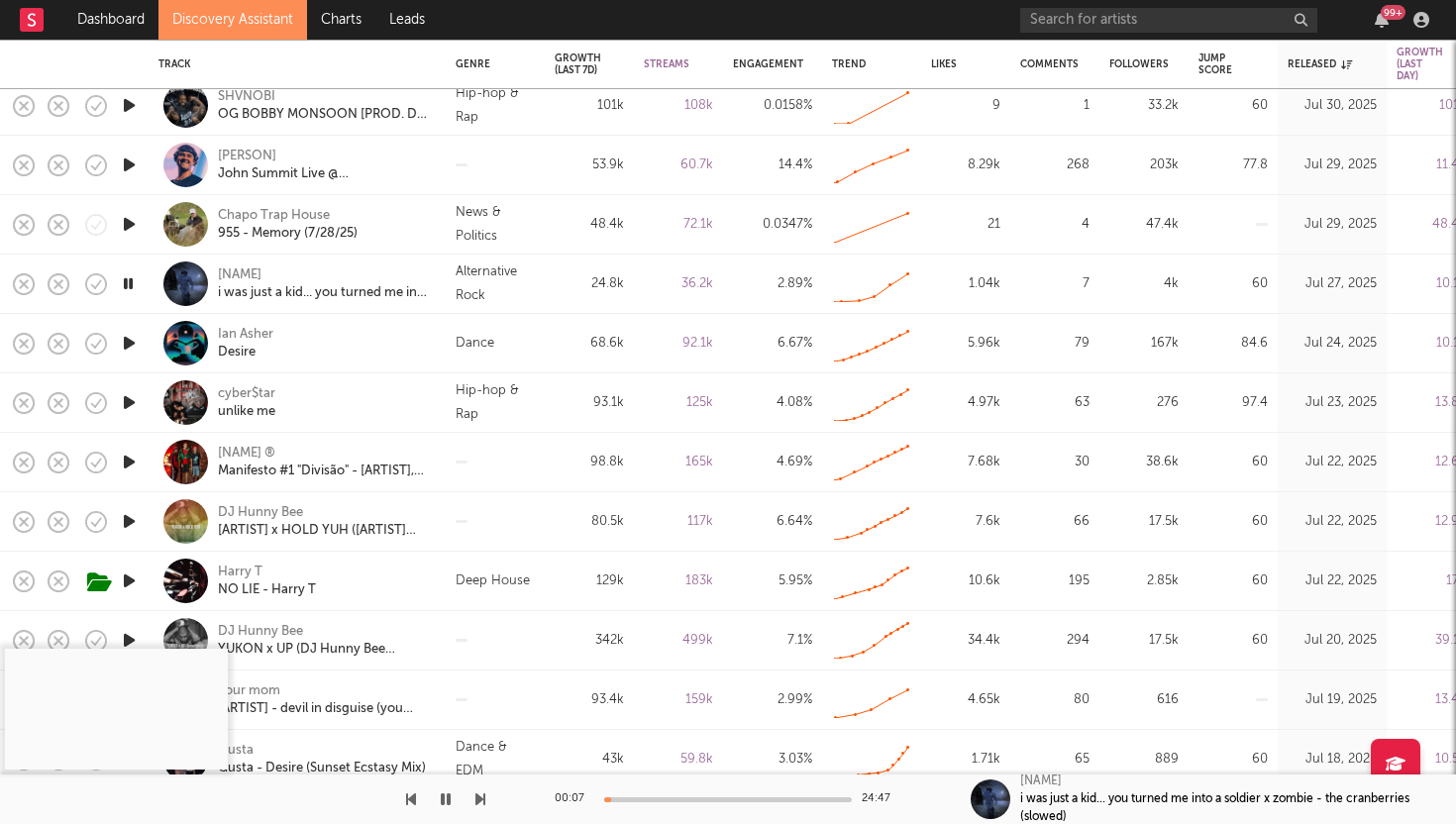 click at bounding box center [128, 283] 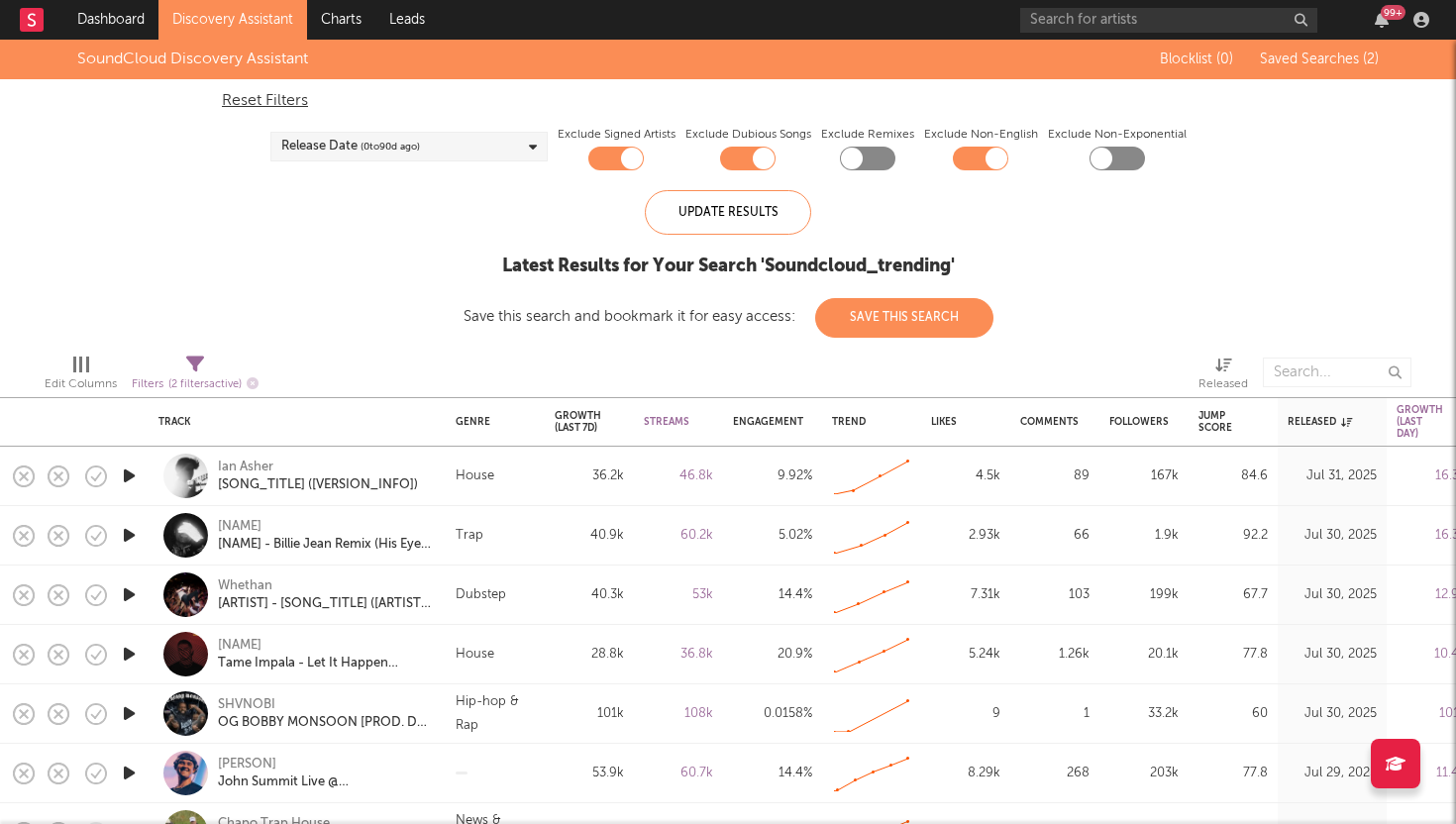click on "Discovery Assistant" at bounding box center [233, 20] 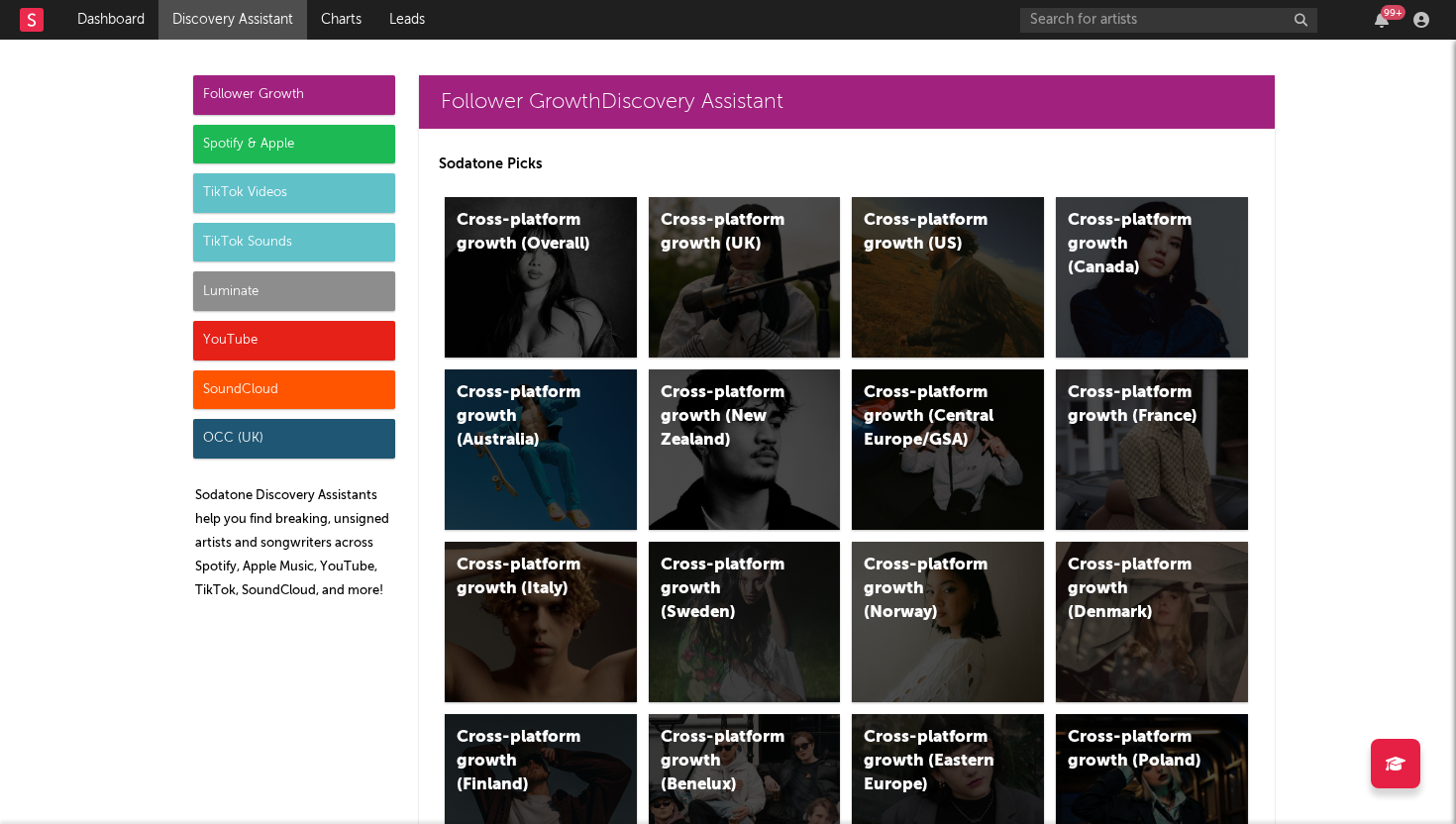 click on "SoundCloud" at bounding box center (294, 390) 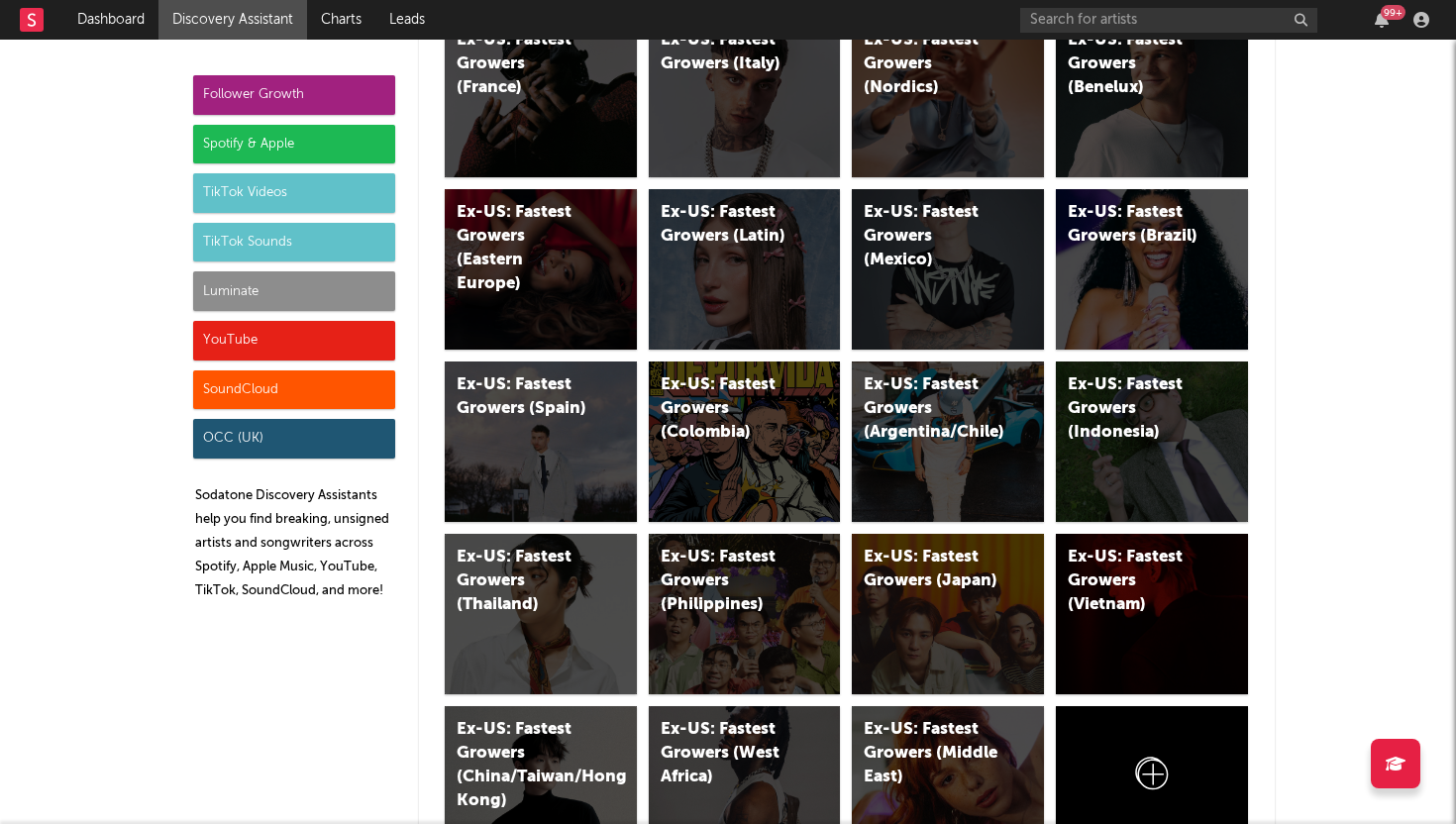 scroll, scrollTop: 12340, scrollLeft: 0, axis: vertical 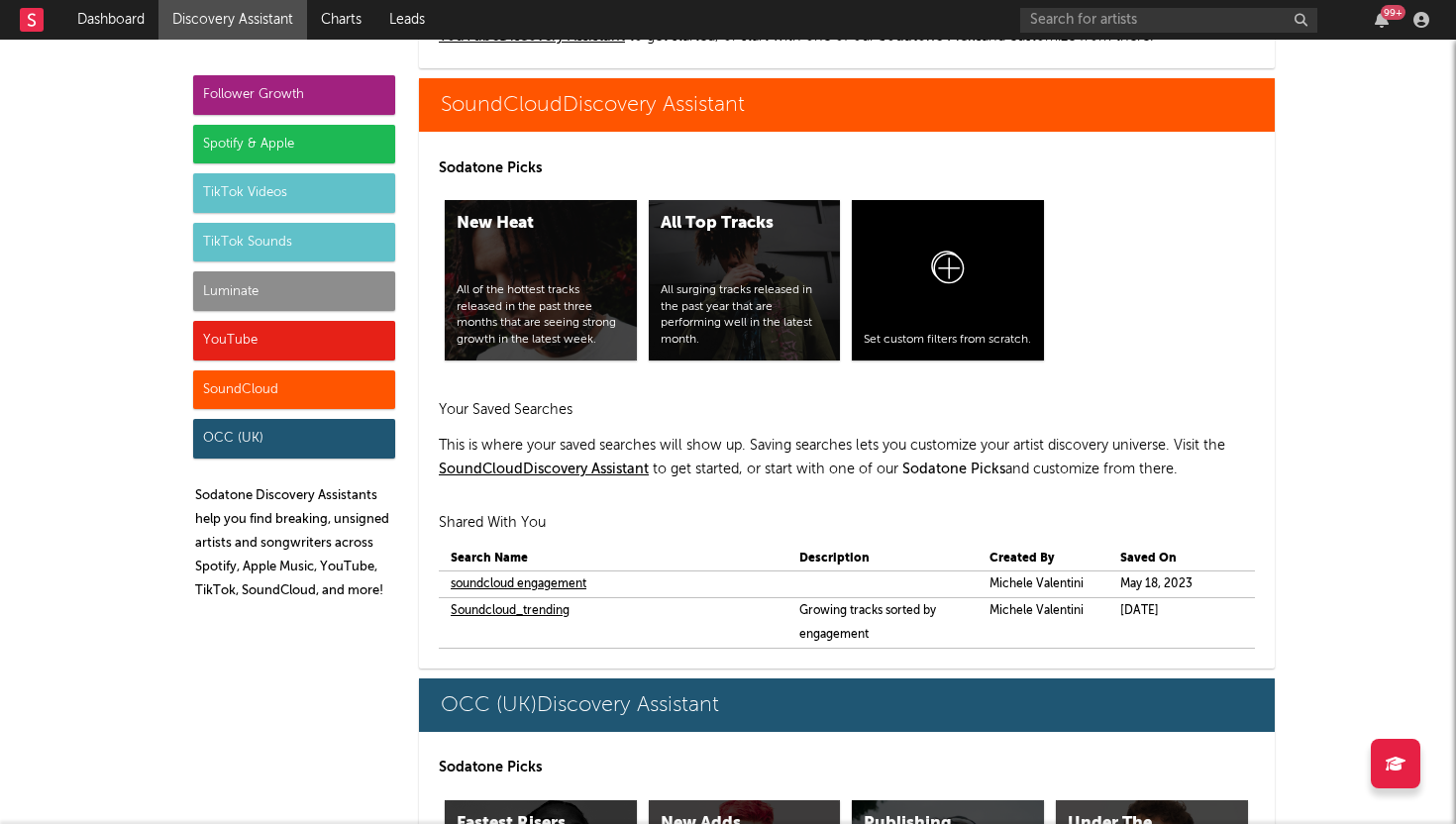 click on "Soundcloud_trending" at bounding box center [510, 611] 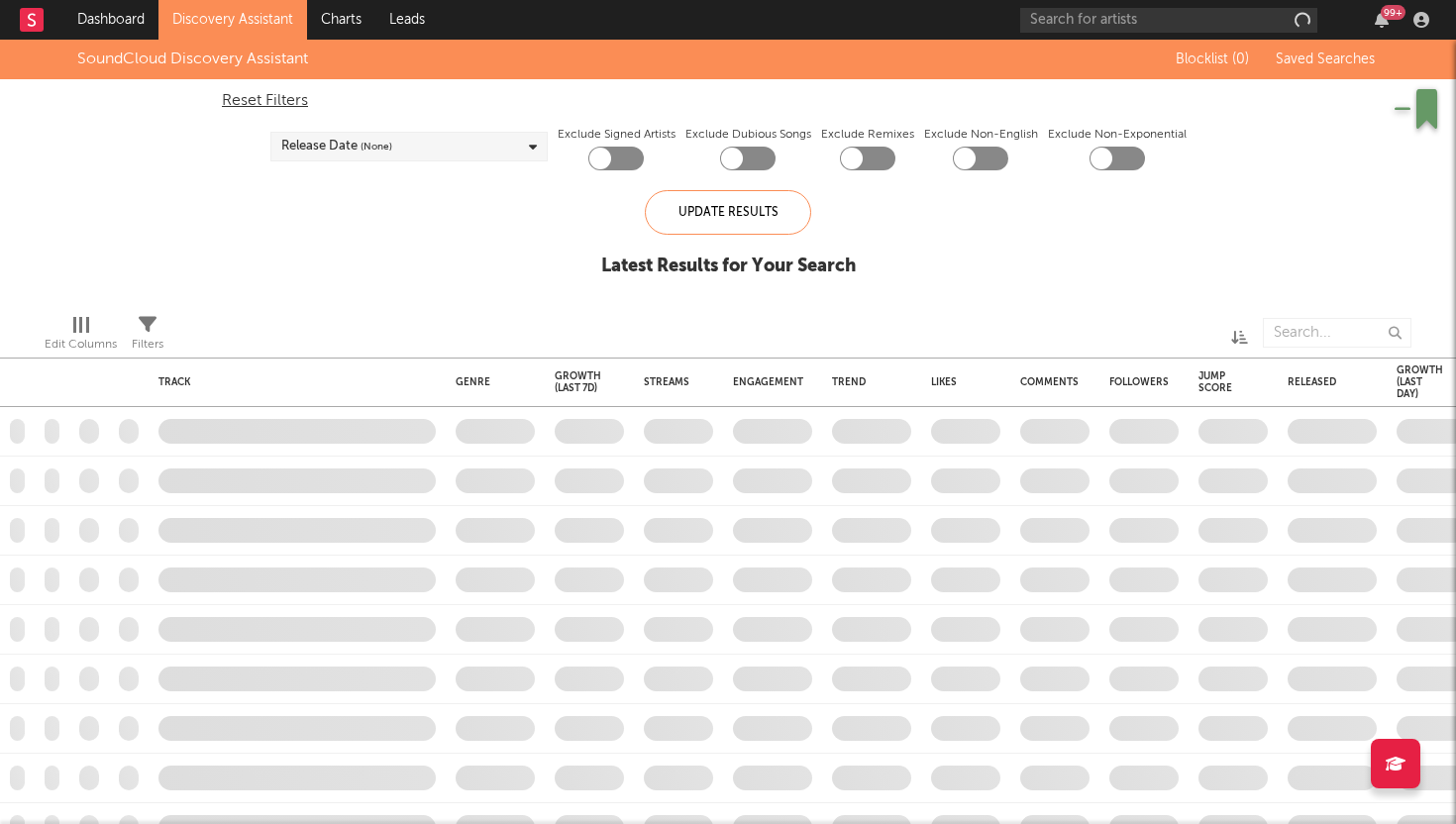 checkbox on "true" 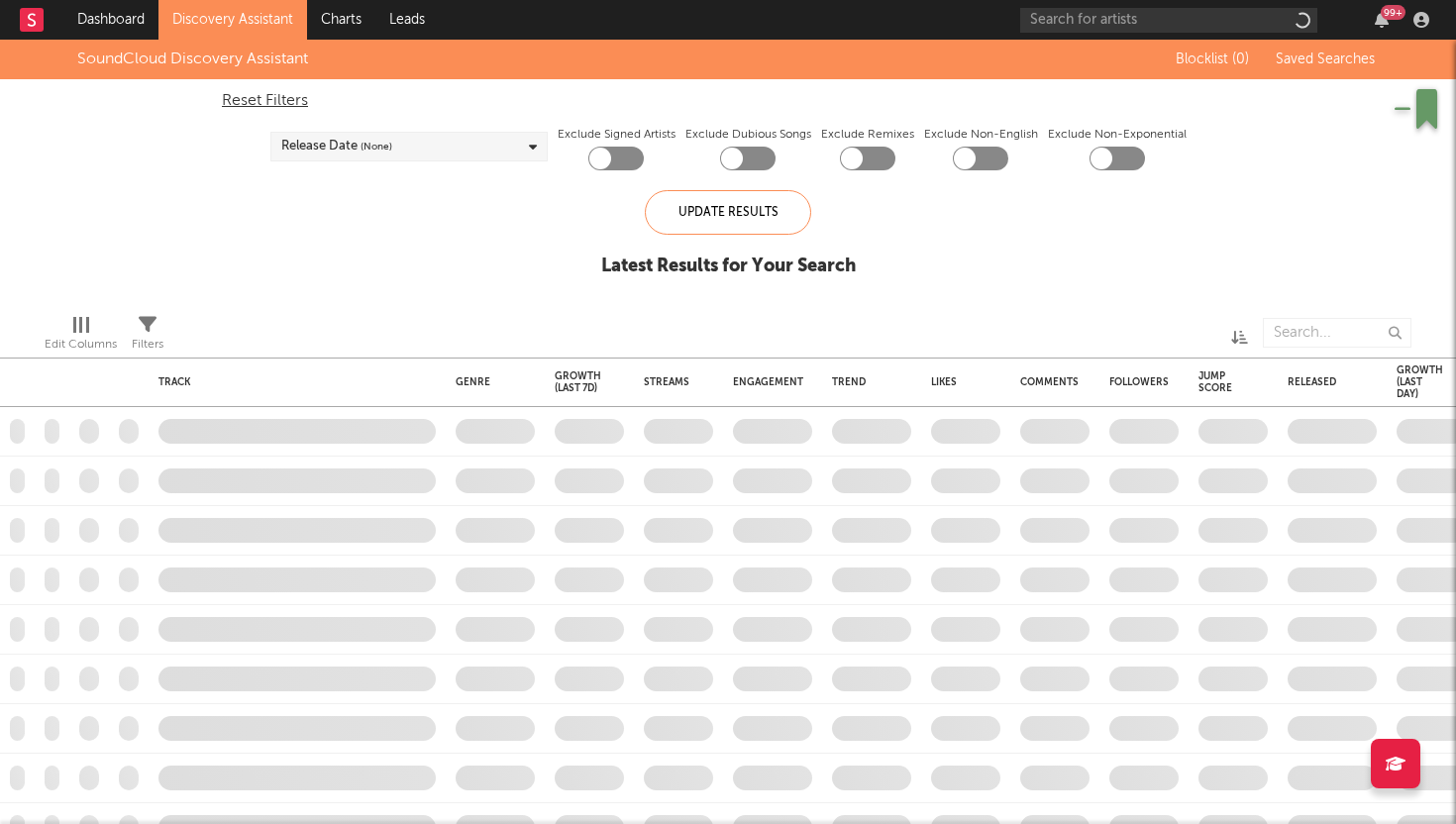checkbox on "true" 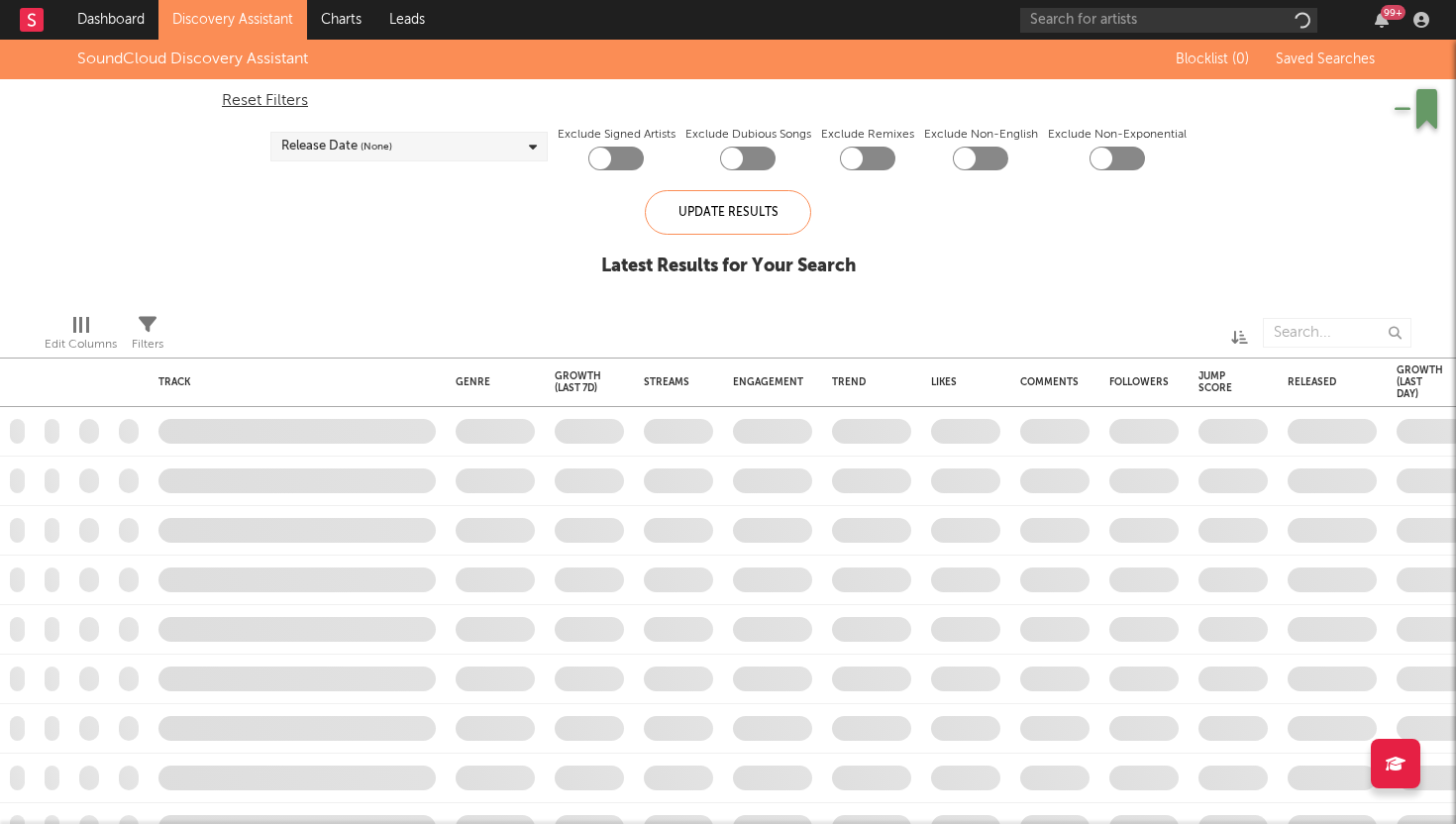 checkbox on "true" 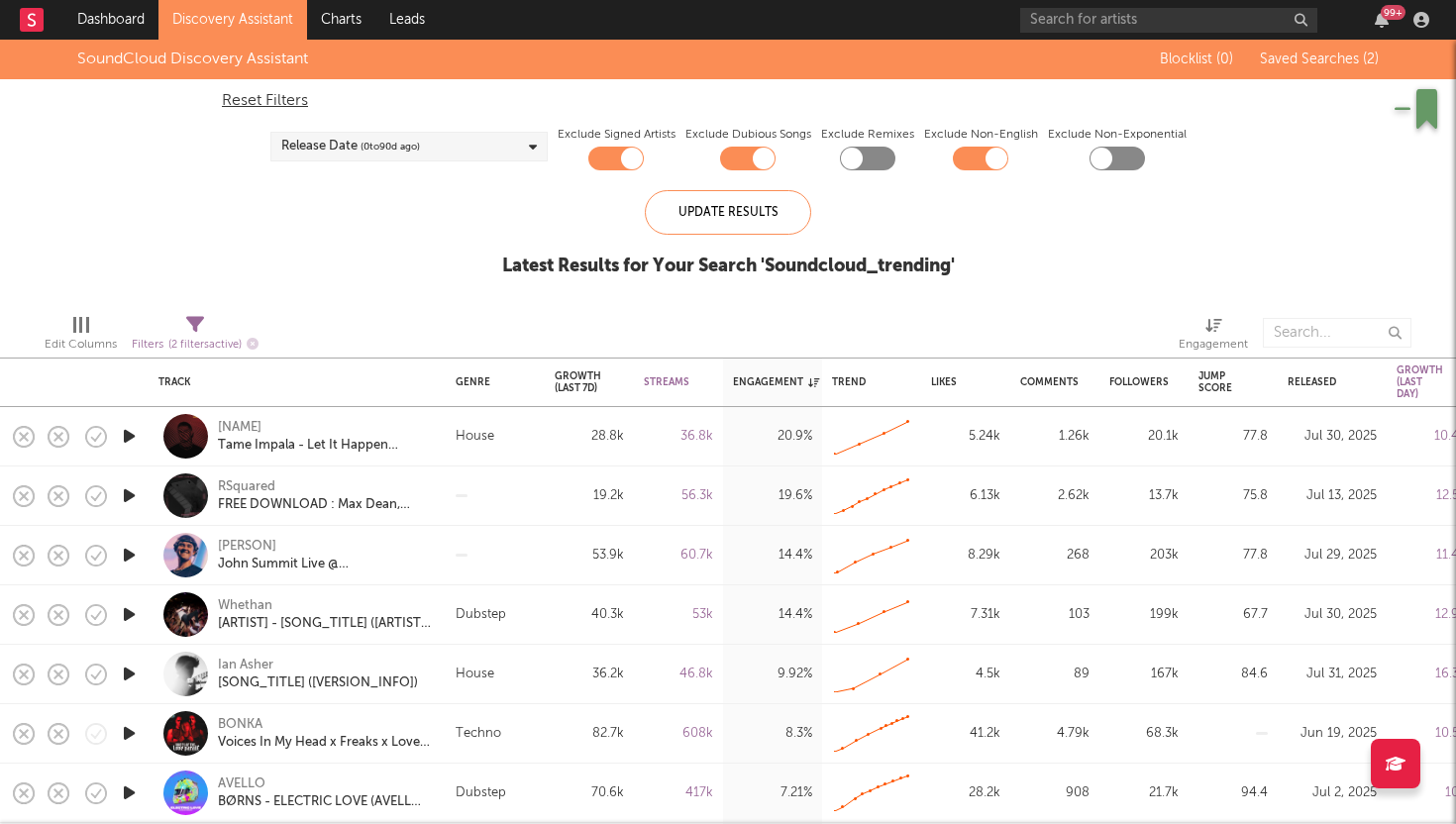 click at bounding box center (129, 495) 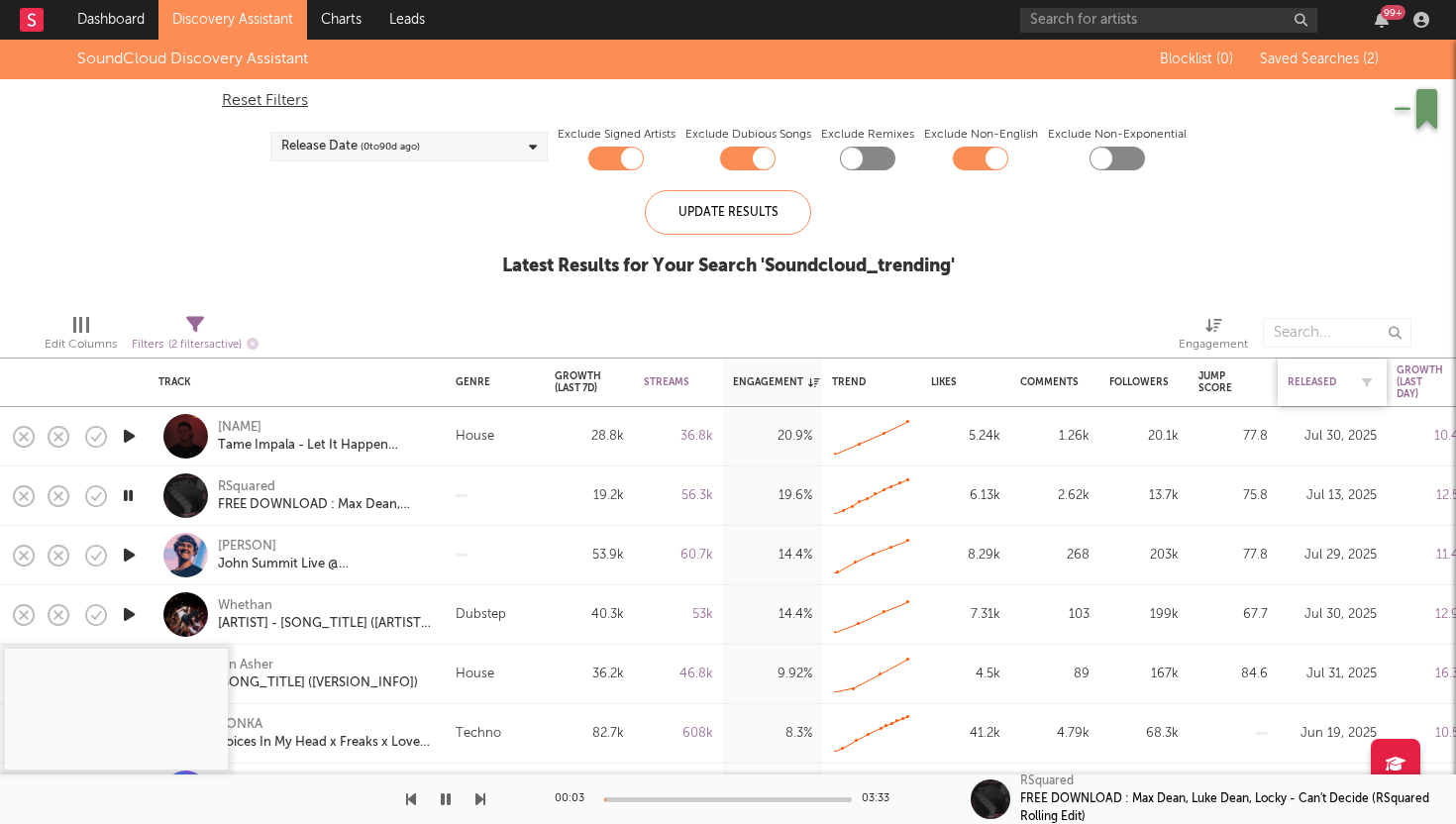 click on "Released" at bounding box center (1317, 382) 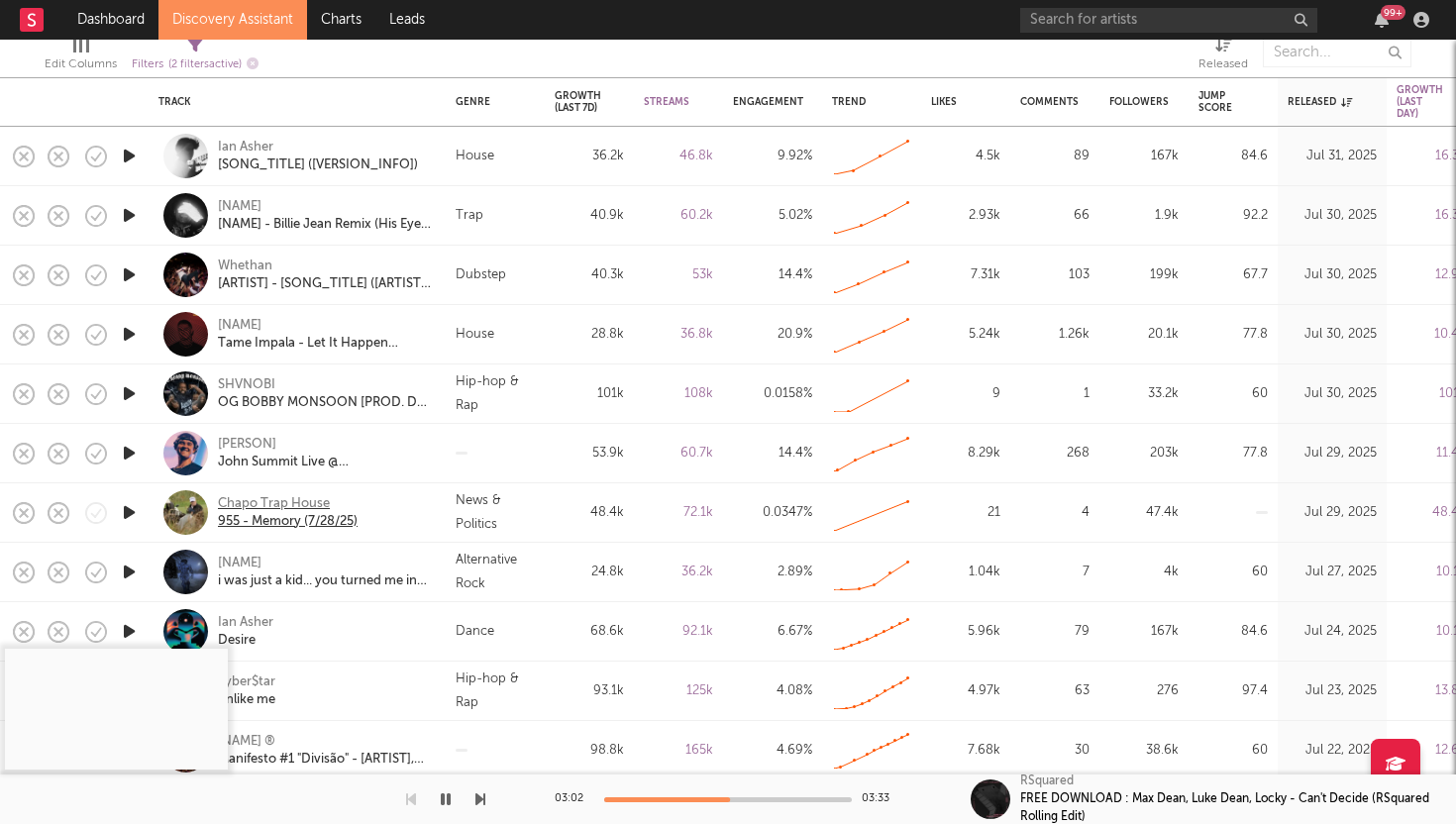 click on "Chapo Trap House" at bounding box center [287, 504] 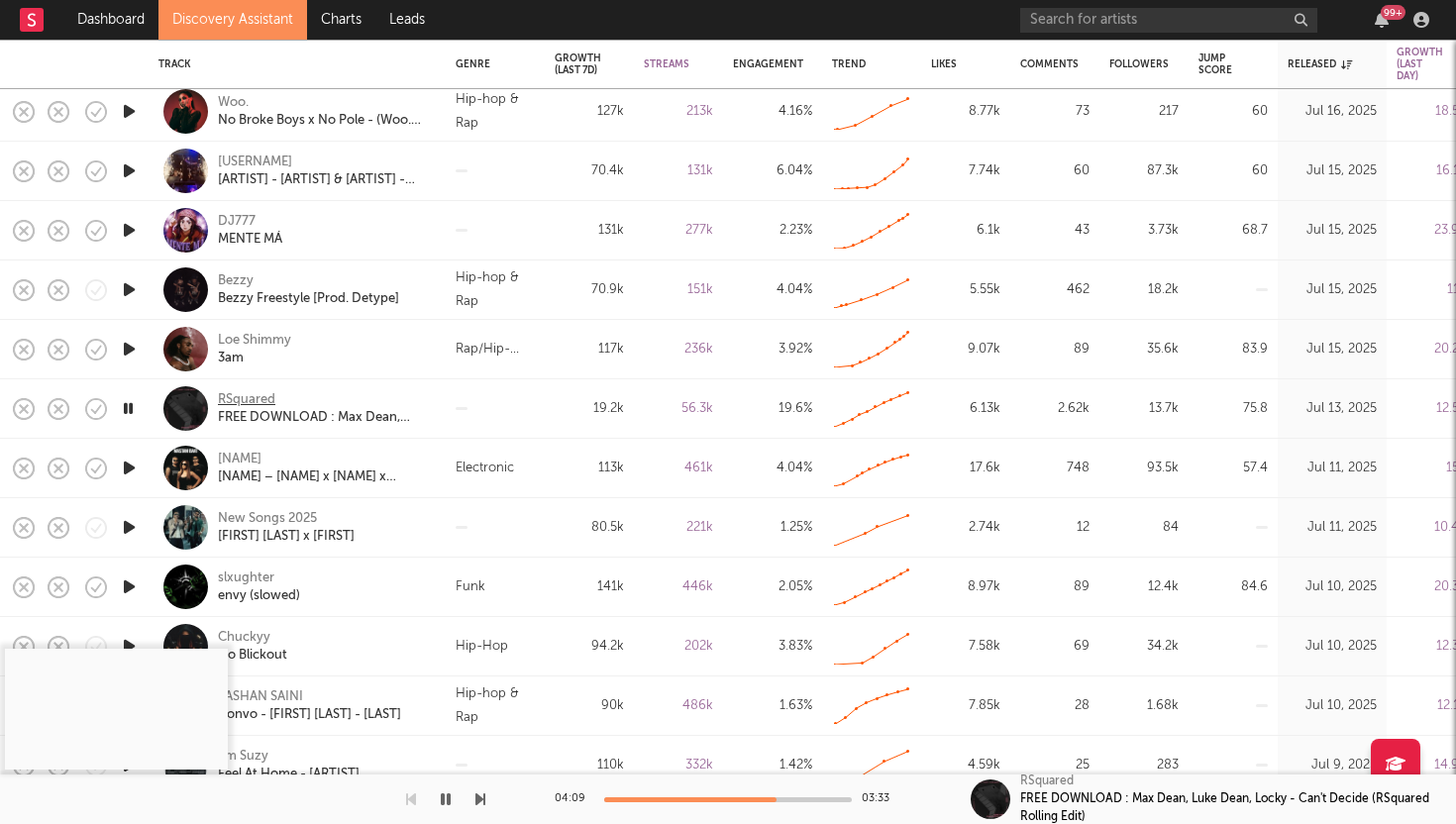 click on "RSquared" at bounding box center (247, 400) 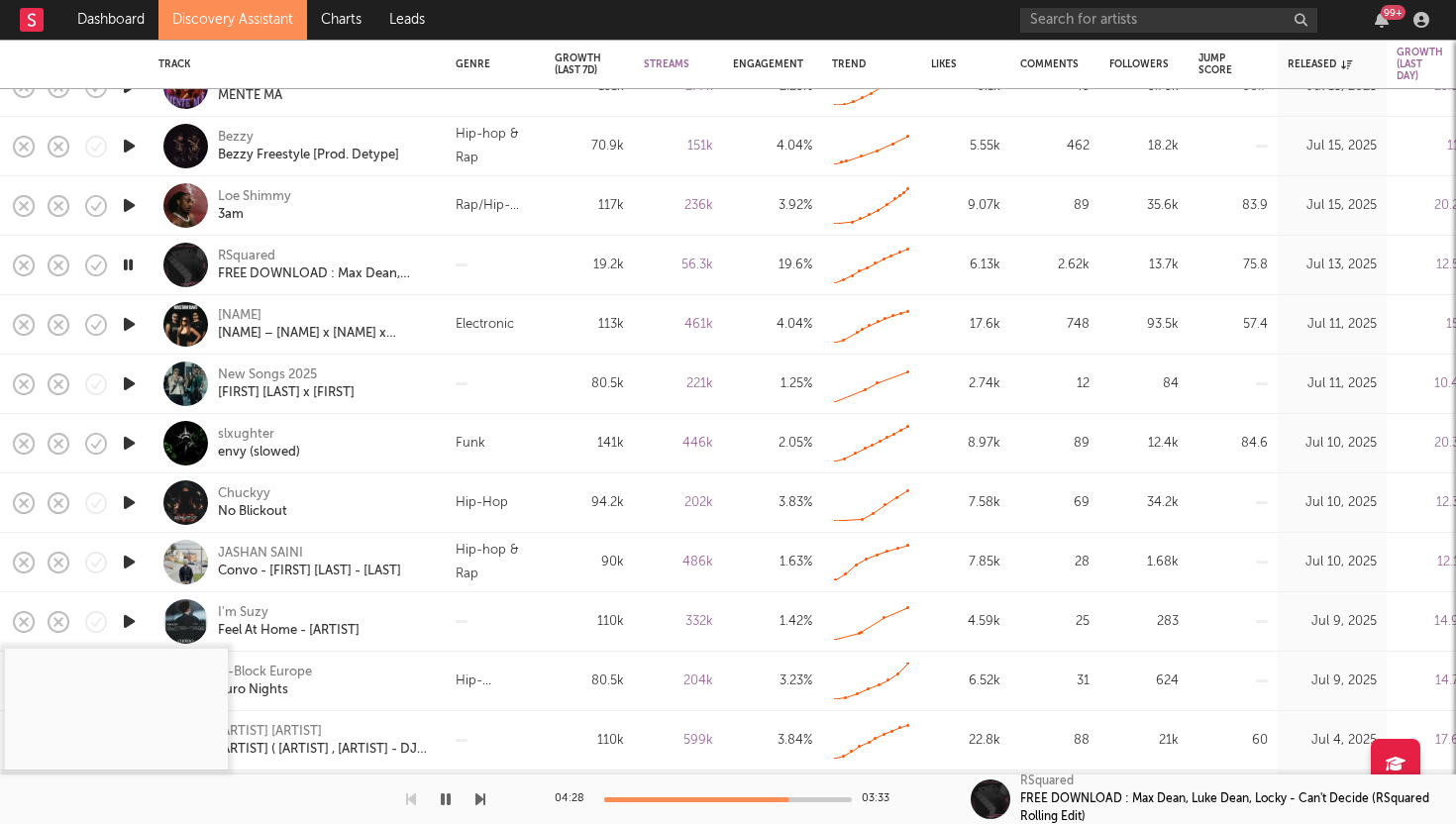 click at bounding box center (128, 264) 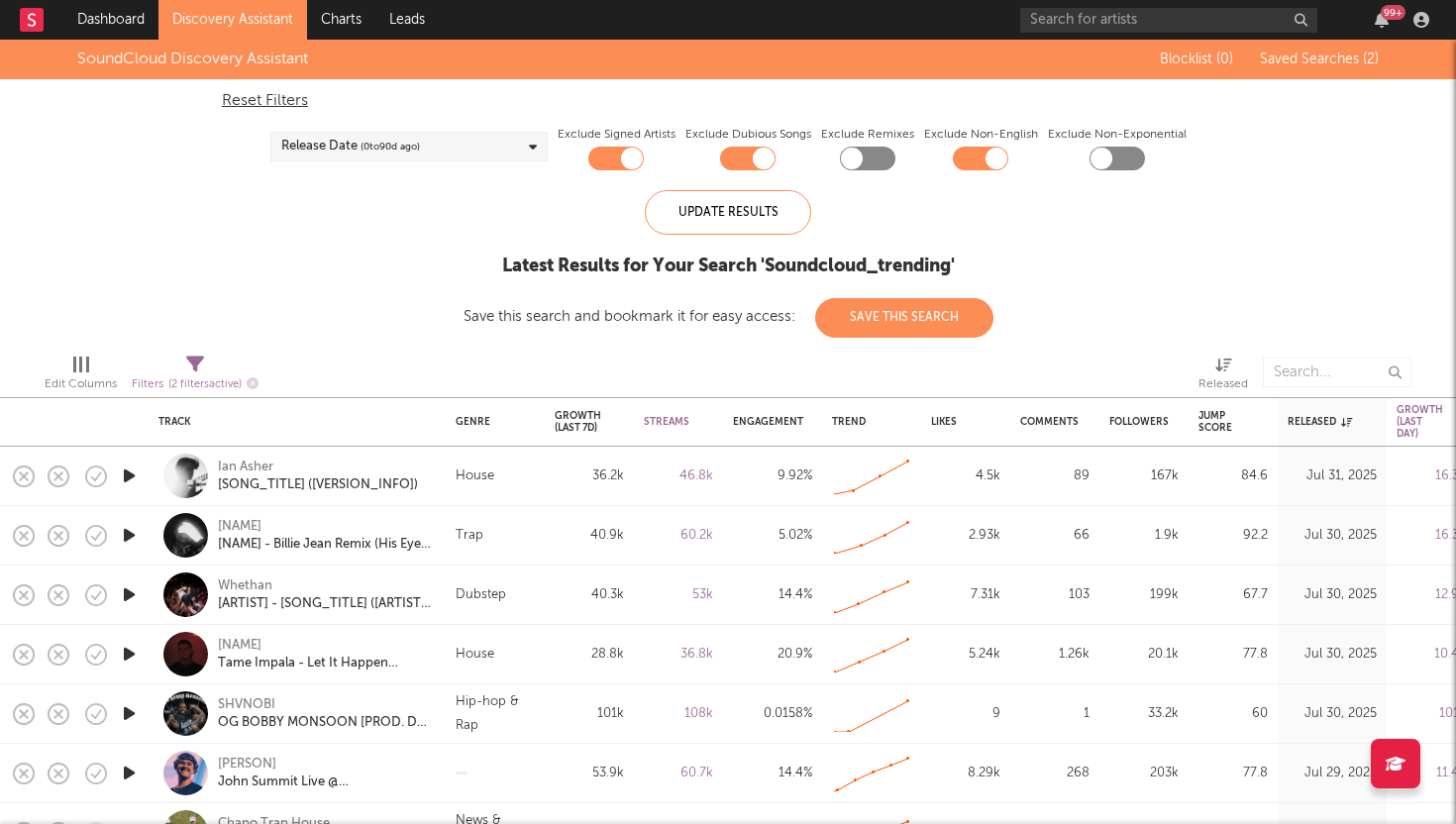 click on "Discovery Assistant" at bounding box center [233, 20] 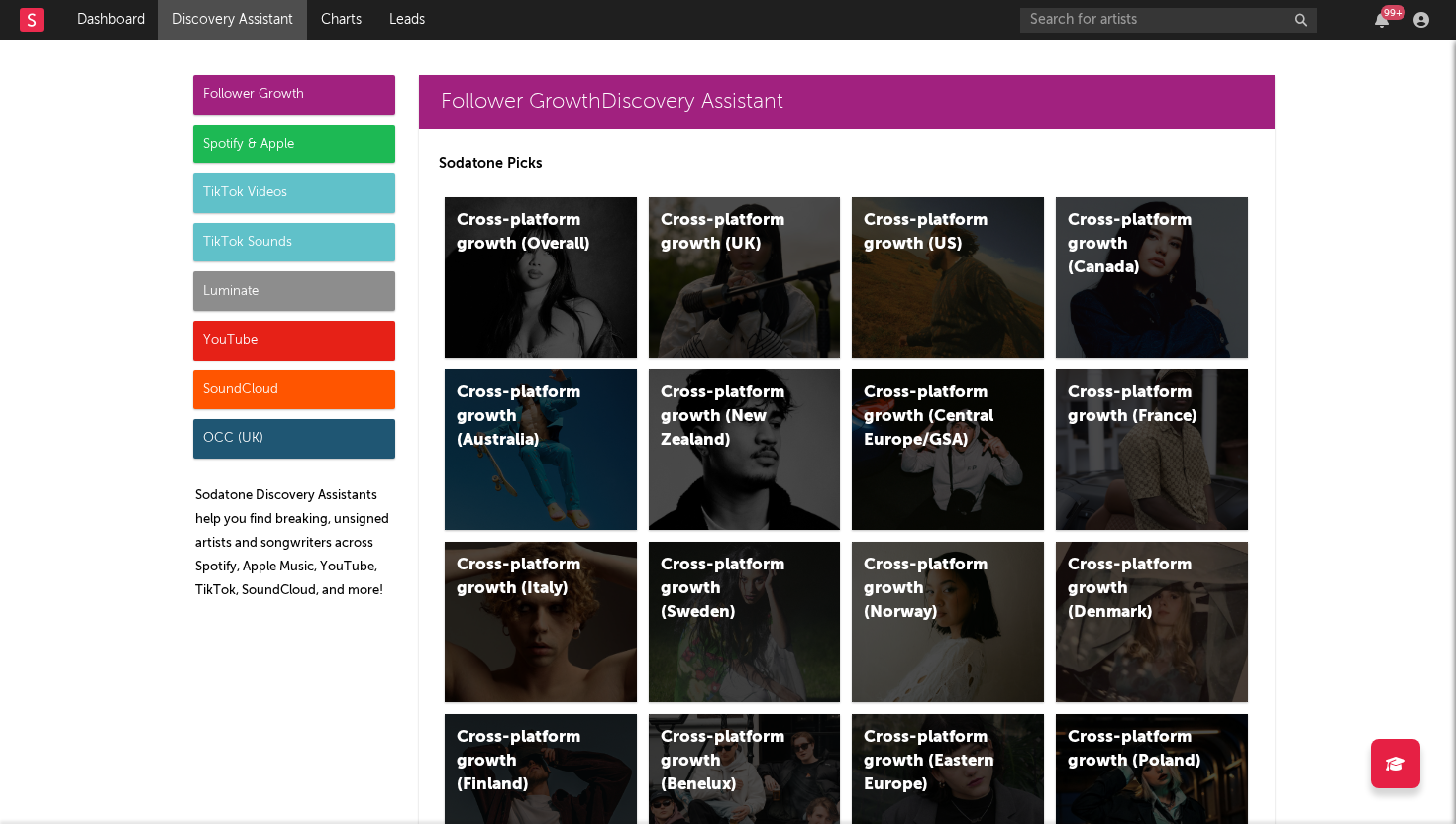 click on "SoundCloud" at bounding box center (294, 390) 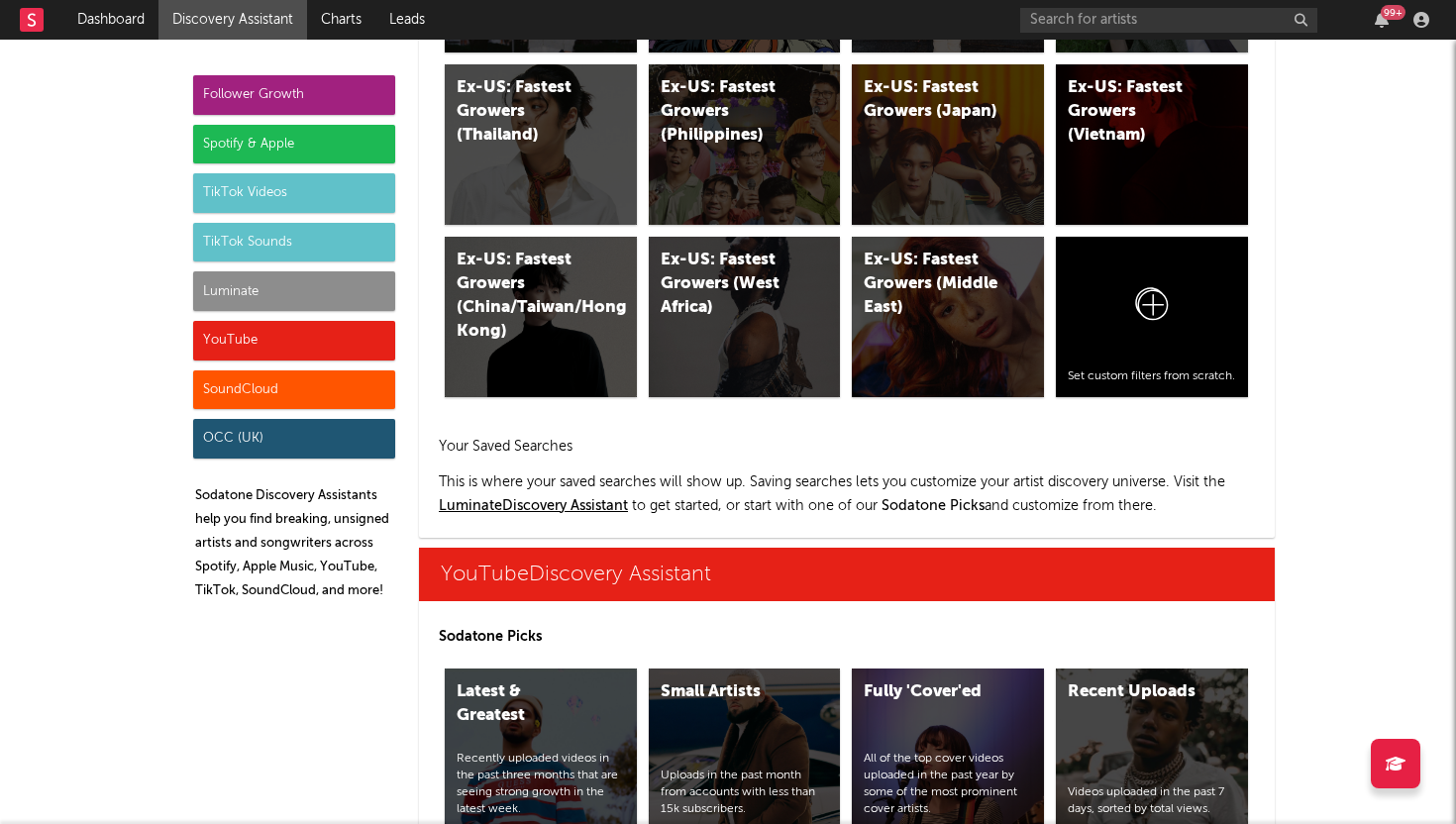 scroll, scrollTop: 12340, scrollLeft: 0, axis: vertical 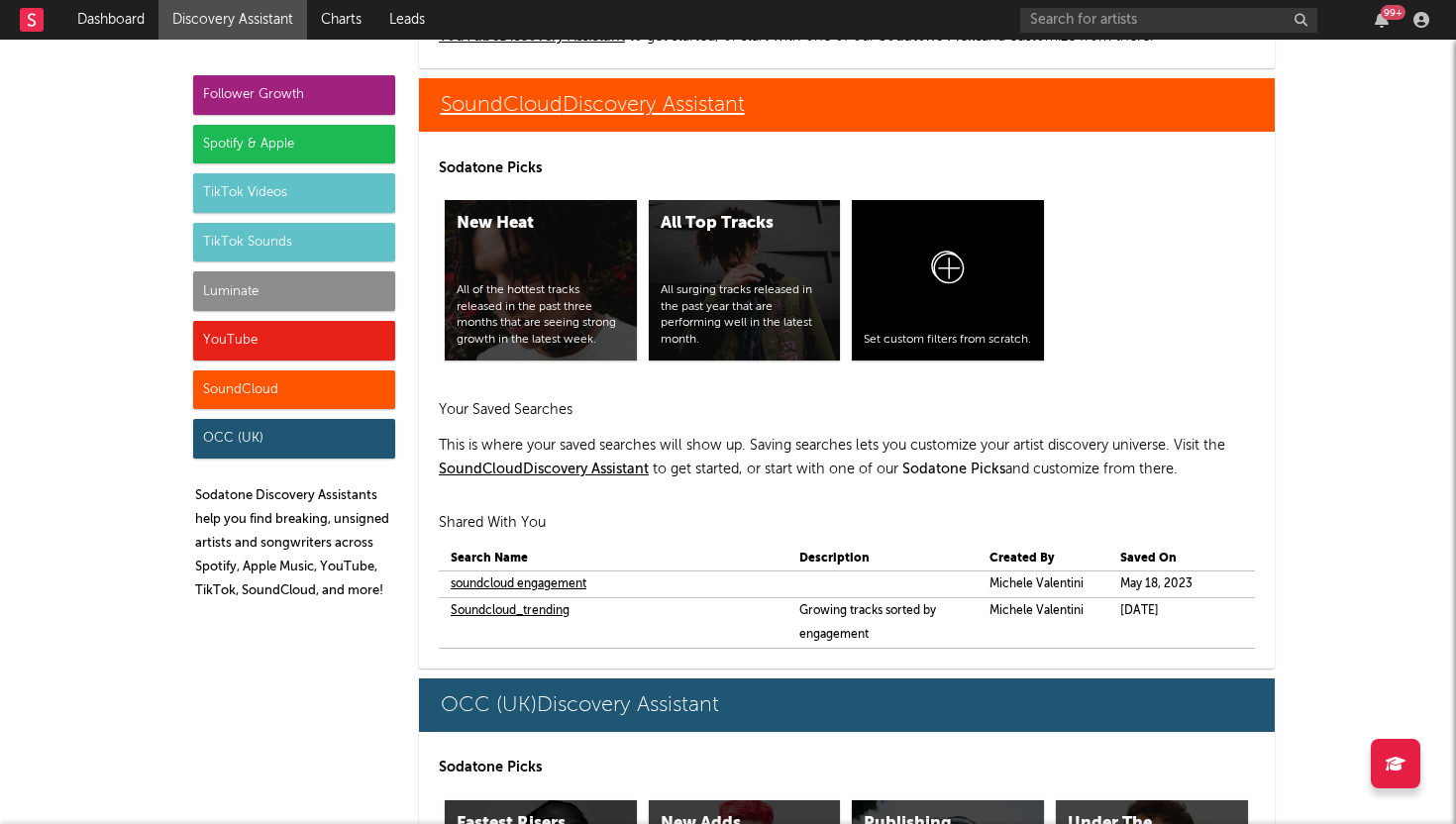 click on "SoundCloud  Discovery Assistant" at bounding box center [847, 105] 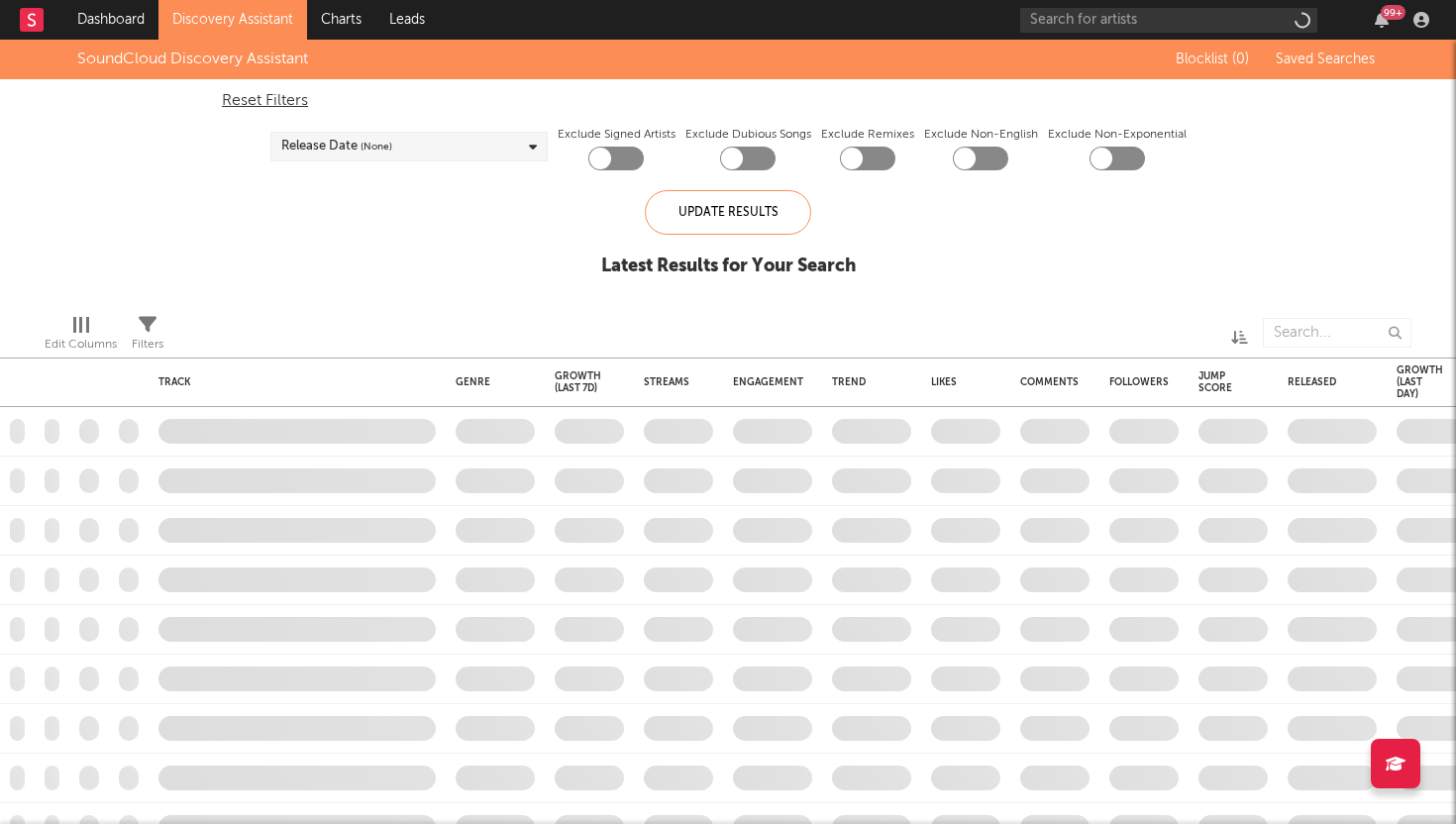 checkbox on "true" 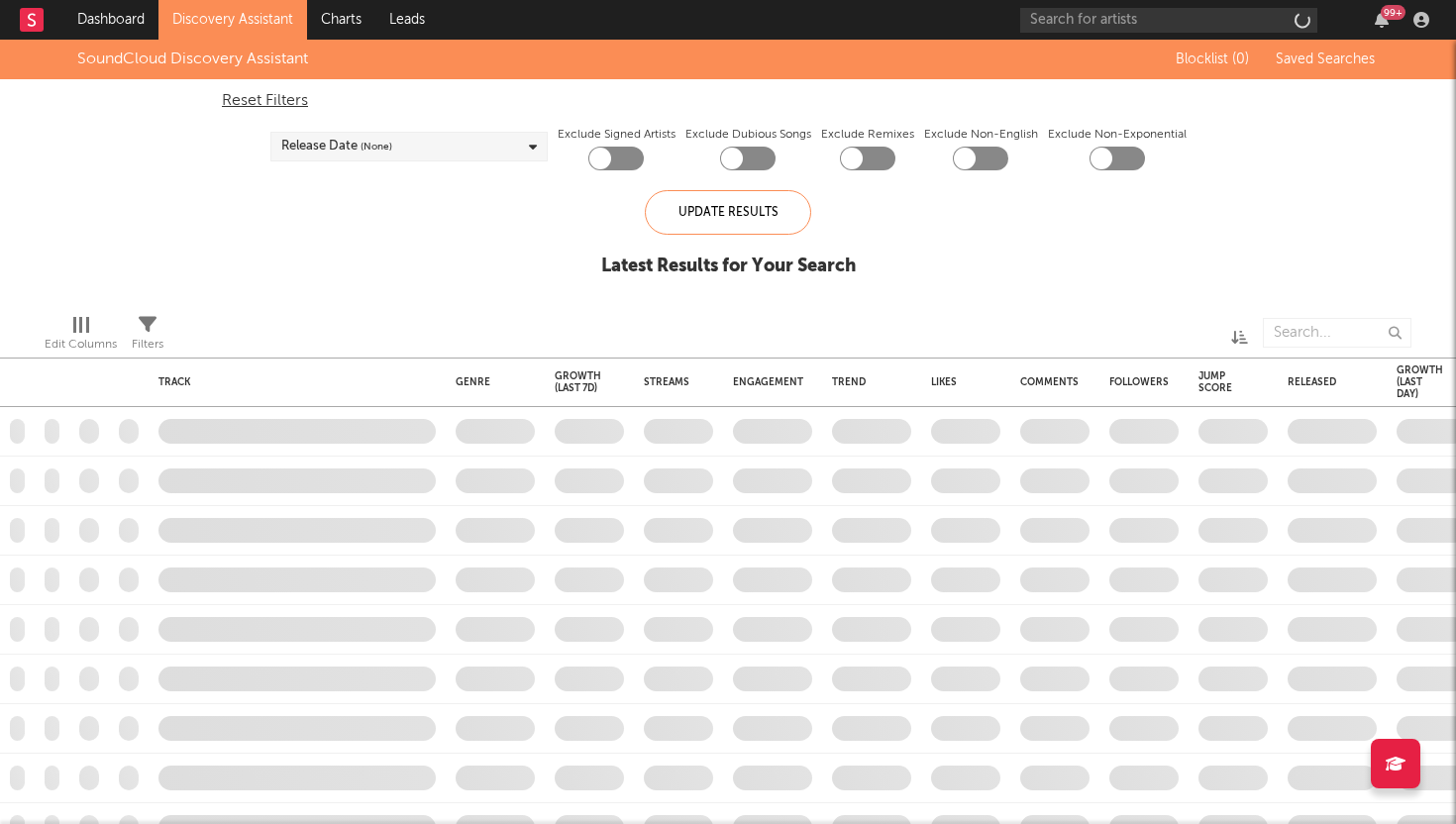 checkbox on "true" 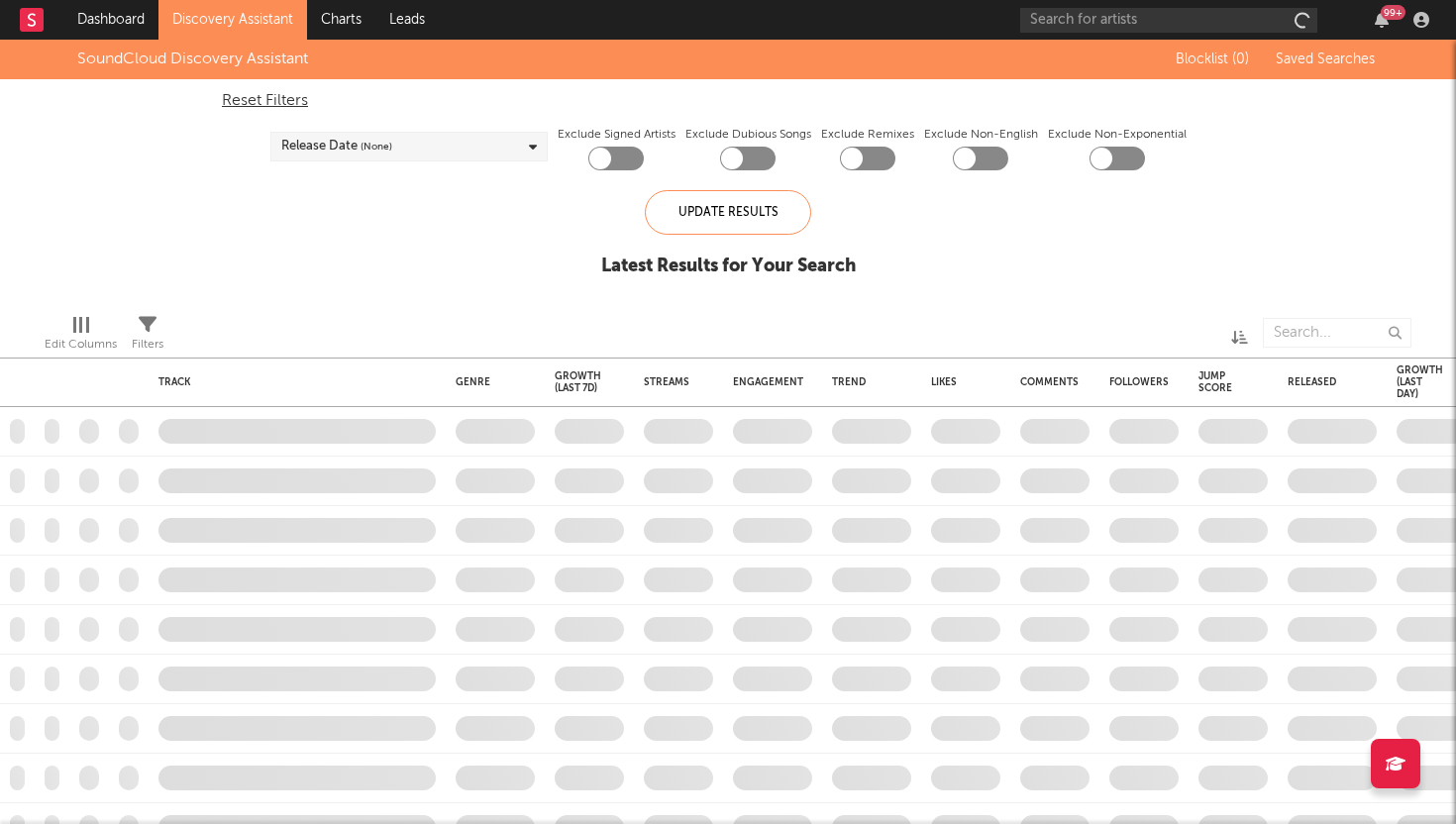 checkbox on "true" 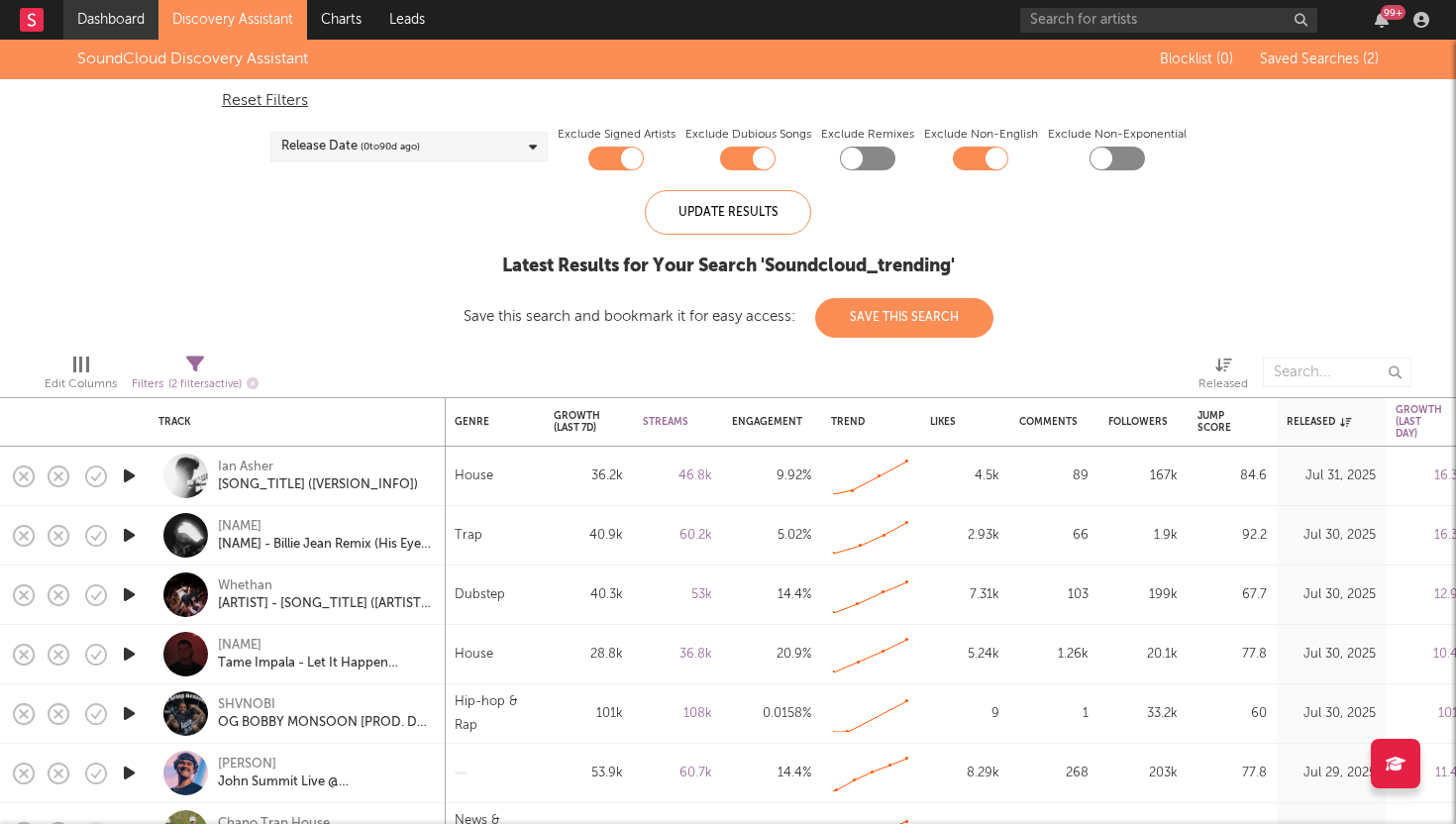 click on "Dashboard" at bounding box center (111, 20) 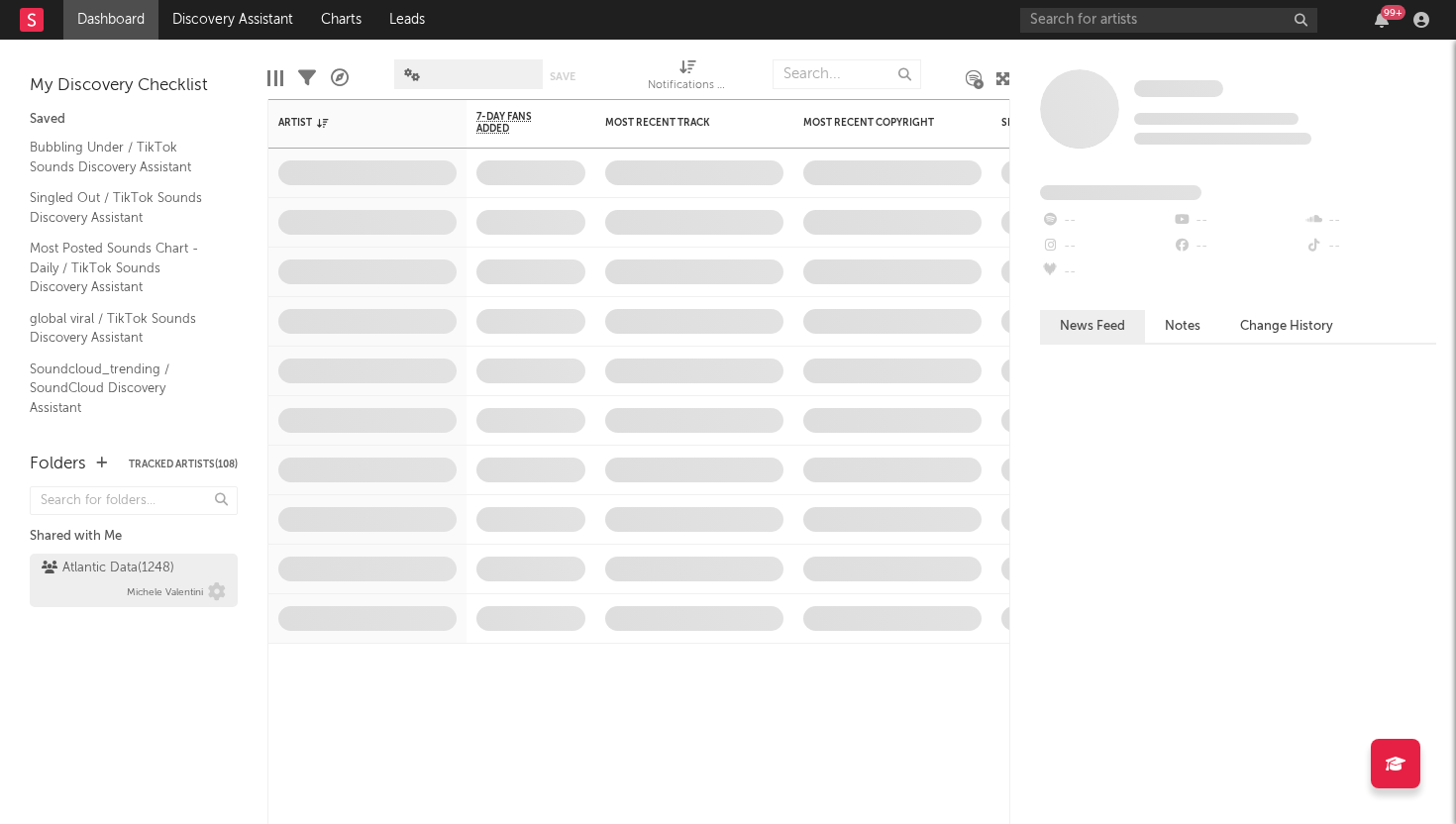 click on "Atlantic Data  ( 1248 ) Michele Valentini" at bounding box center (134, 580) 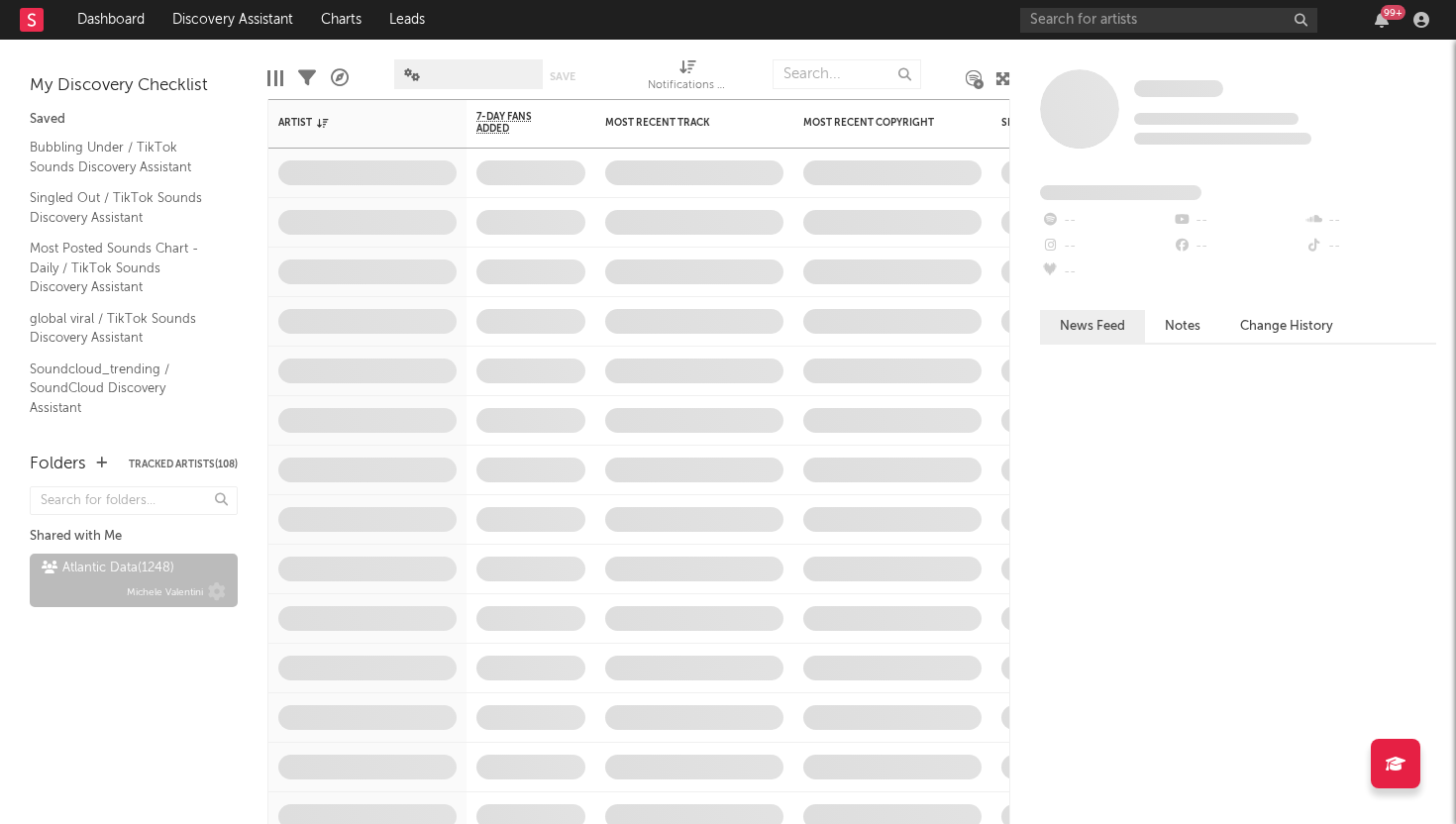 click on "Atlantic Data  ( 1248 ) Michele Valentini" at bounding box center (134, 580) 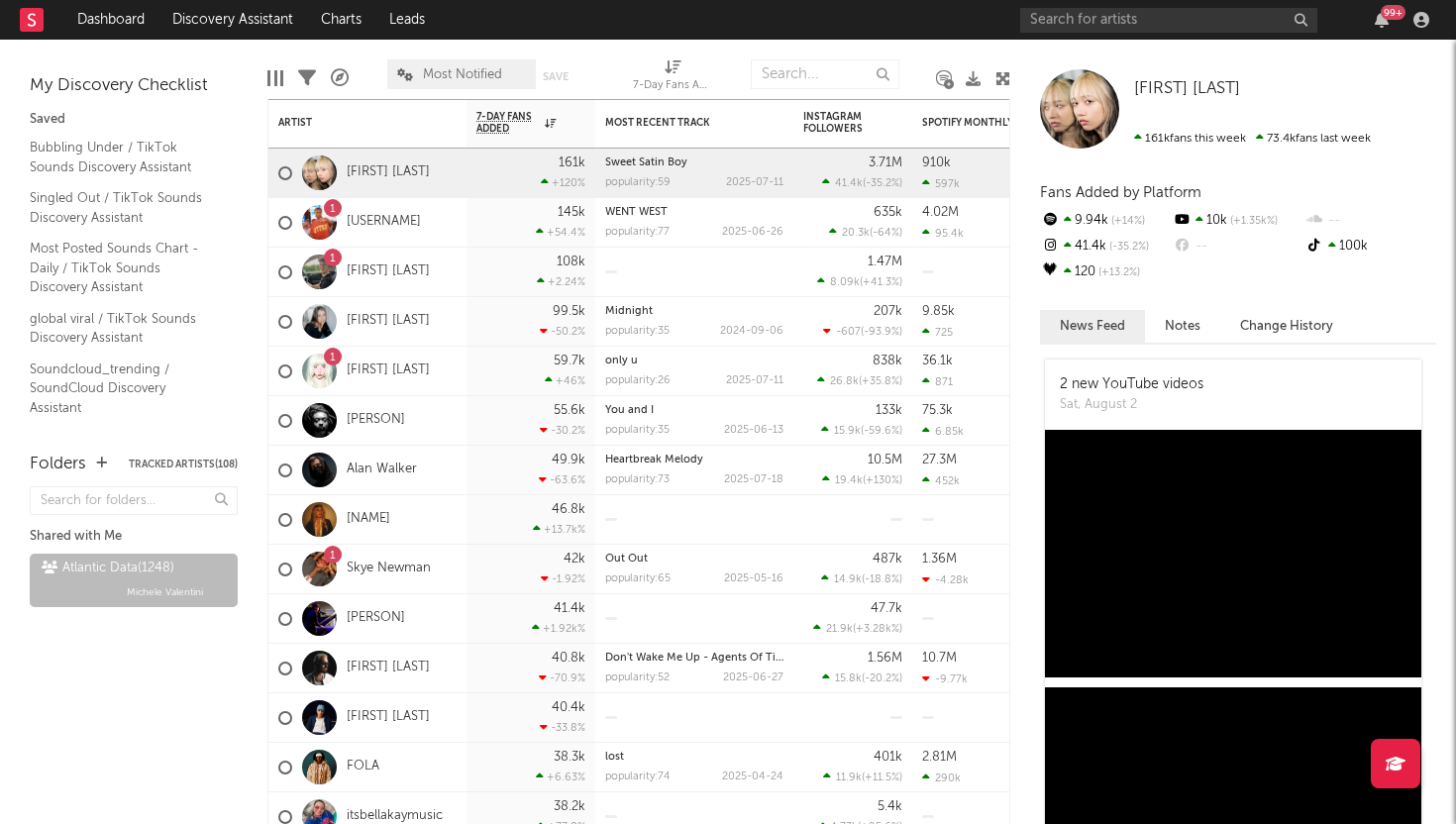 click on "Most Notified" at bounding box center [462, 74] 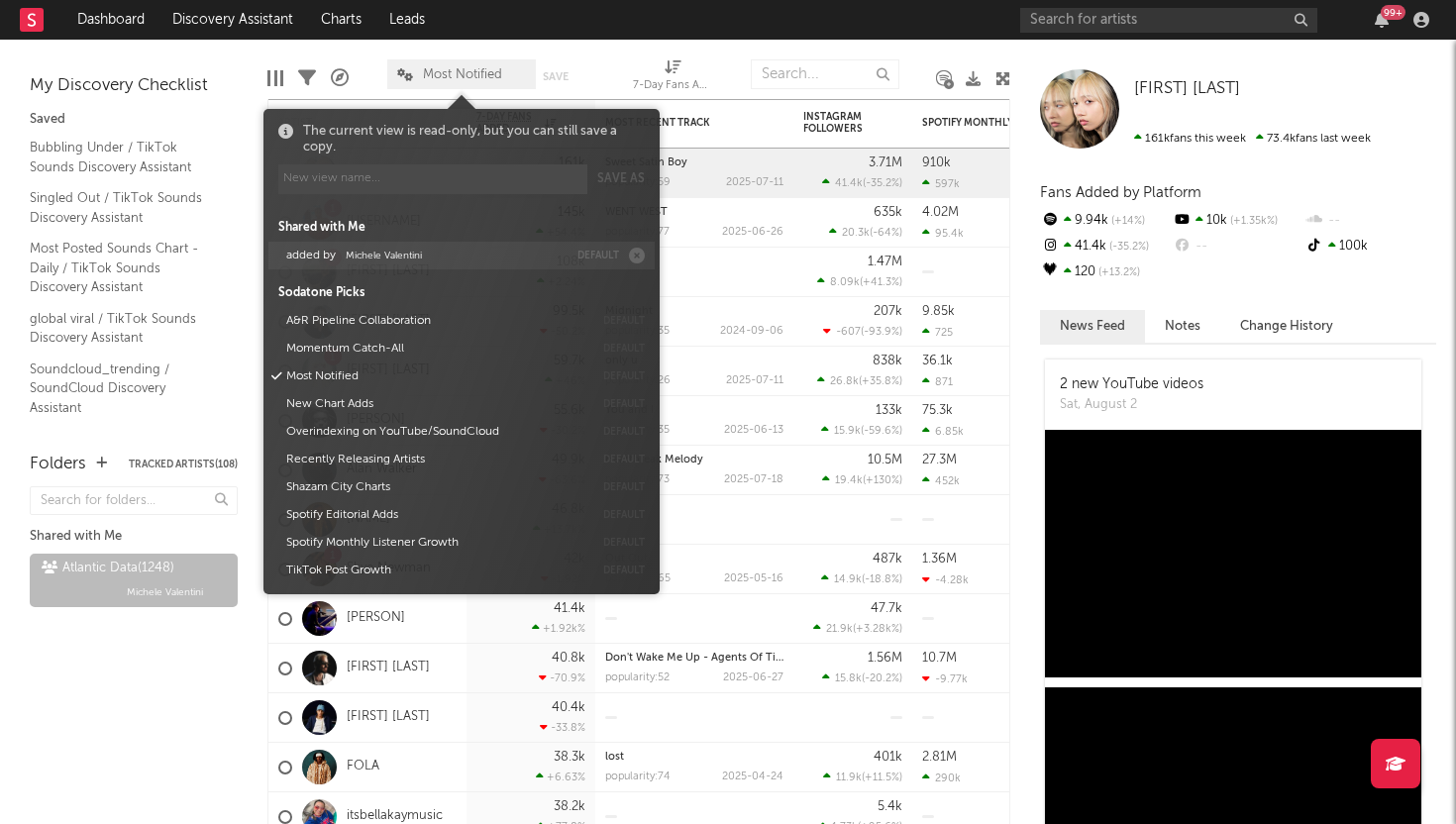 click on "added by Michele Valentini" at bounding box center [423, 256] 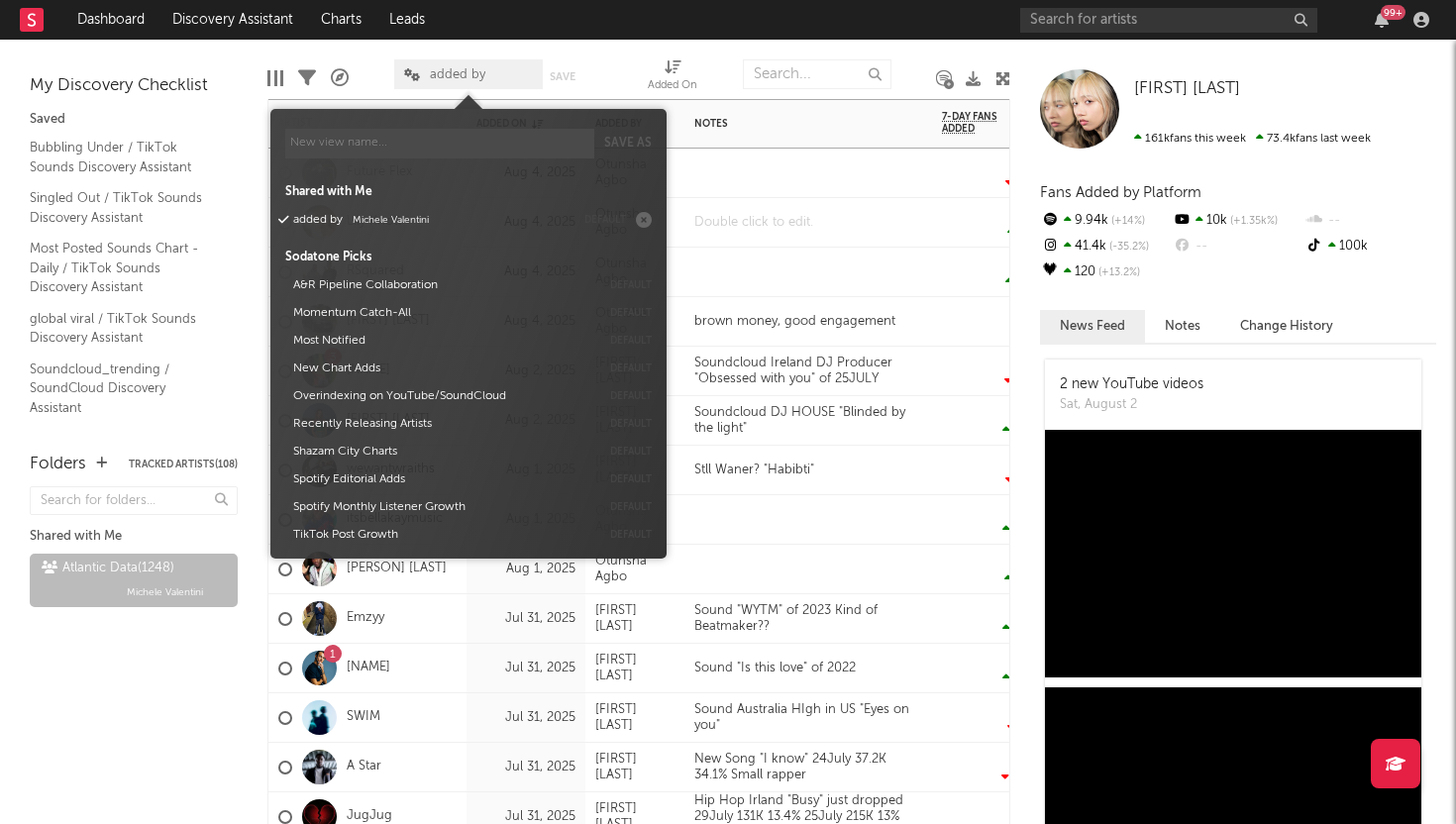 click at bounding box center [808, 222] 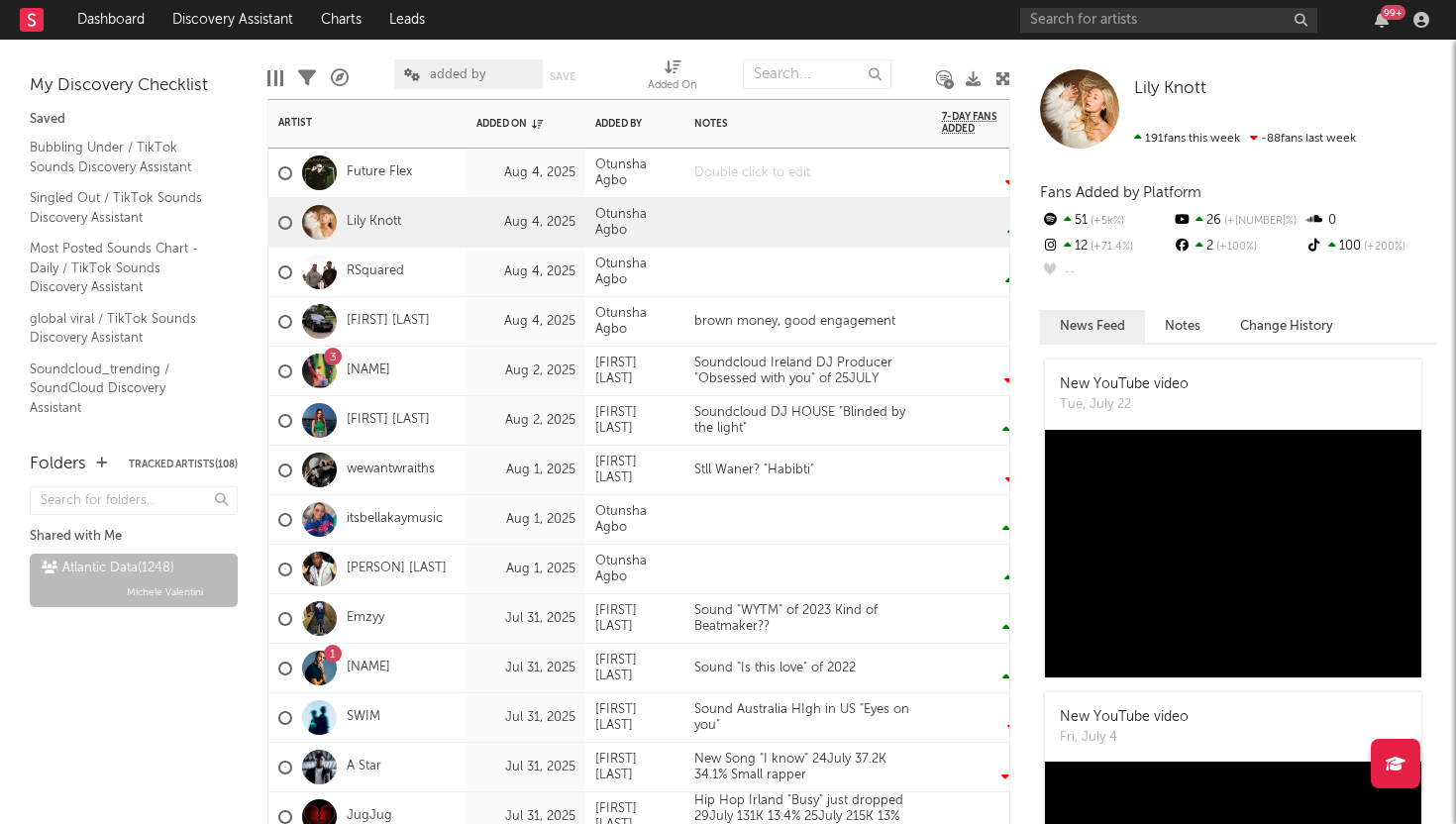 click at bounding box center (808, 172) 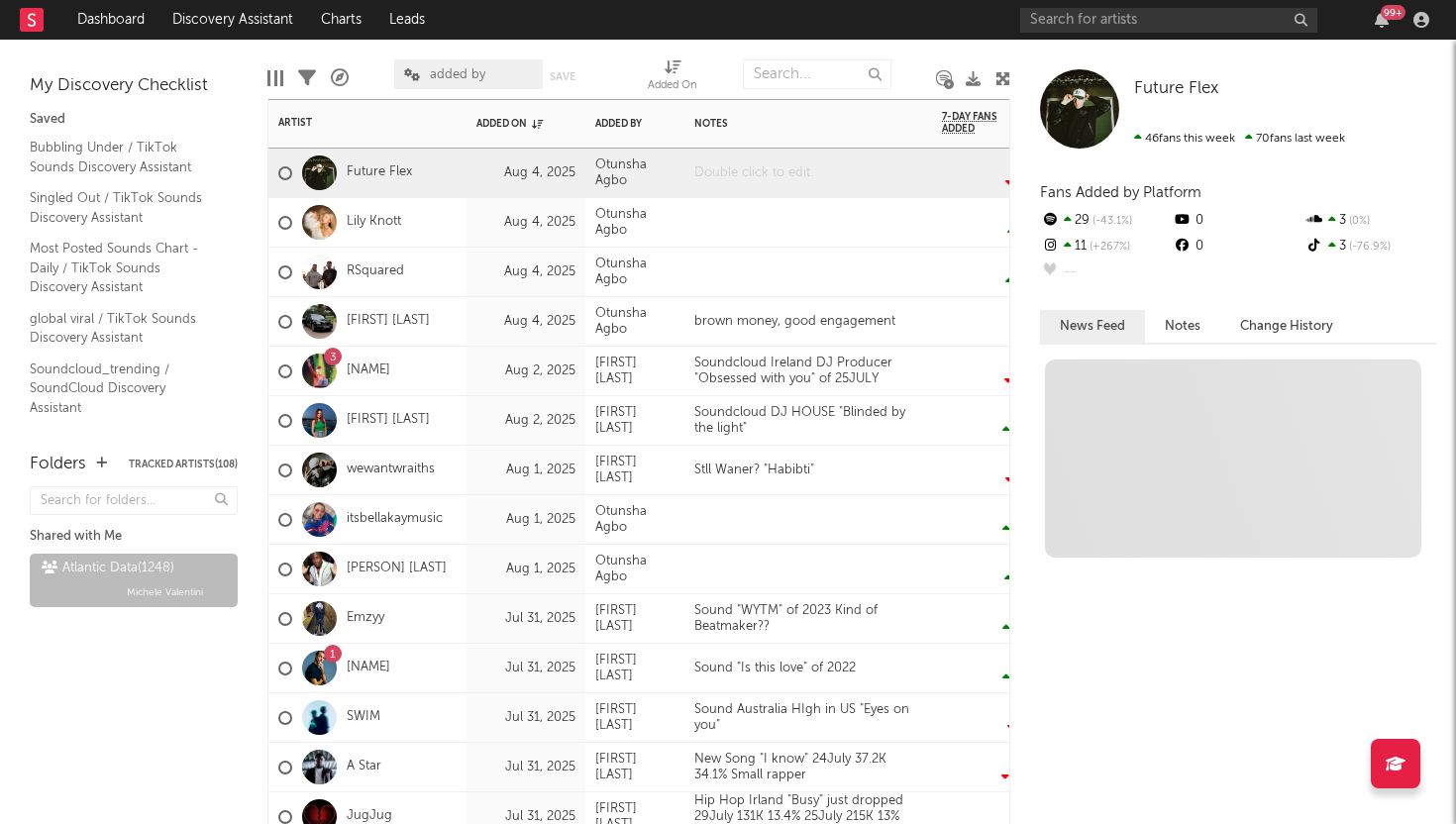 click at bounding box center [808, 172] 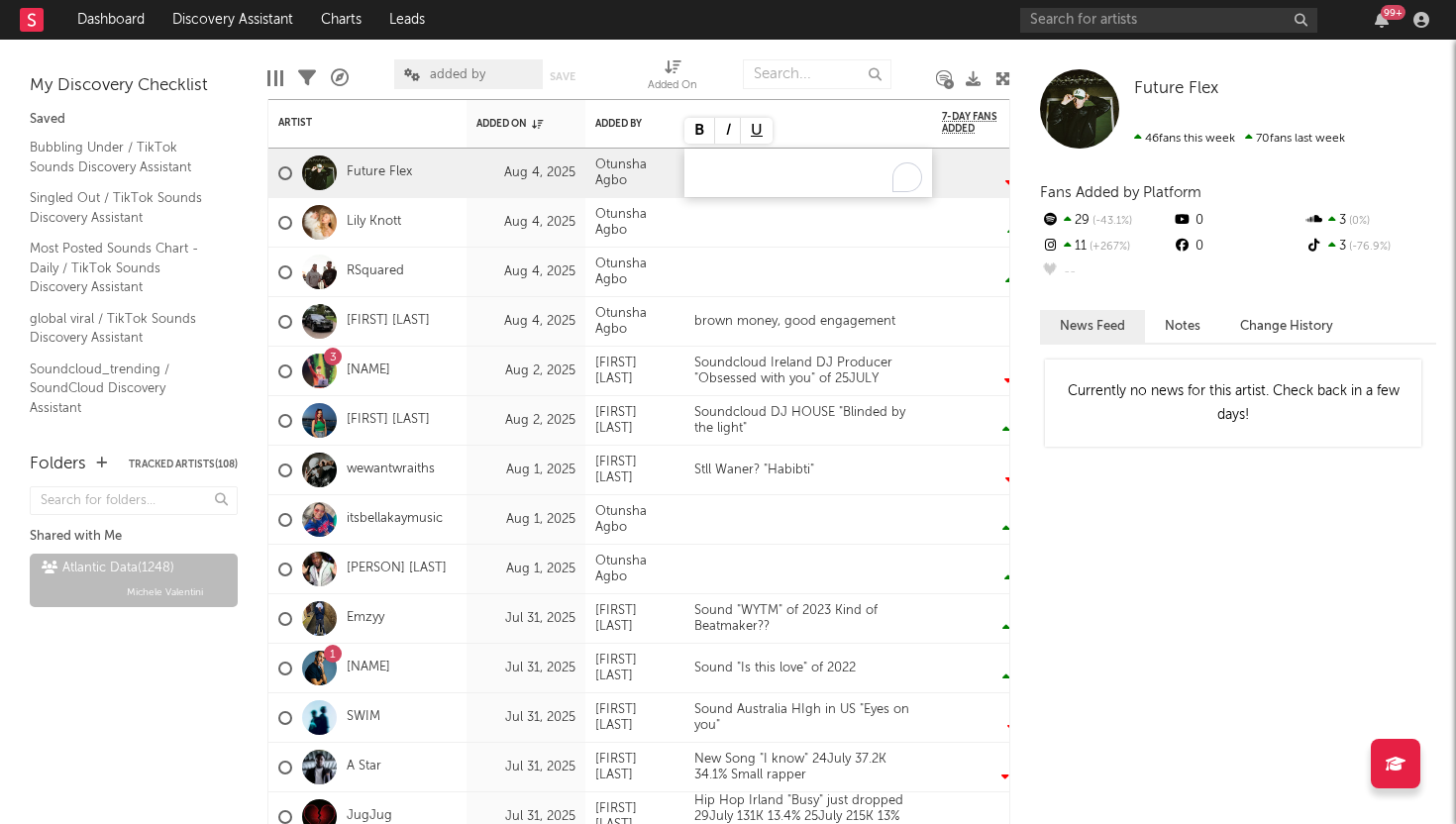 type 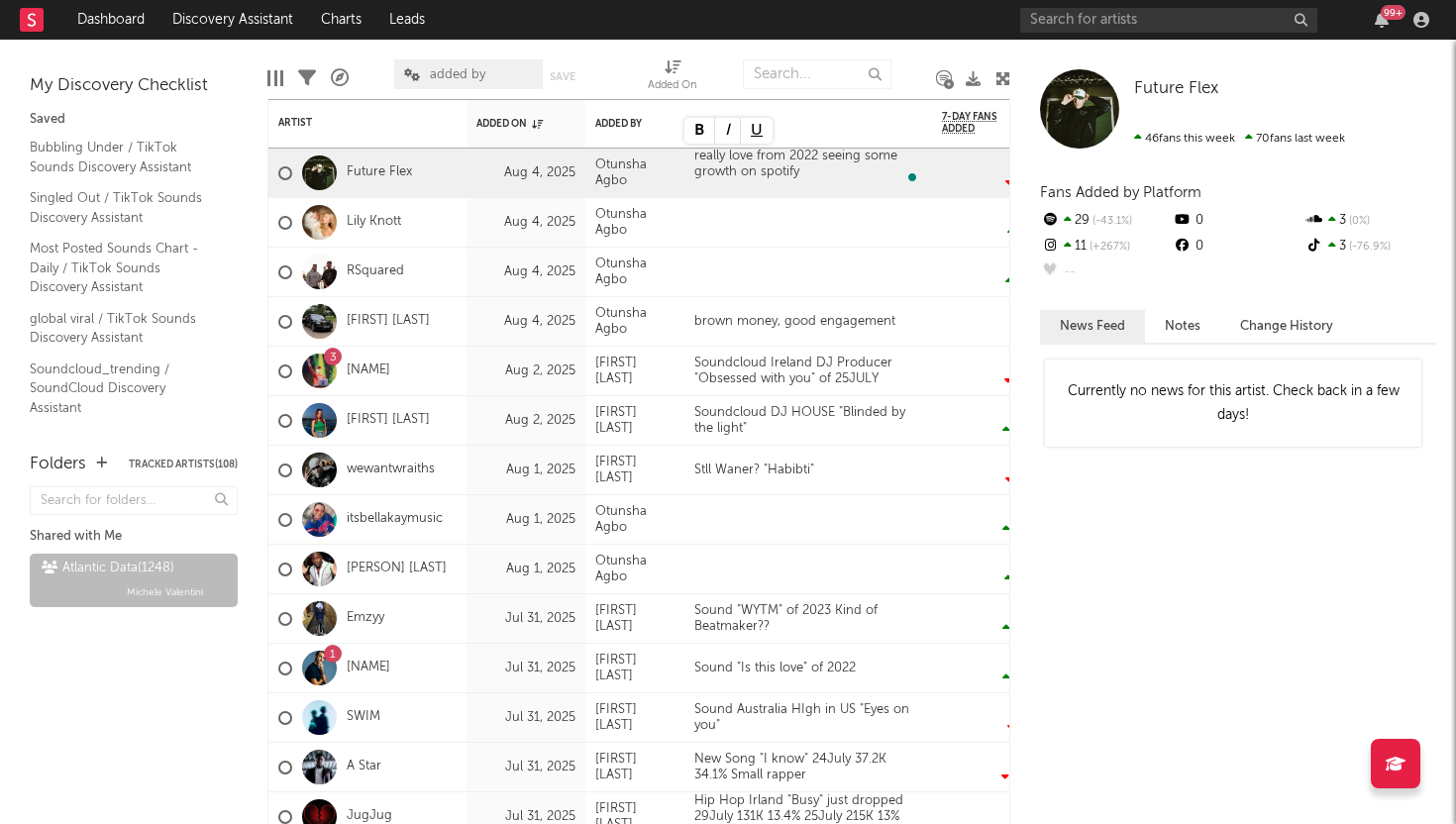 click at bounding box center (914, 74) 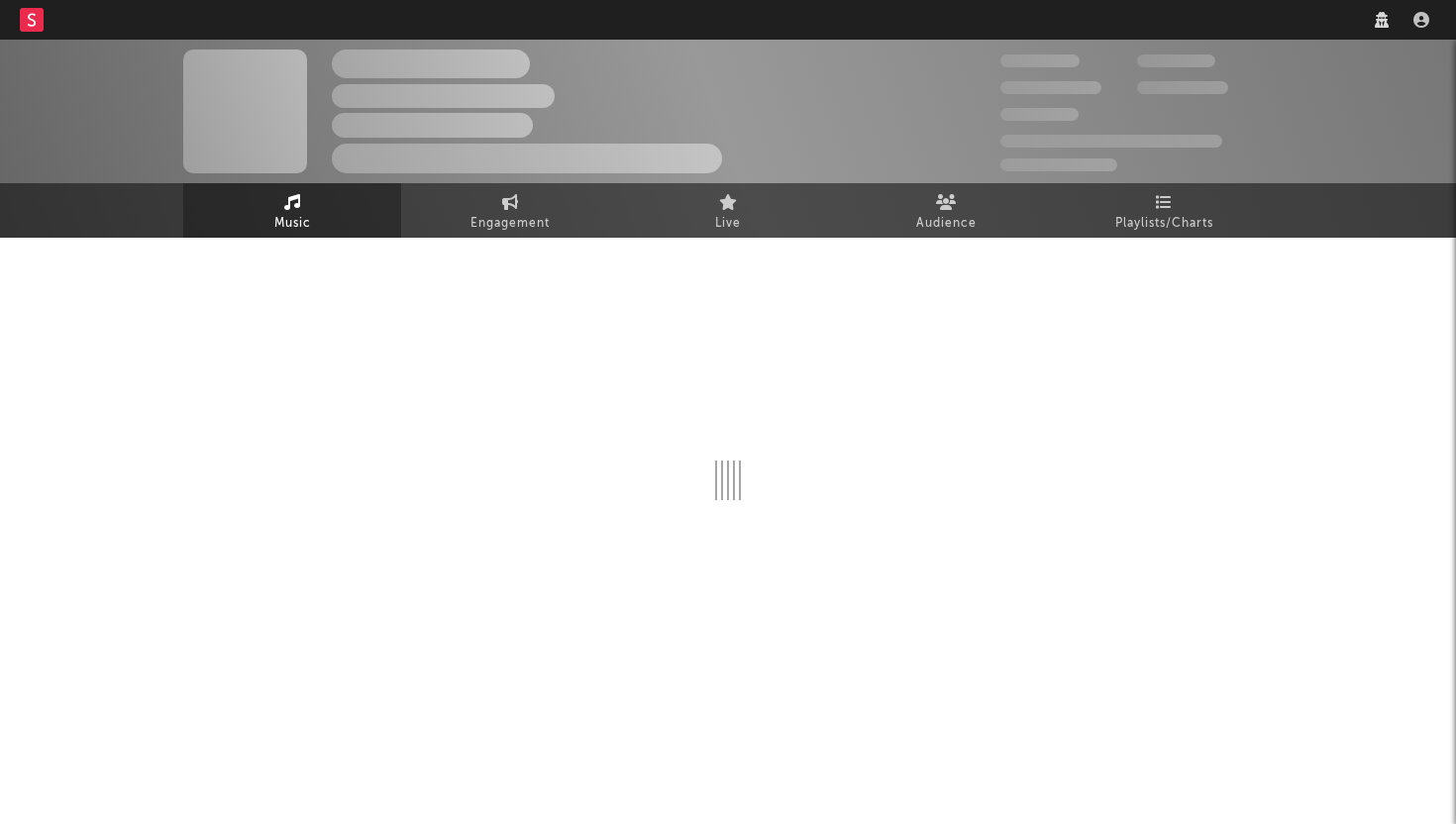 scroll, scrollTop: 0, scrollLeft: 0, axis: both 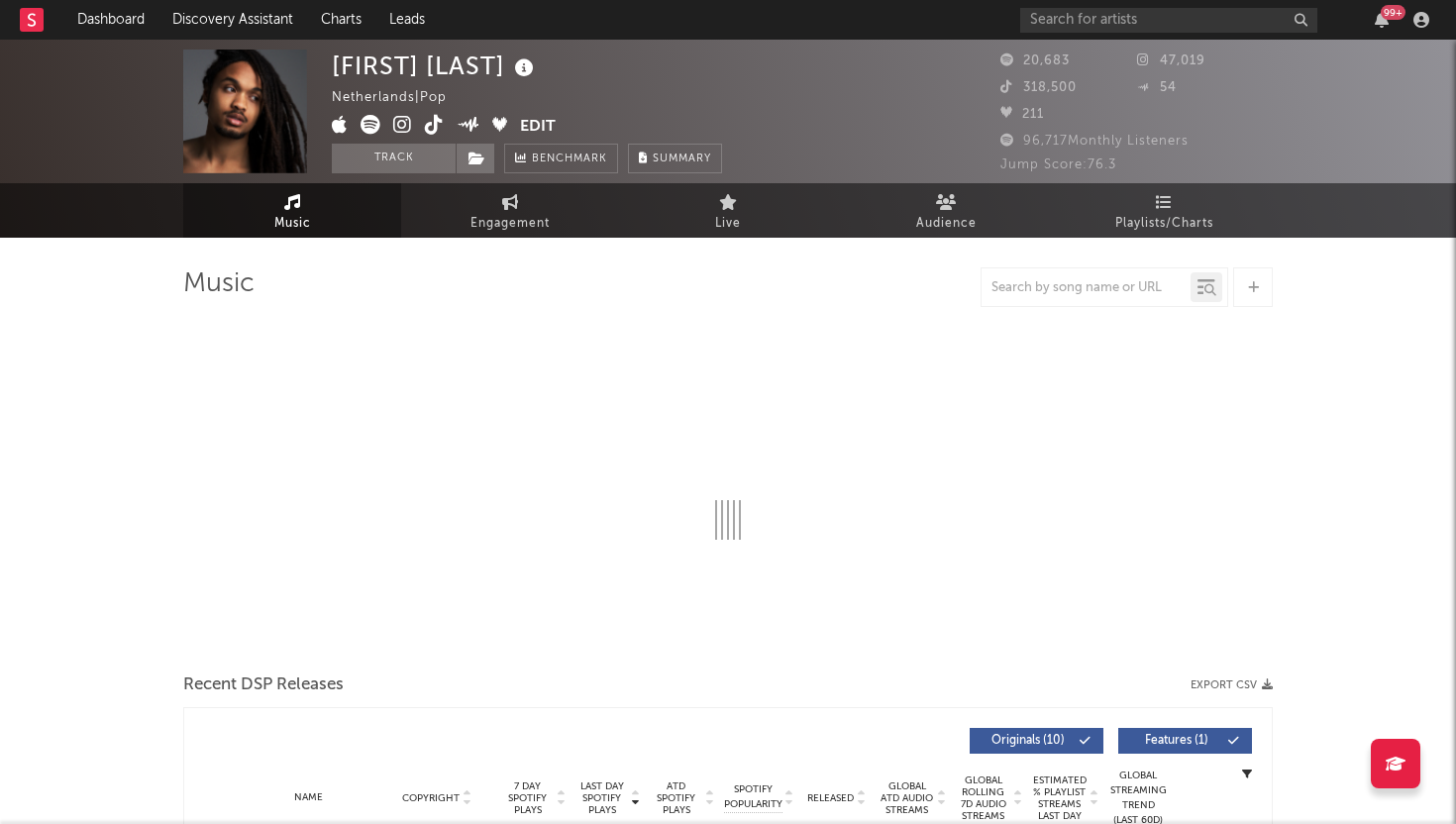 select on "6m" 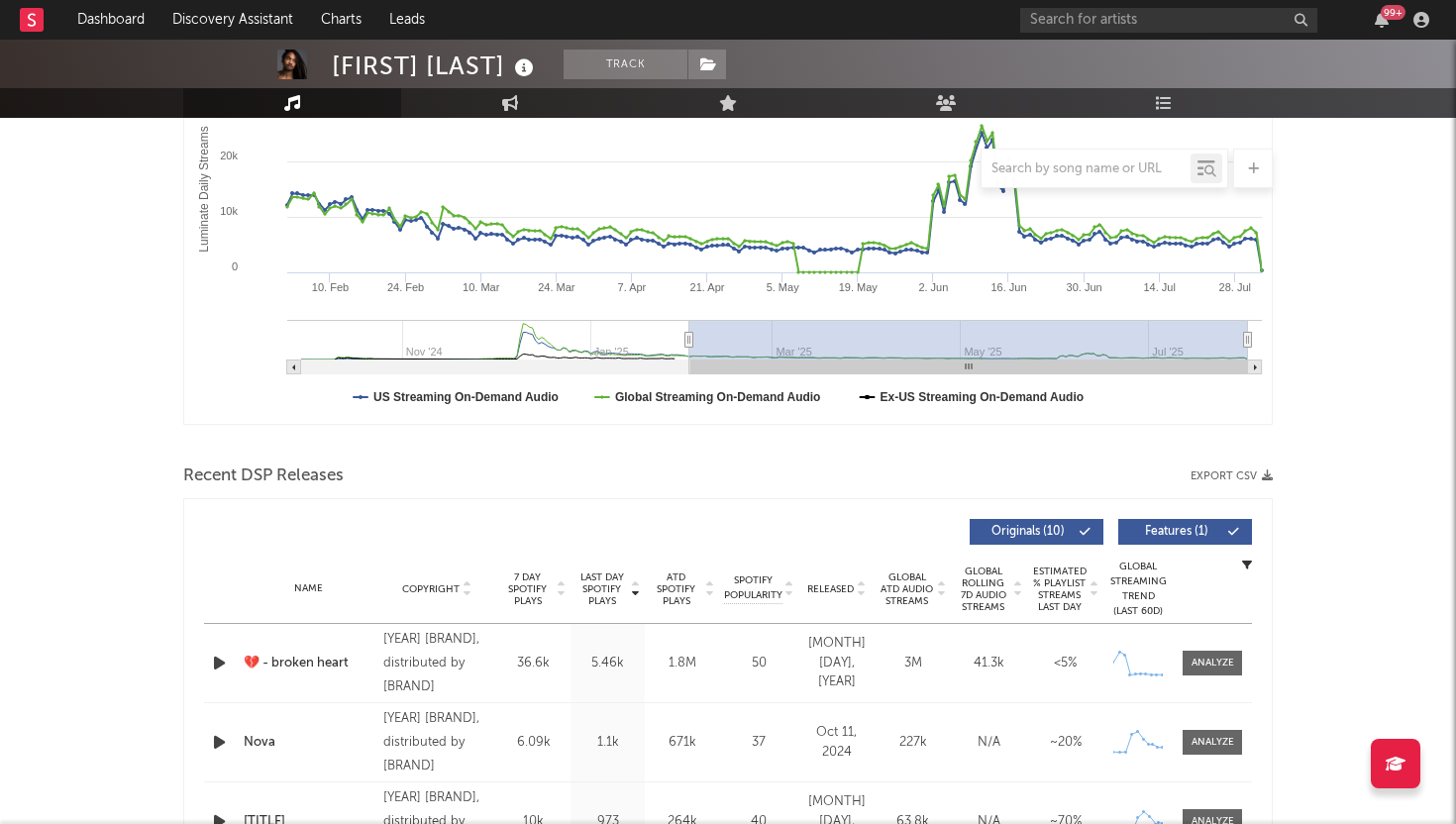scroll, scrollTop: 83, scrollLeft: 0, axis: vertical 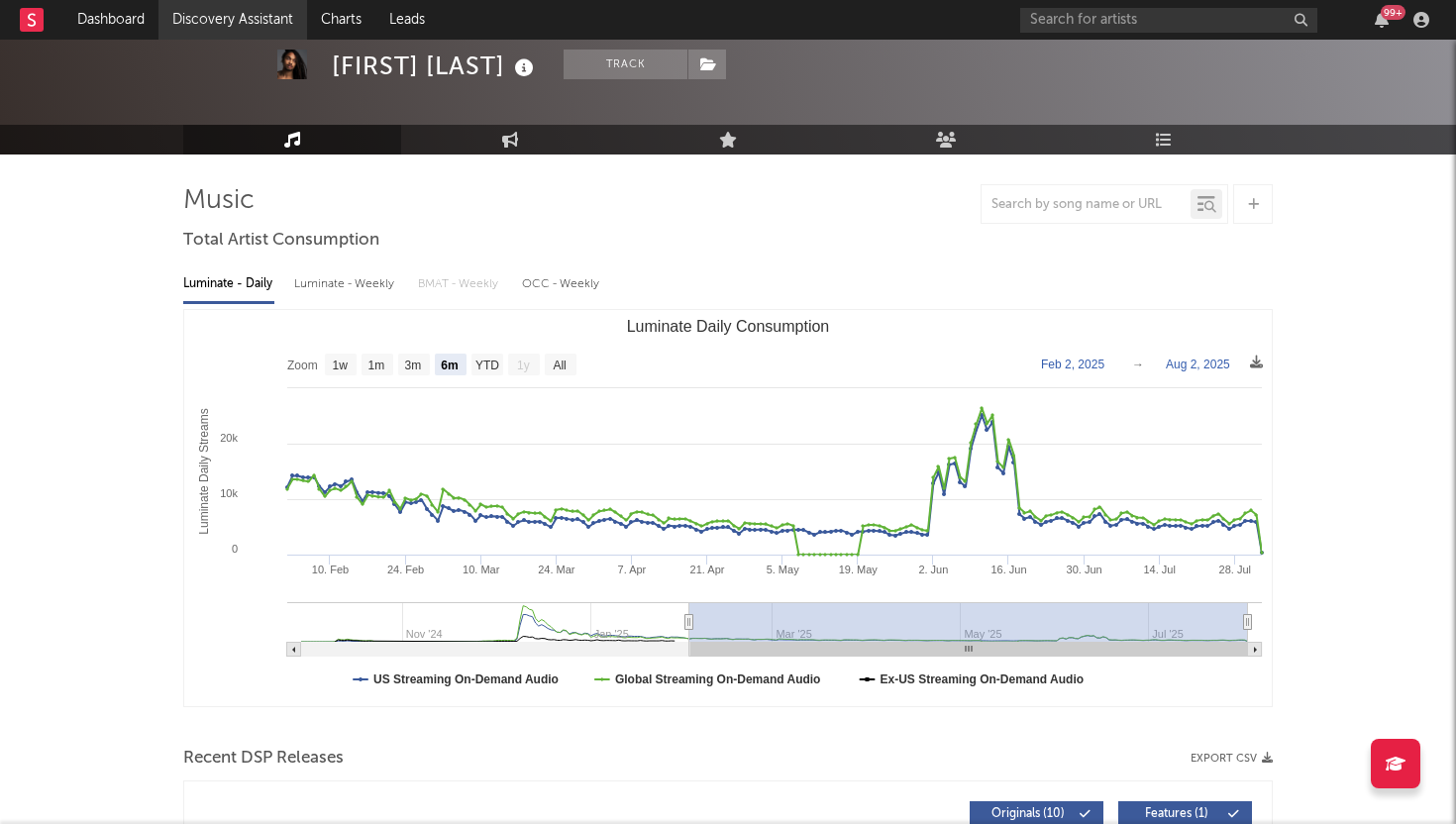 click on "Discovery Assistant" at bounding box center [233, 20] 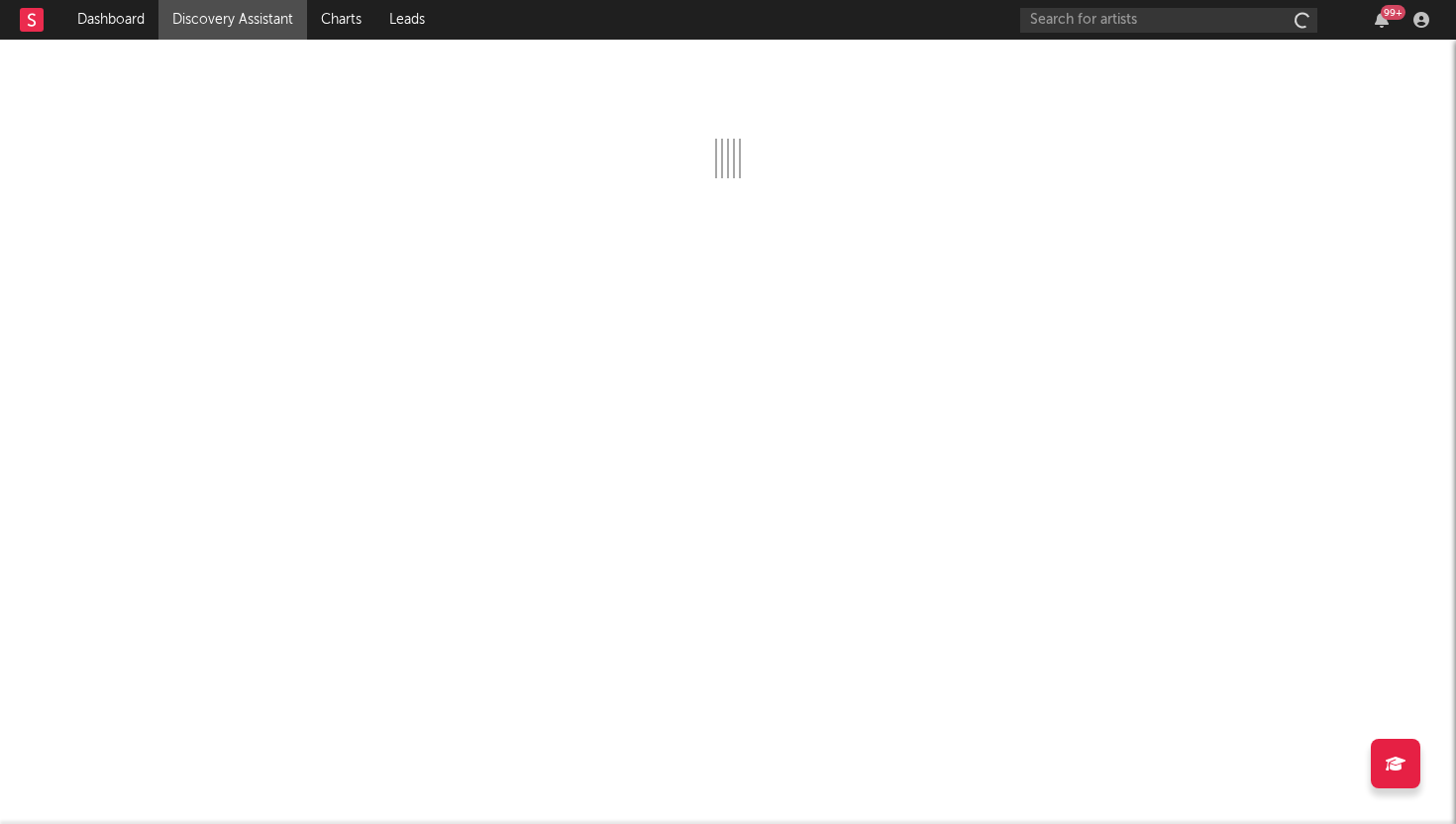 scroll, scrollTop: 0, scrollLeft: 0, axis: both 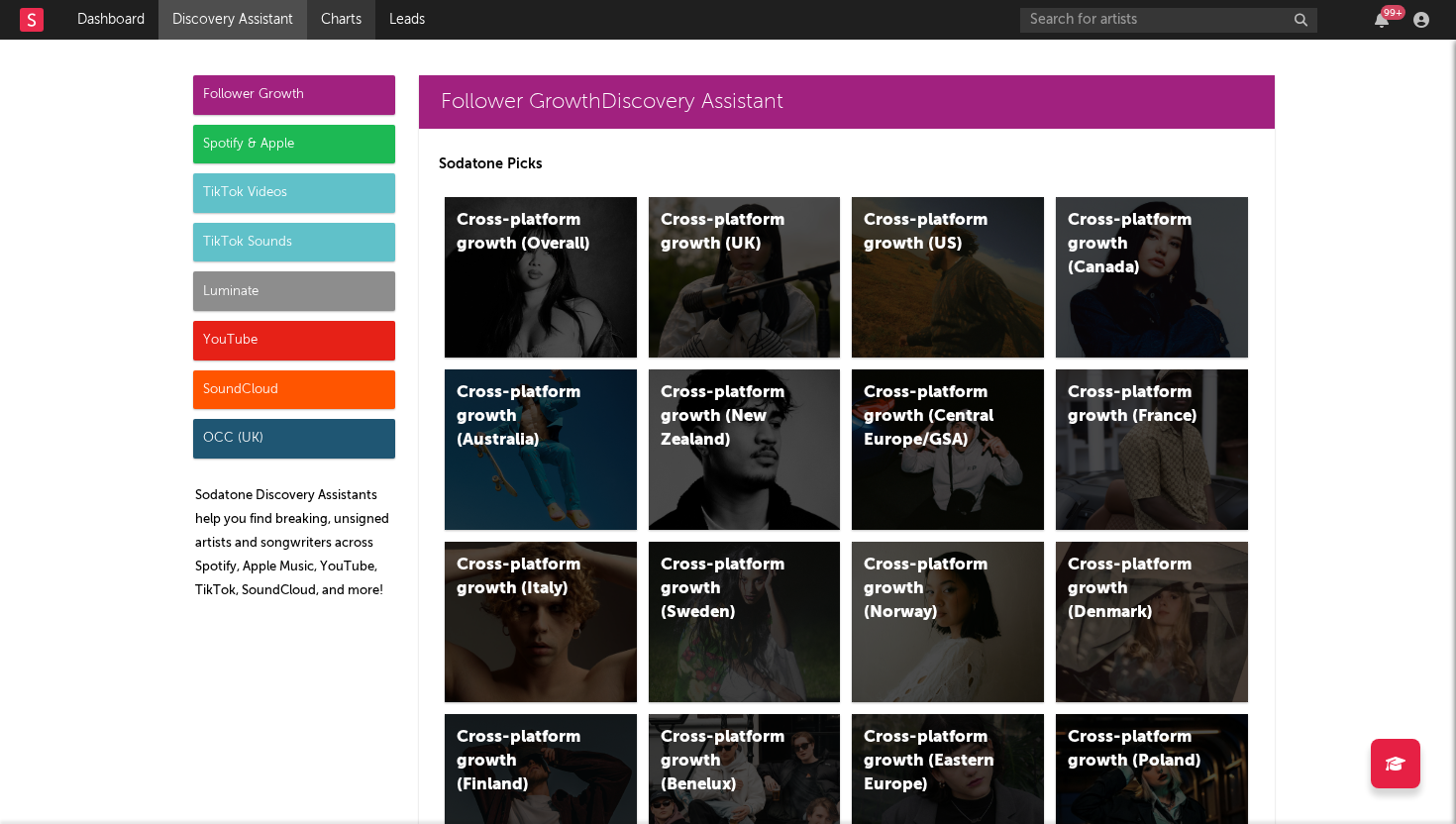 click on "Charts" at bounding box center (341, 20) 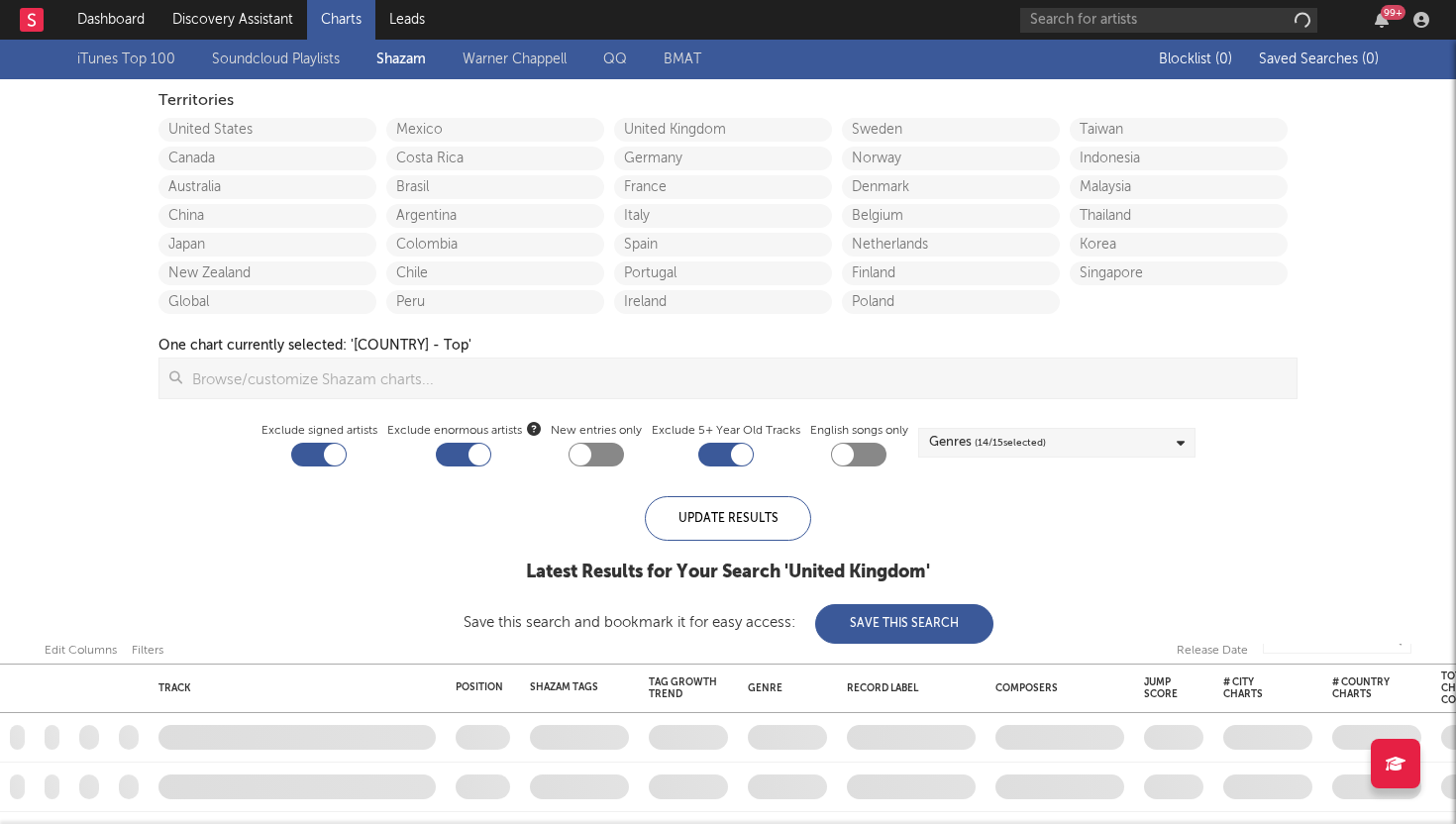 checkbox on "true" 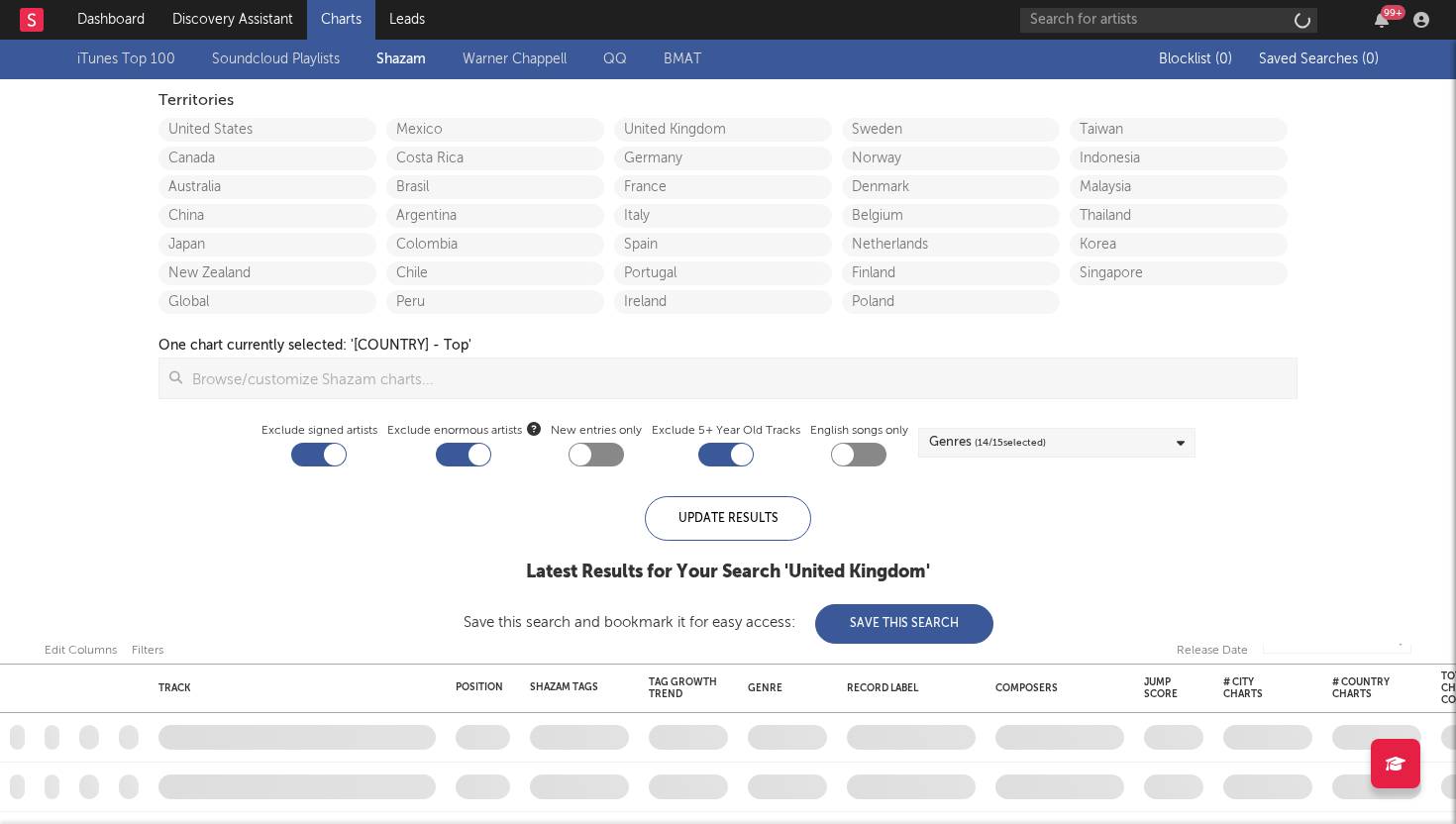 checkbox on "true" 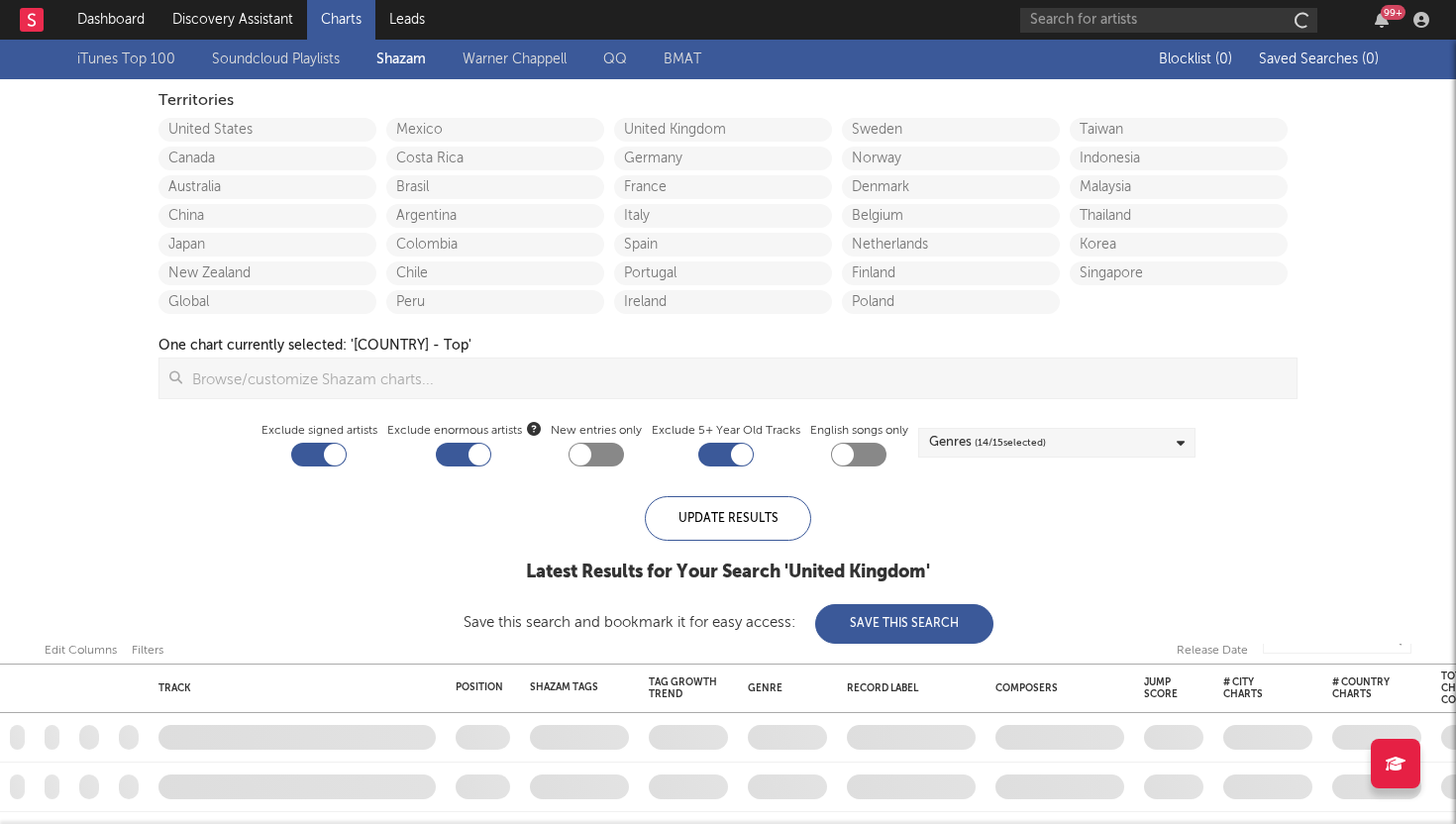 checkbox on "true" 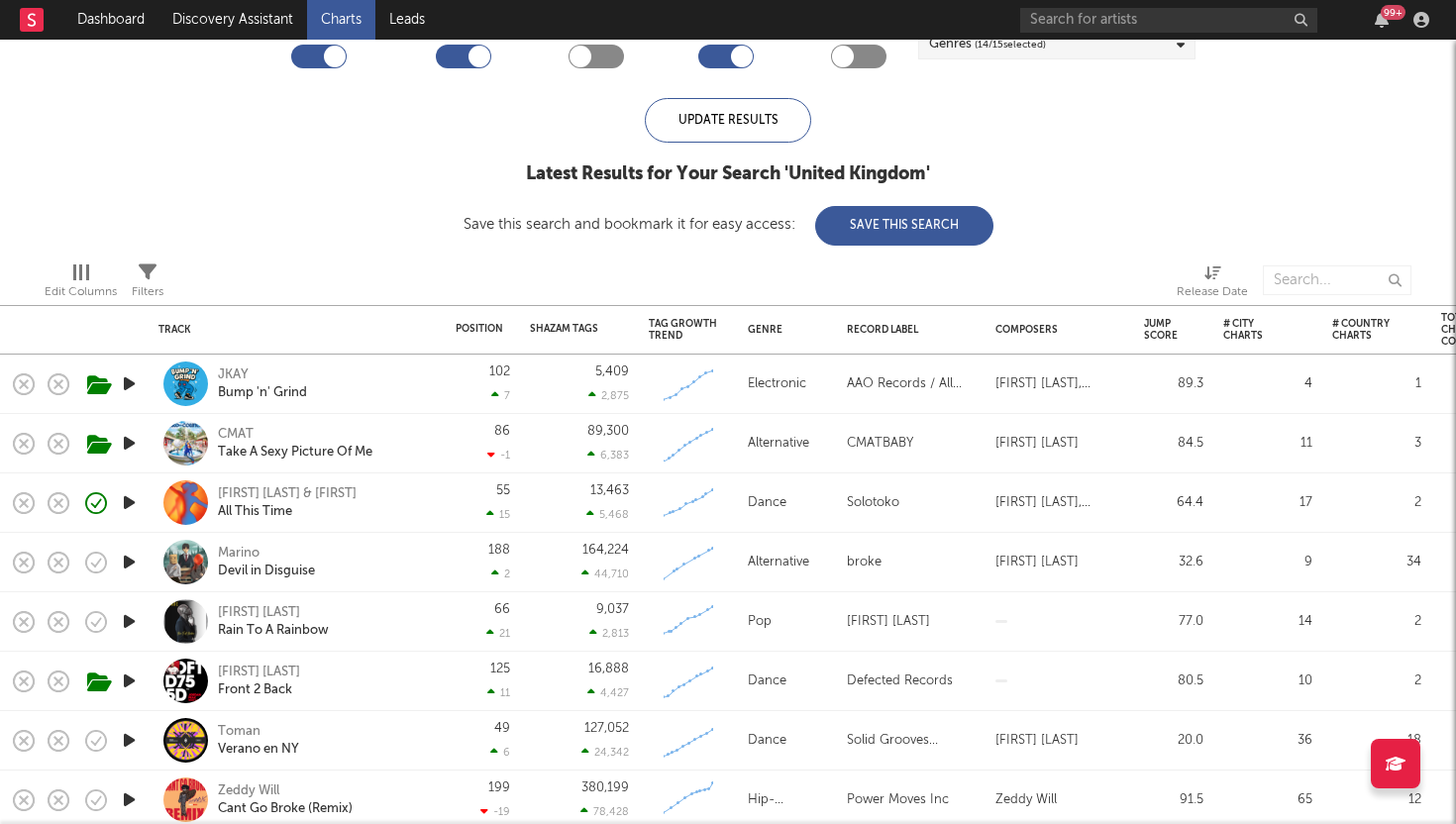 click at bounding box center [129, 383] 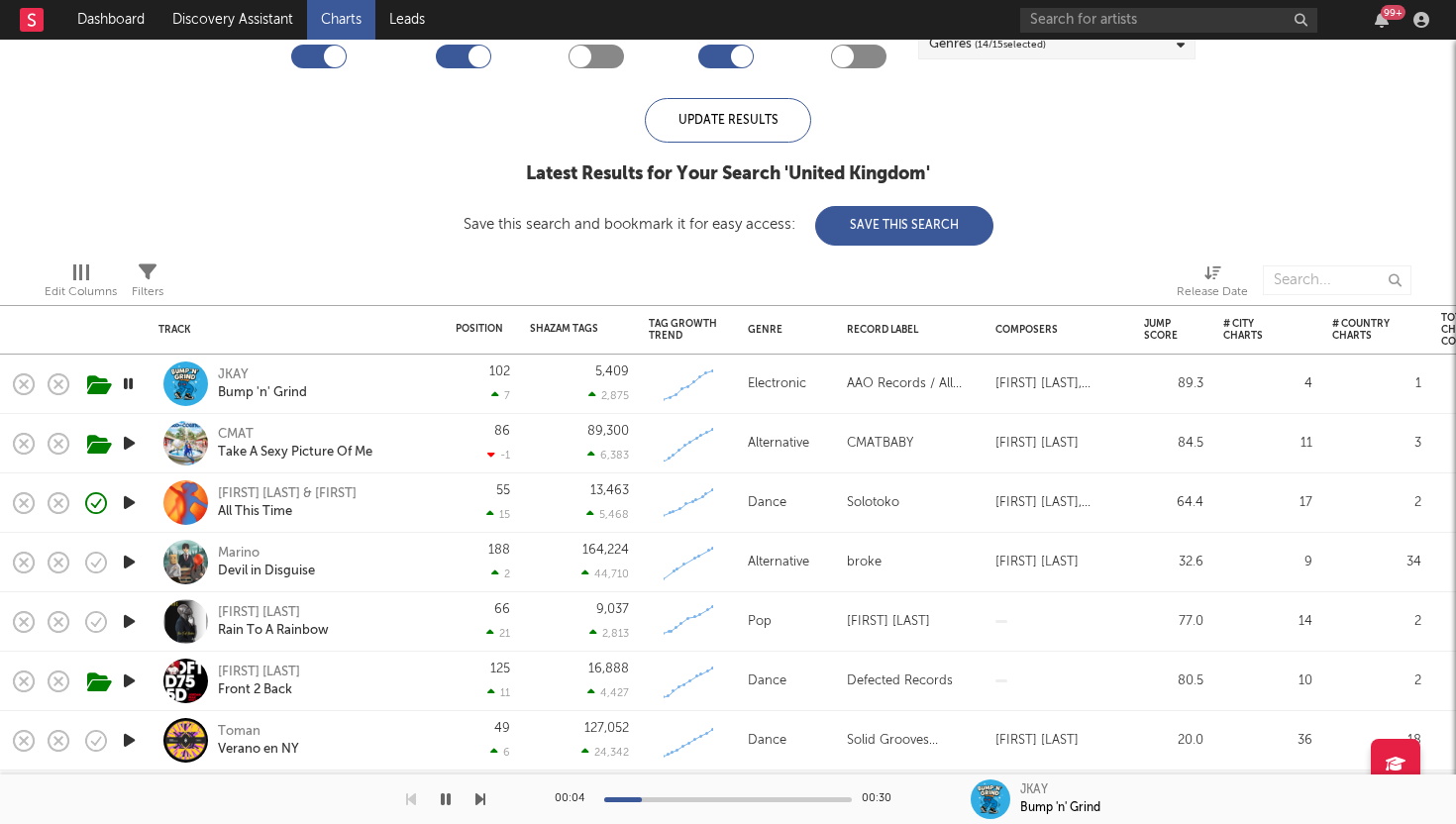 click at bounding box center [129, 443] 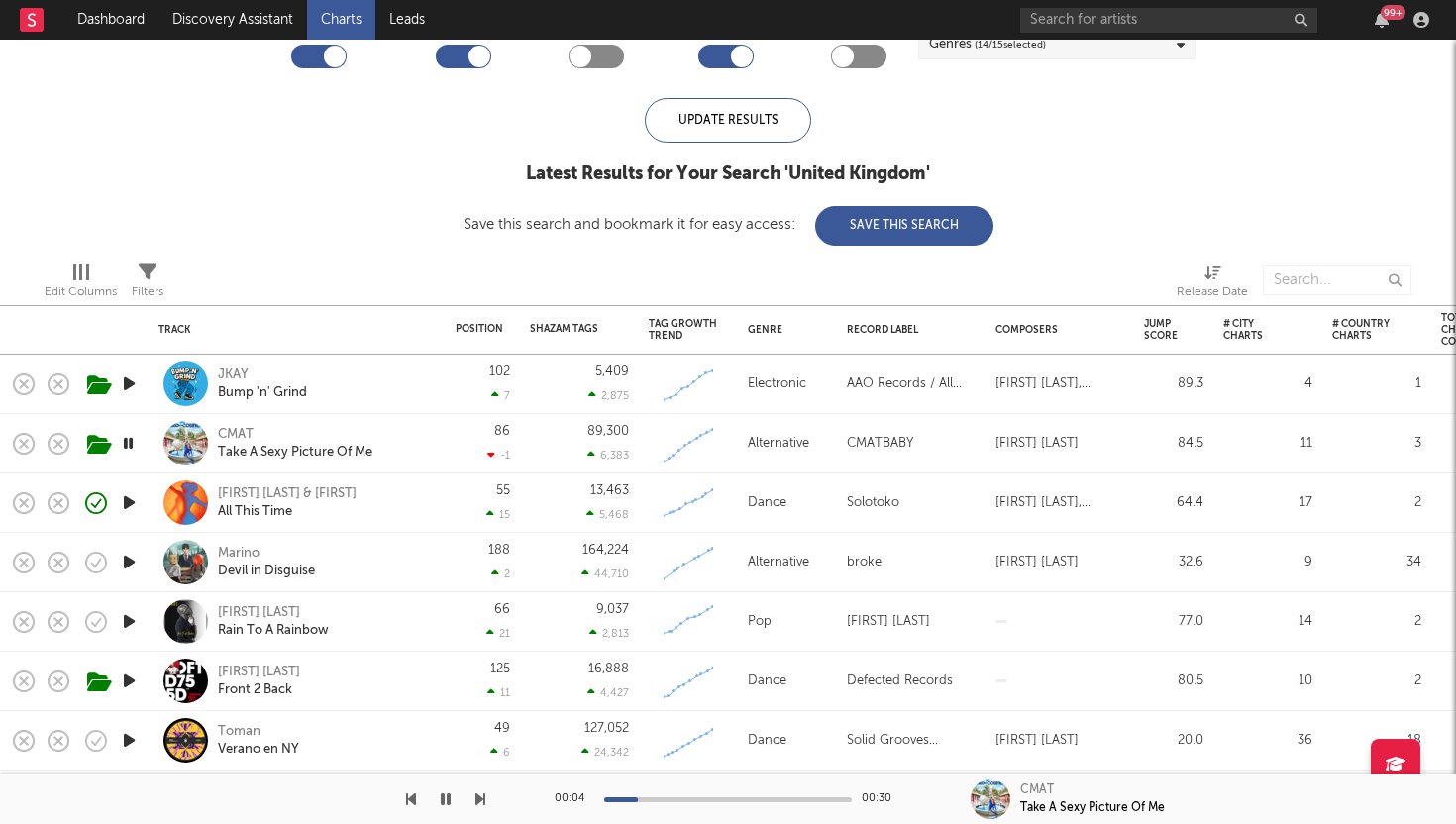 click at bounding box center [129, 502] 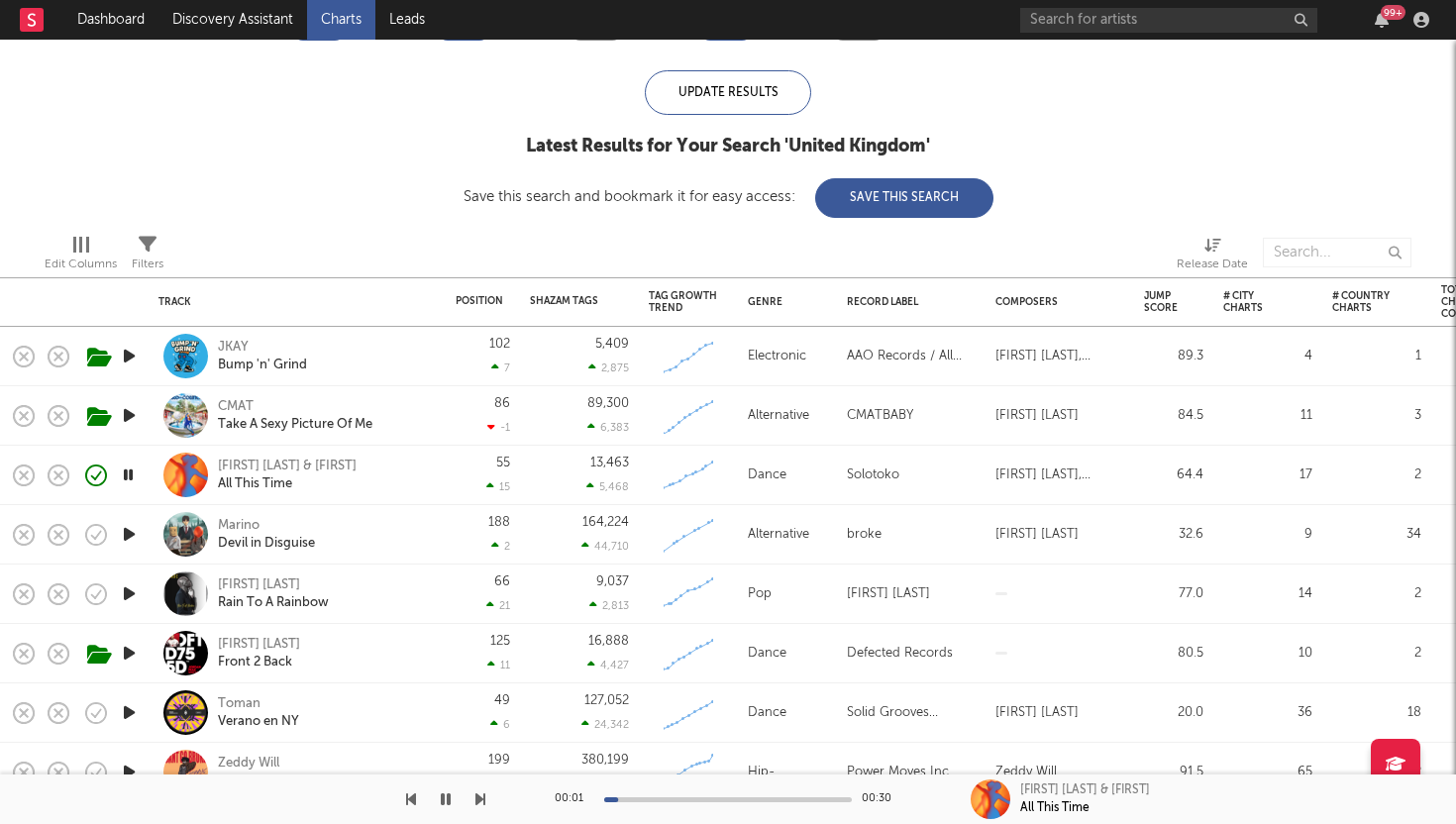 click at bounding box center [129, 534] 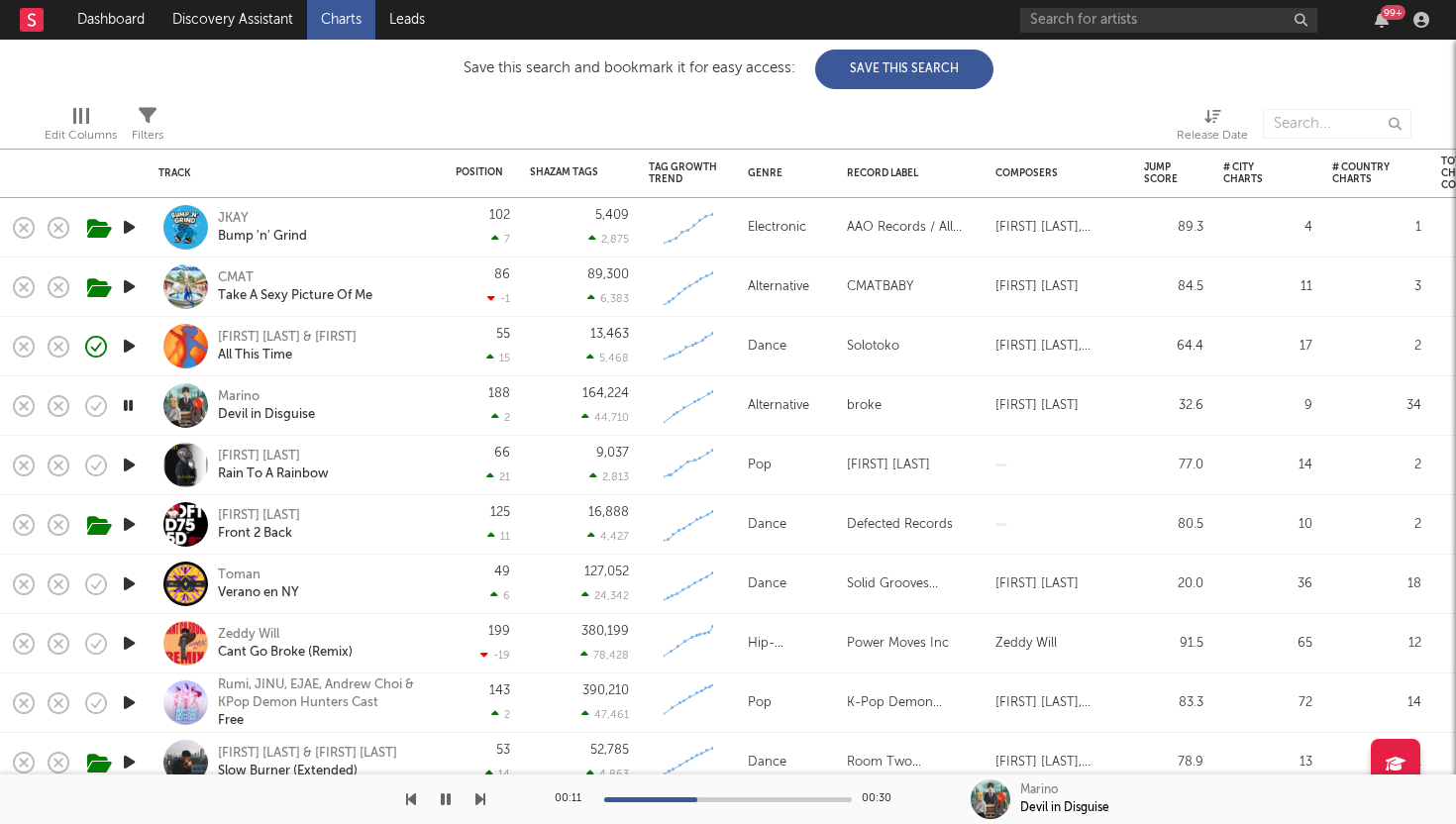 click at bounding box center [129, 464] 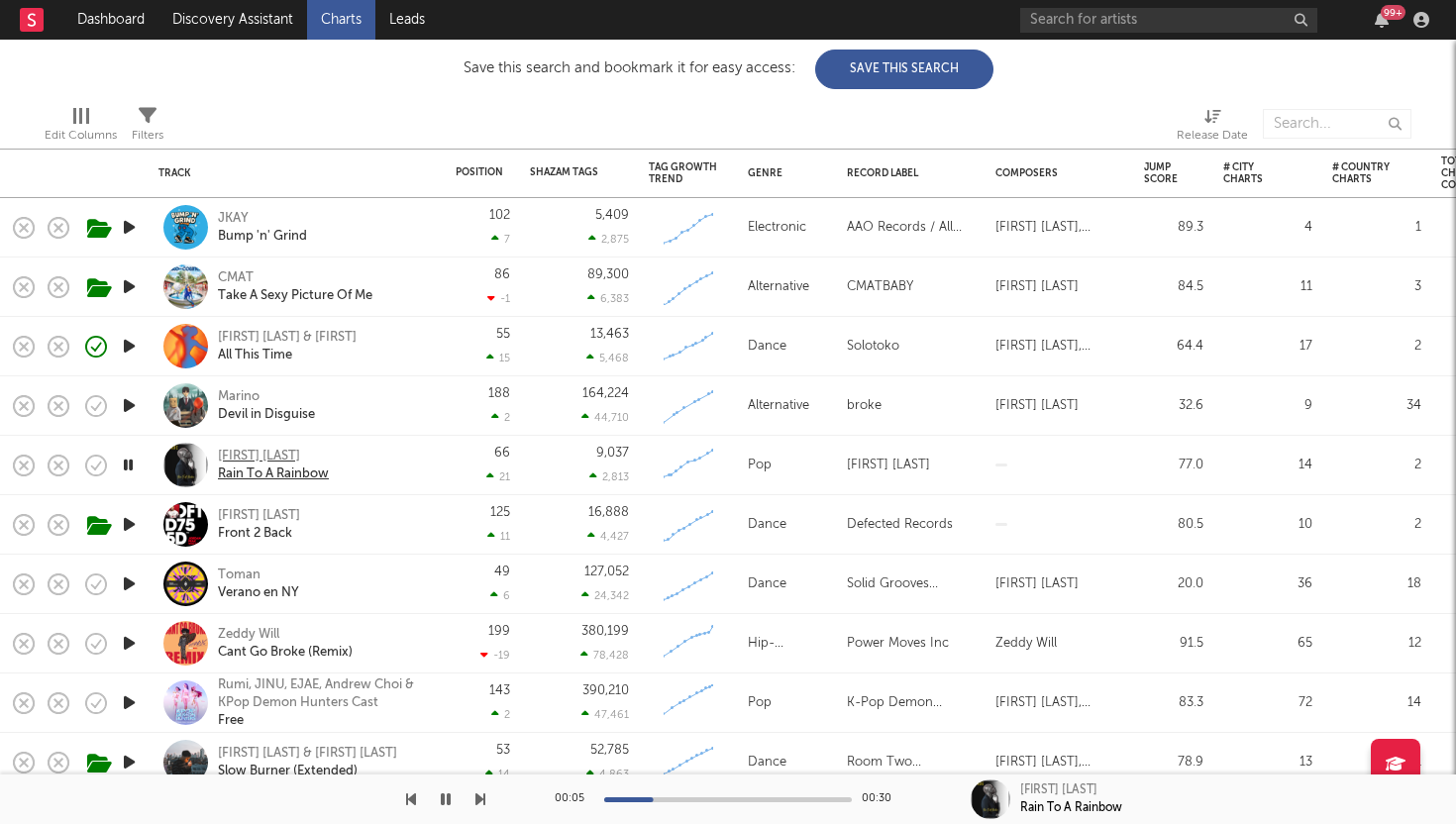 click on "Tunde Baiyewu" at bounding box center [273, 457] 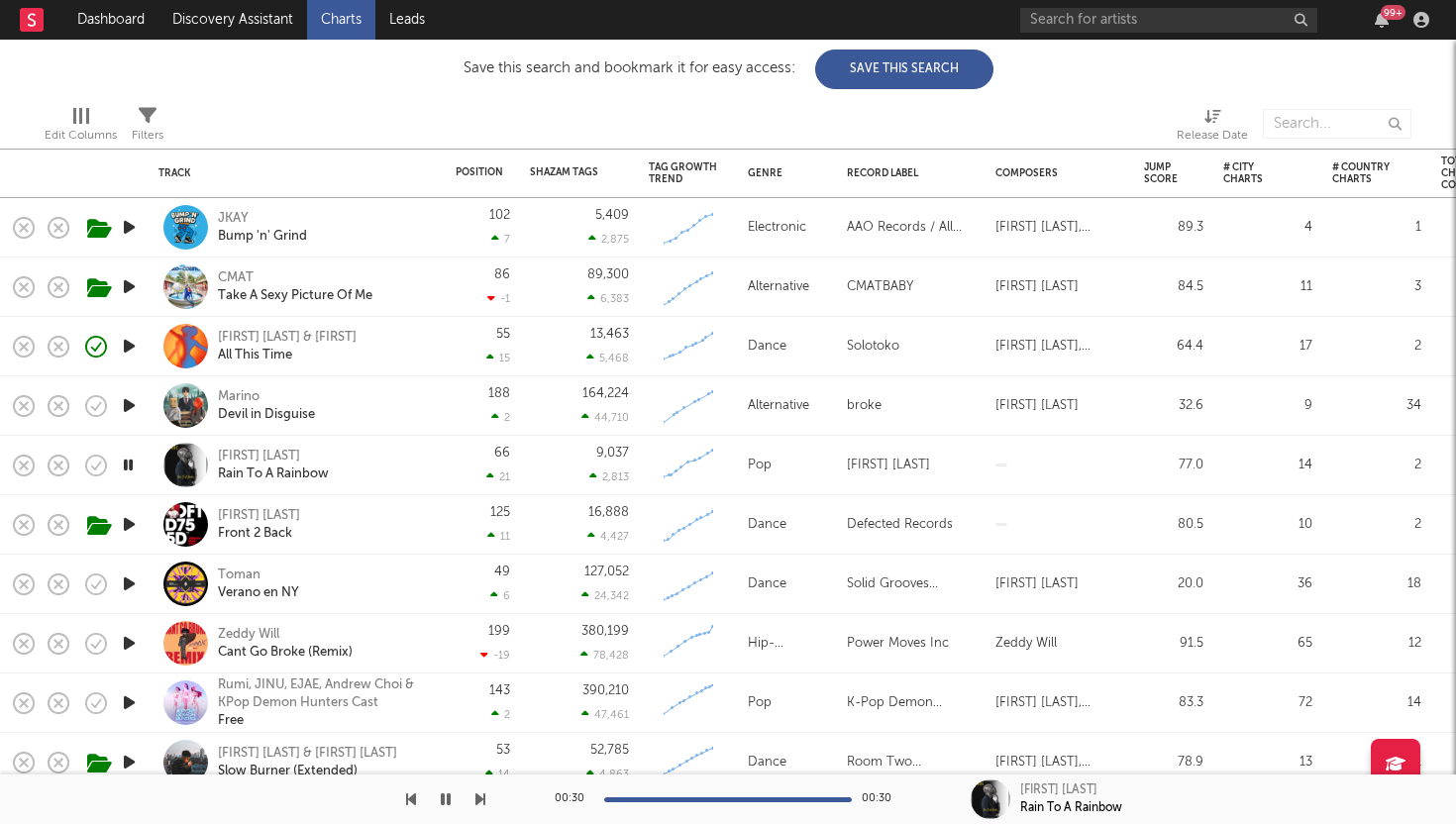 click at bounding box center (129, 524) 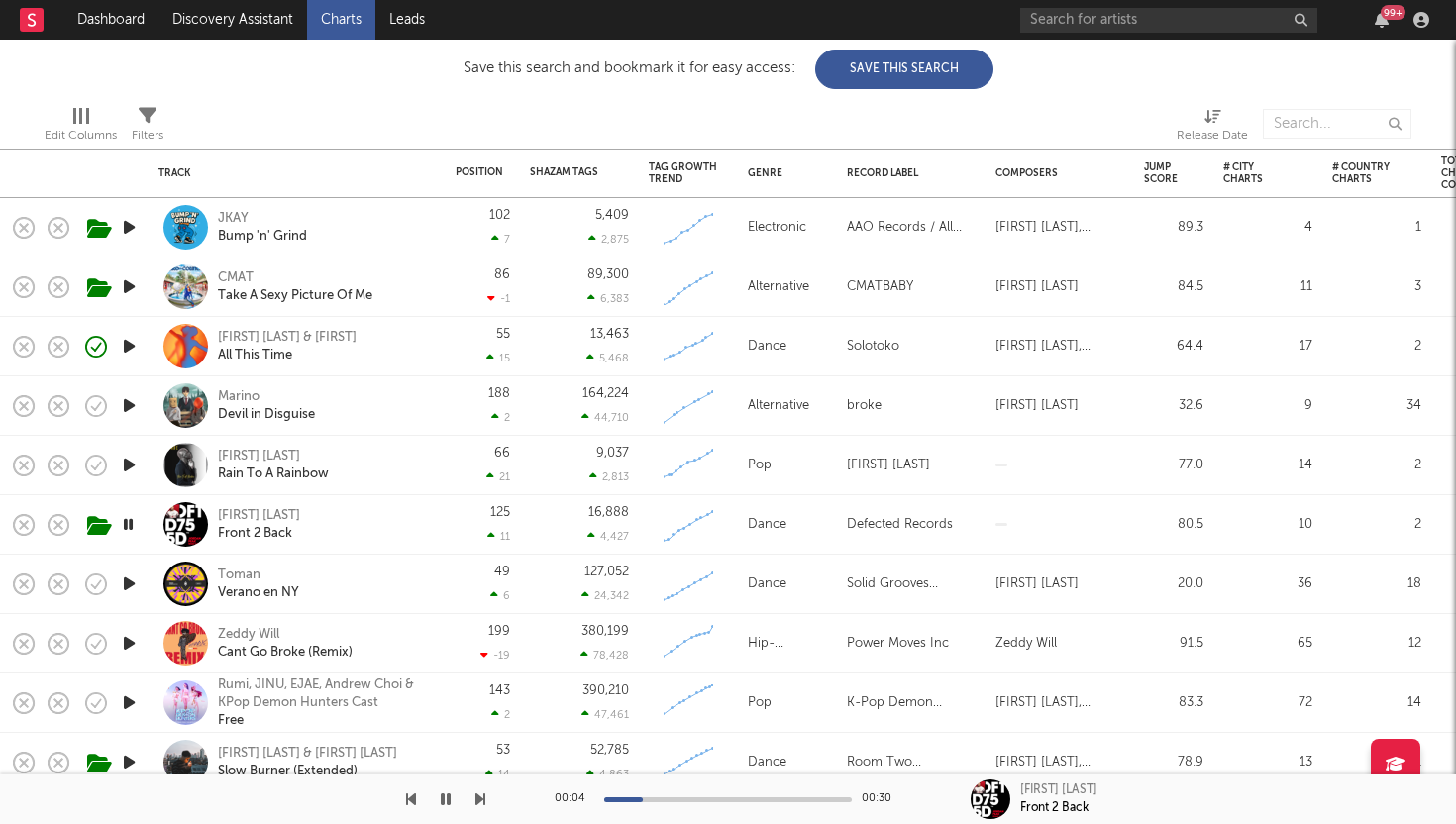 click at bounding box center [129, 583] 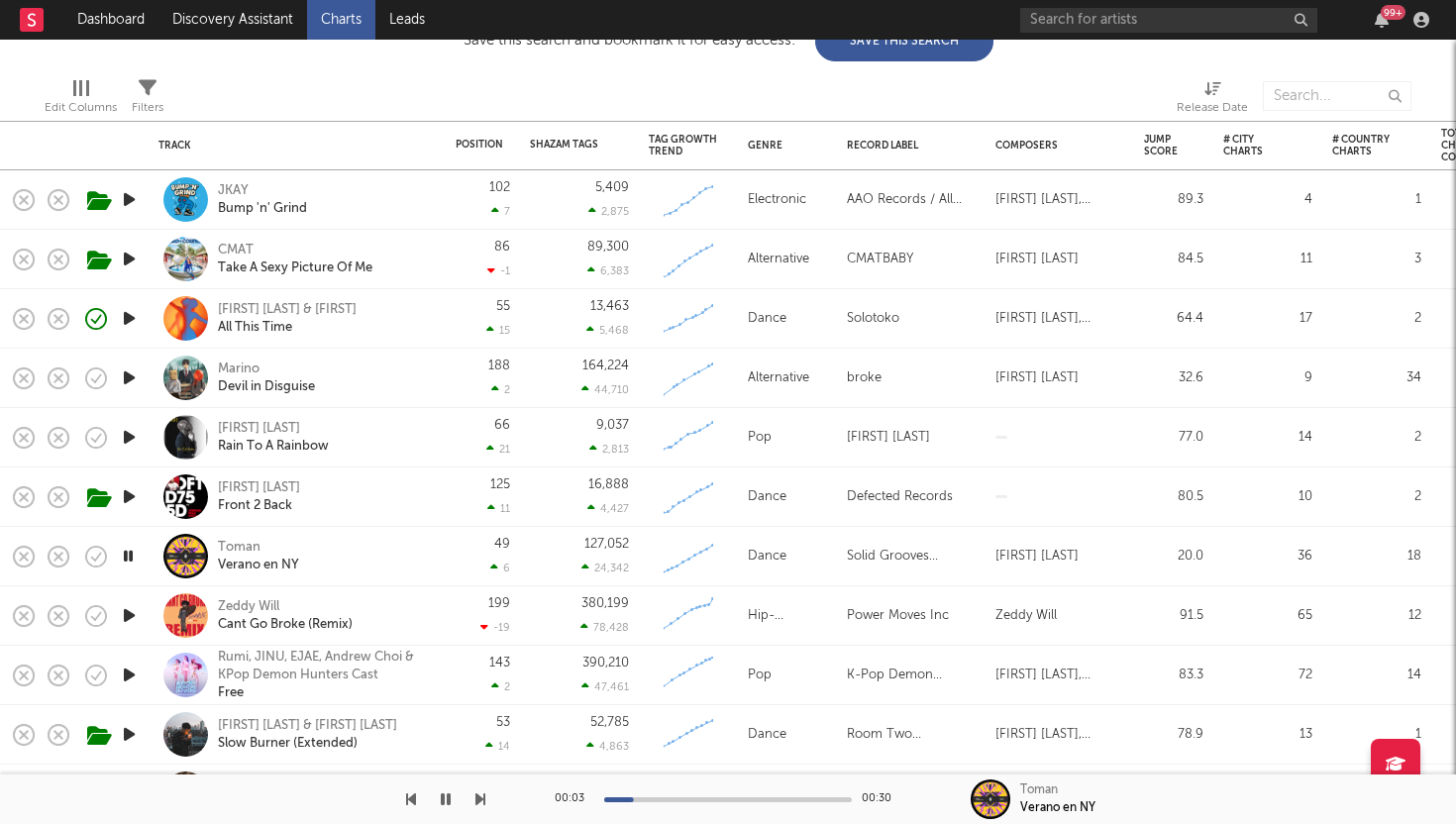click at bounding box center [129, 615] 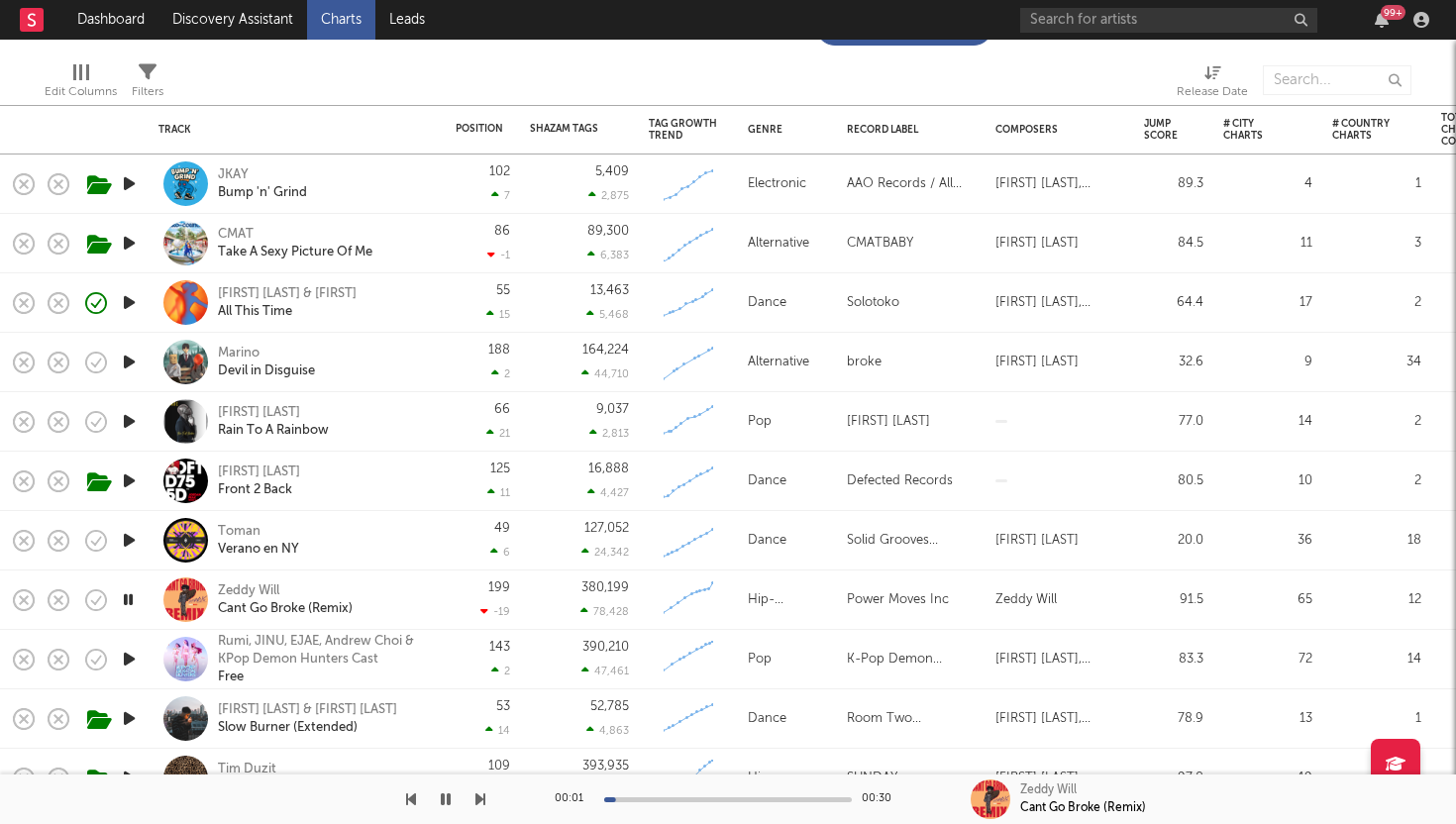 click at bounding box center (129, 659) 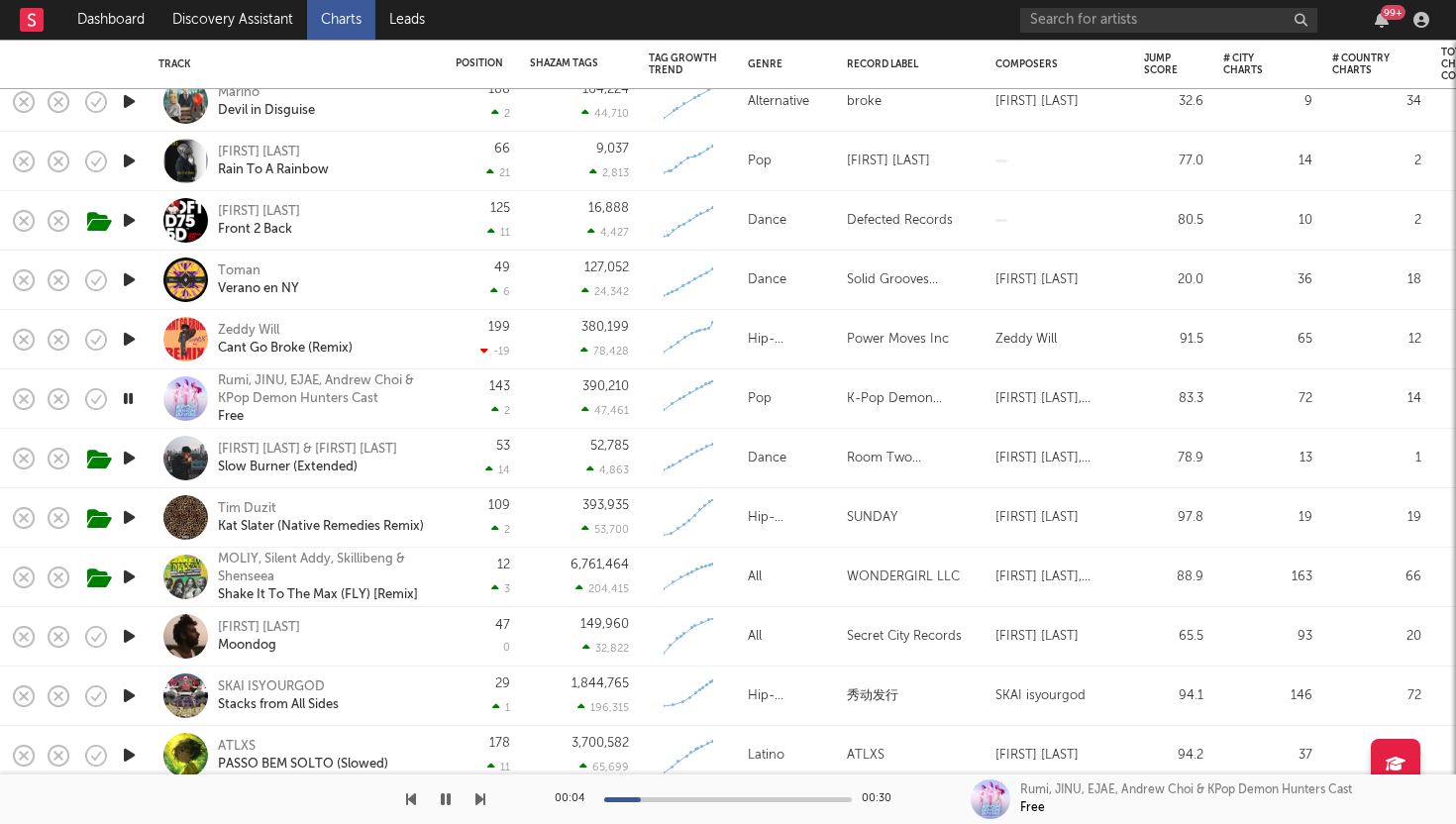 click at bounding box center [129, 637] 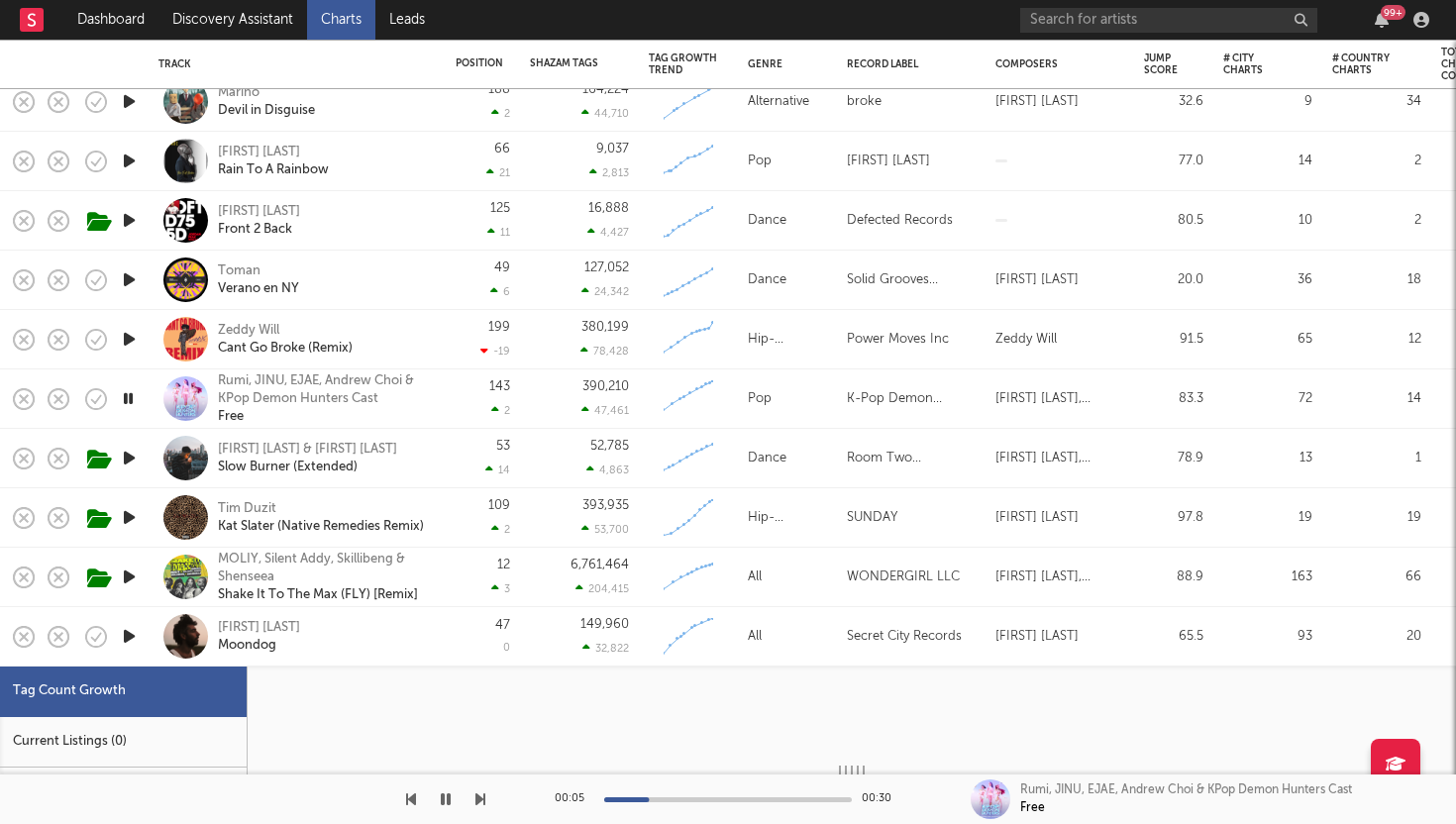 click at bounding box center [129, 636] 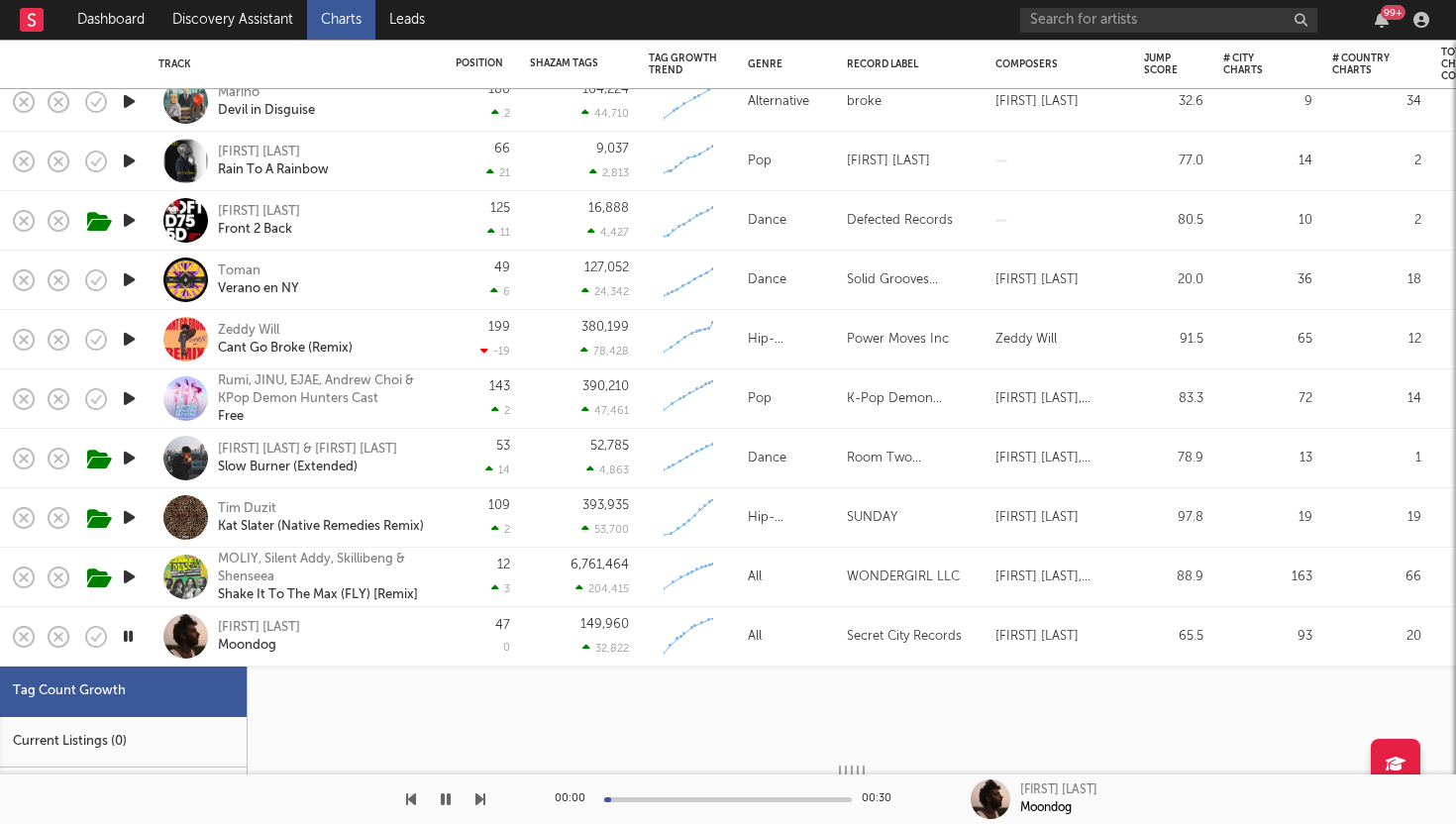 click at bounding box center (129, 637) 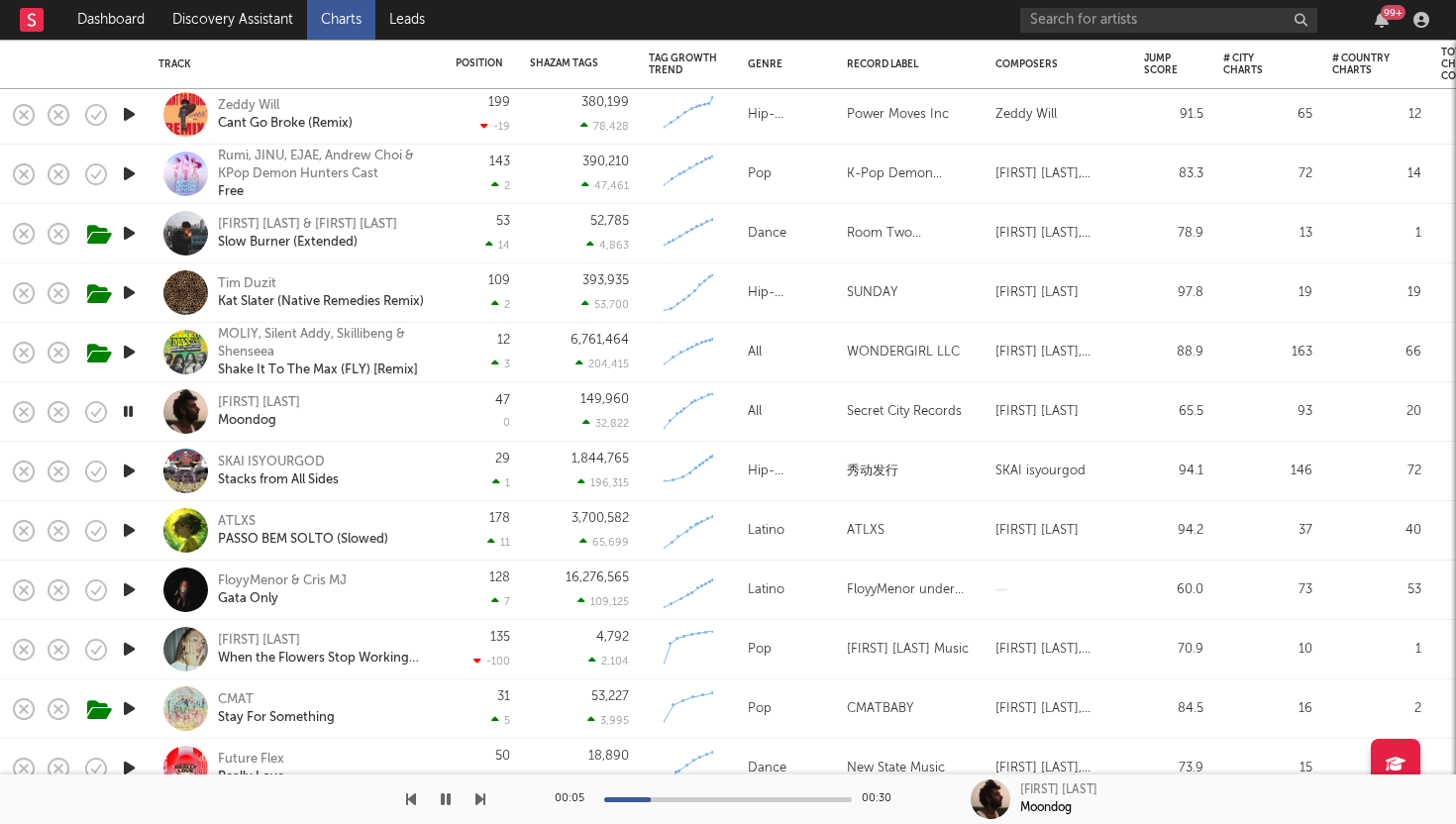click at bounding box center [129, 649] 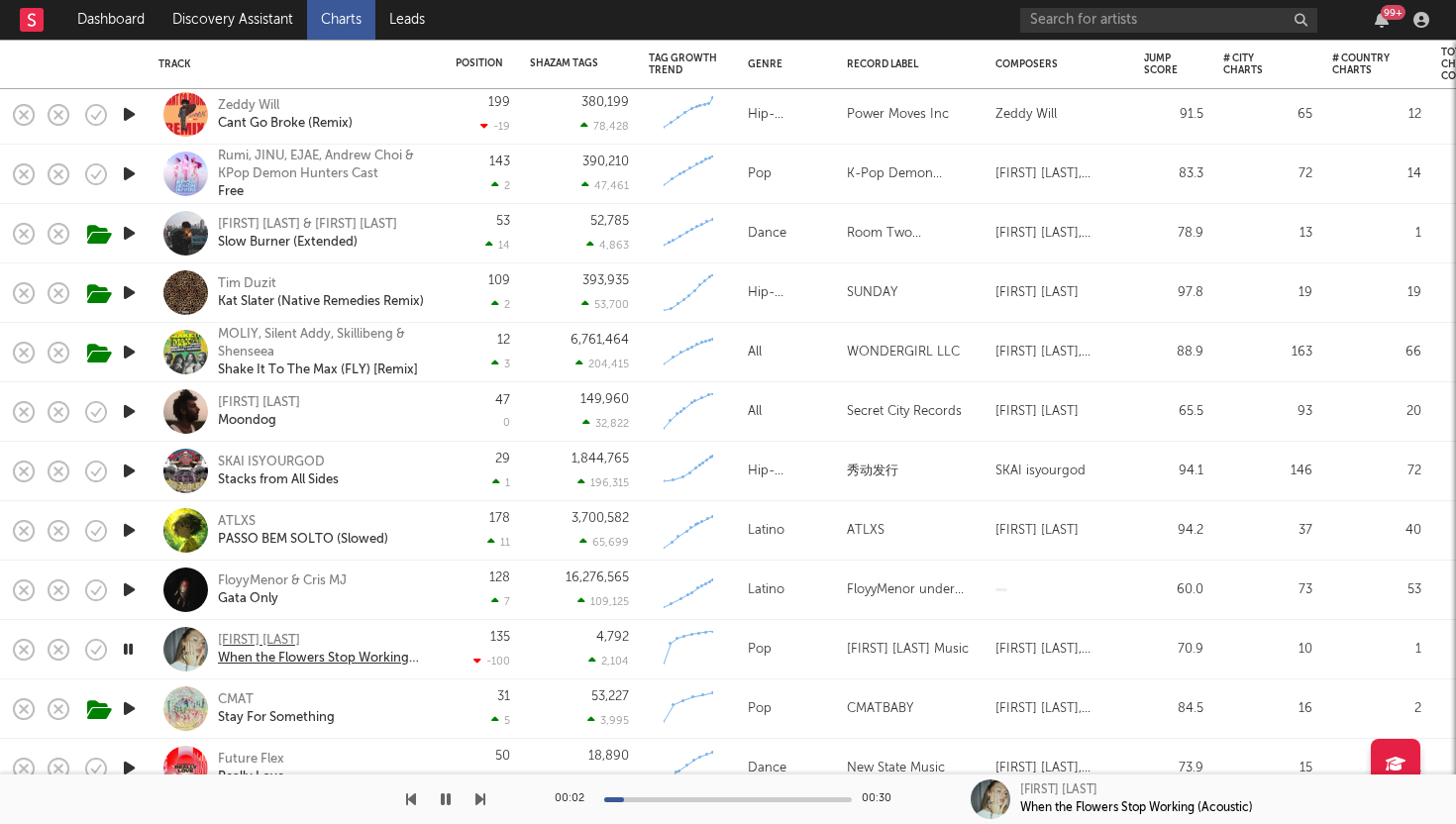 click on "Lily Knott" at bounding box center [324, 641] 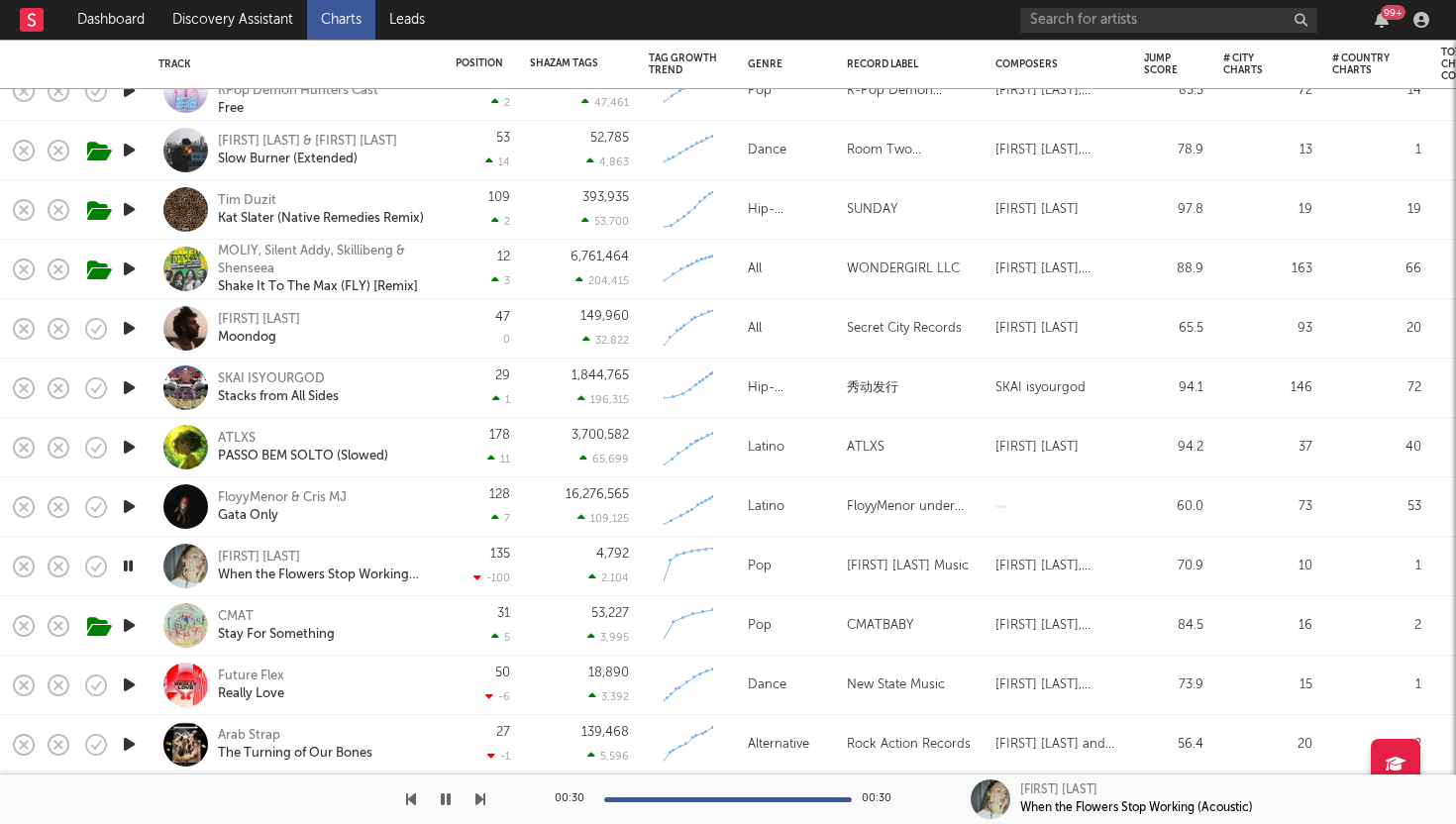 click at bounding box center (129, 625) 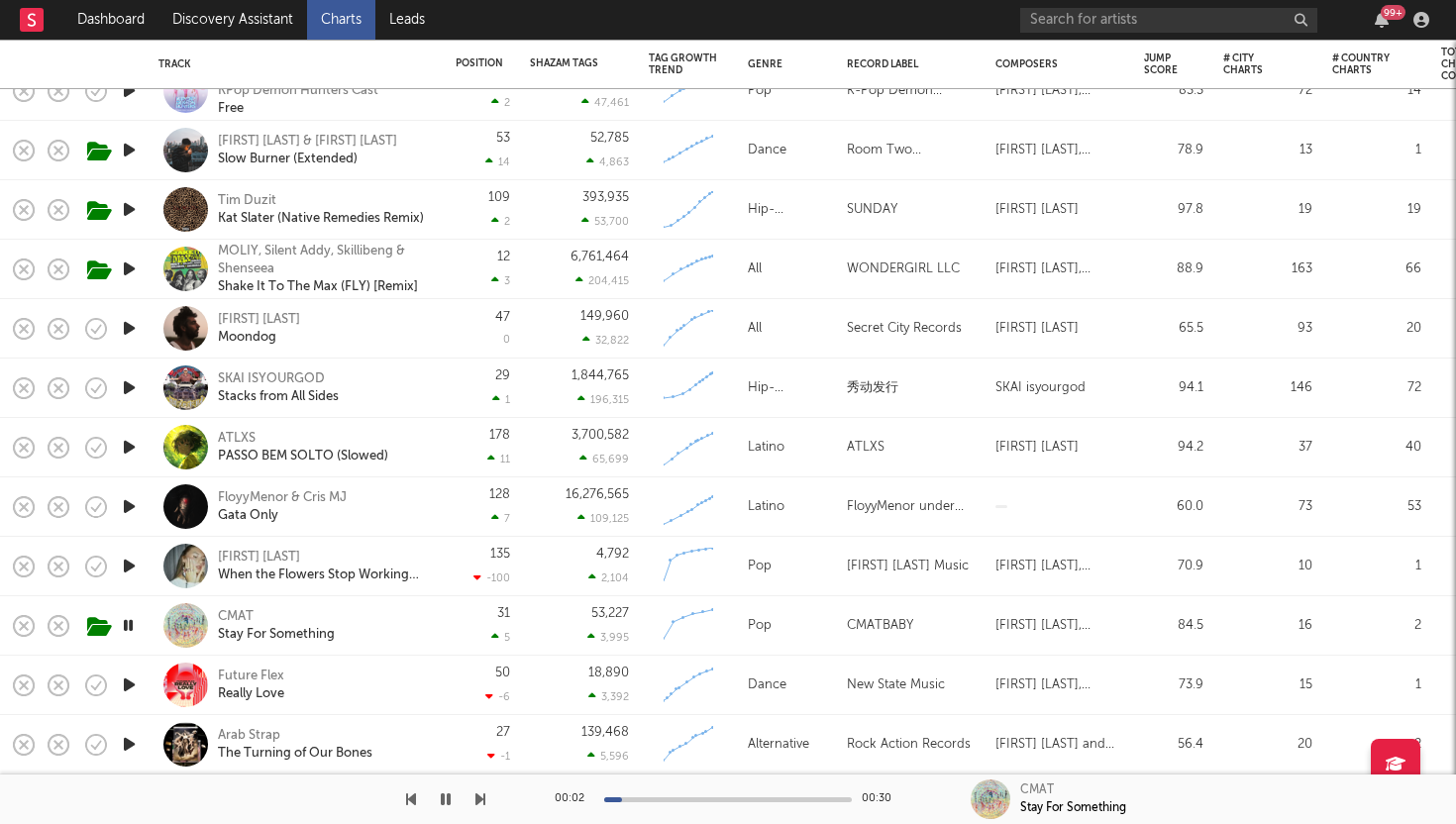 click at bounding box center [128, 625] 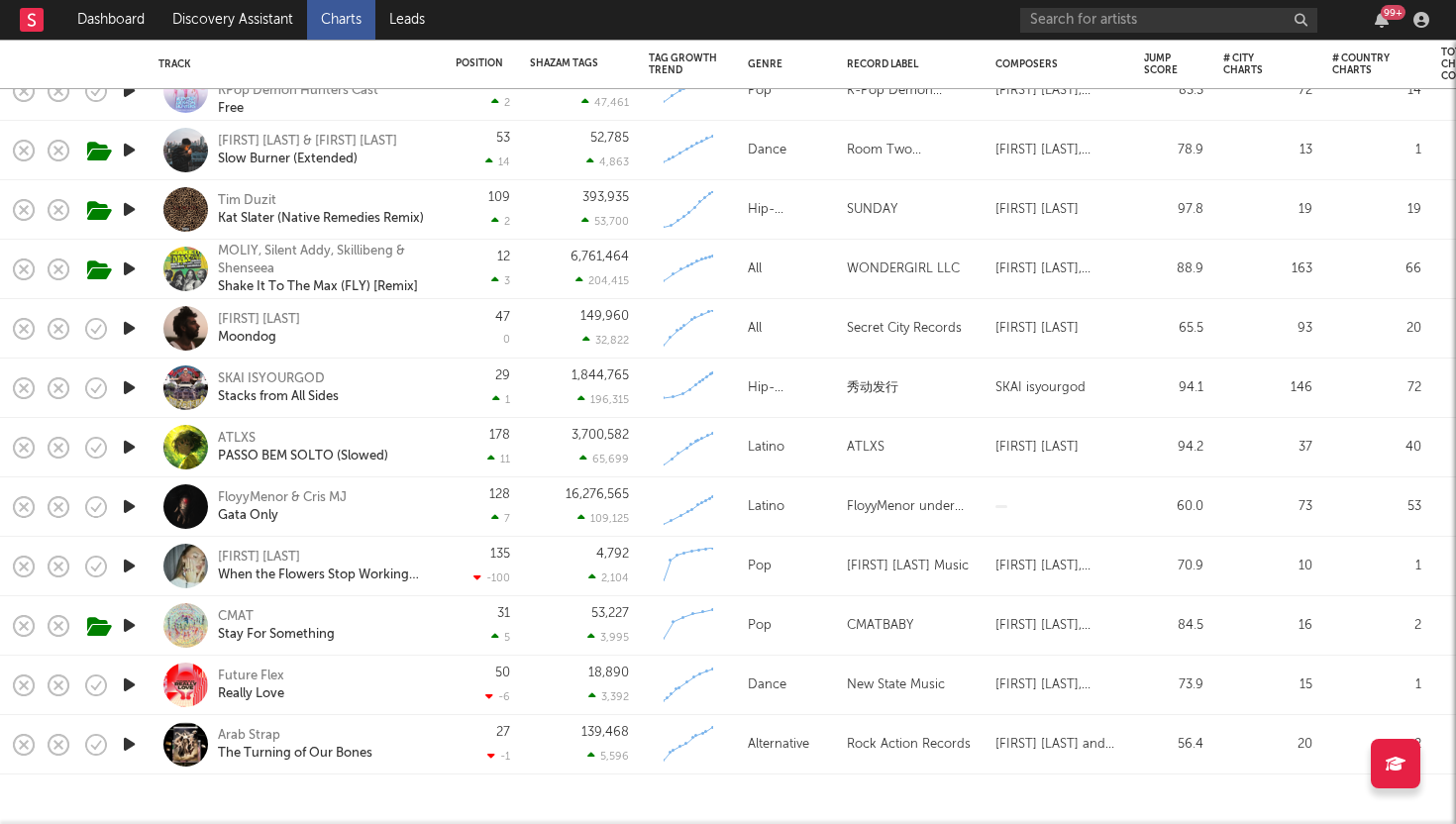 click at bounding box center (129, 684) 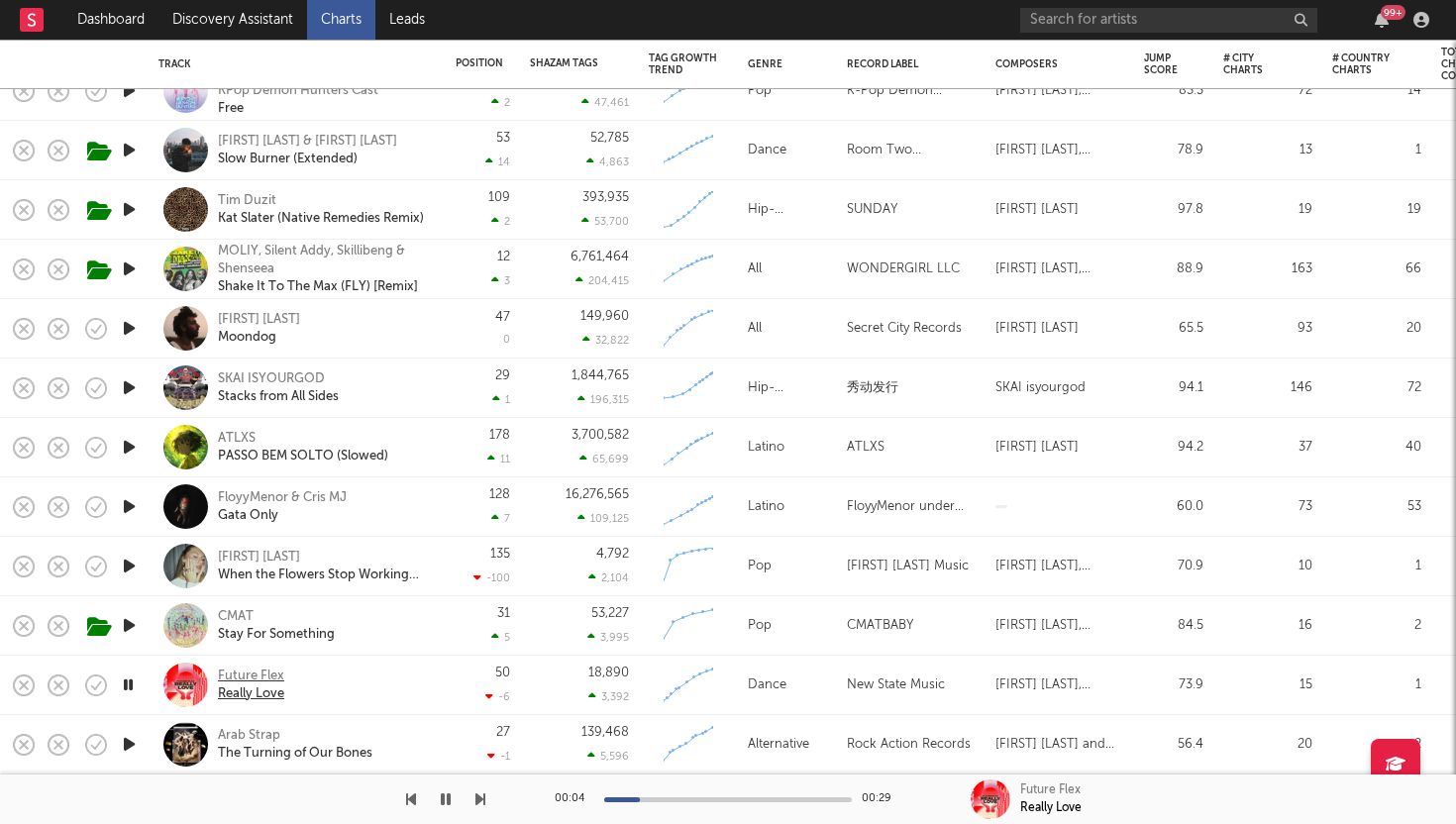 click on "Future Flex" at bounding box center (251, 676) 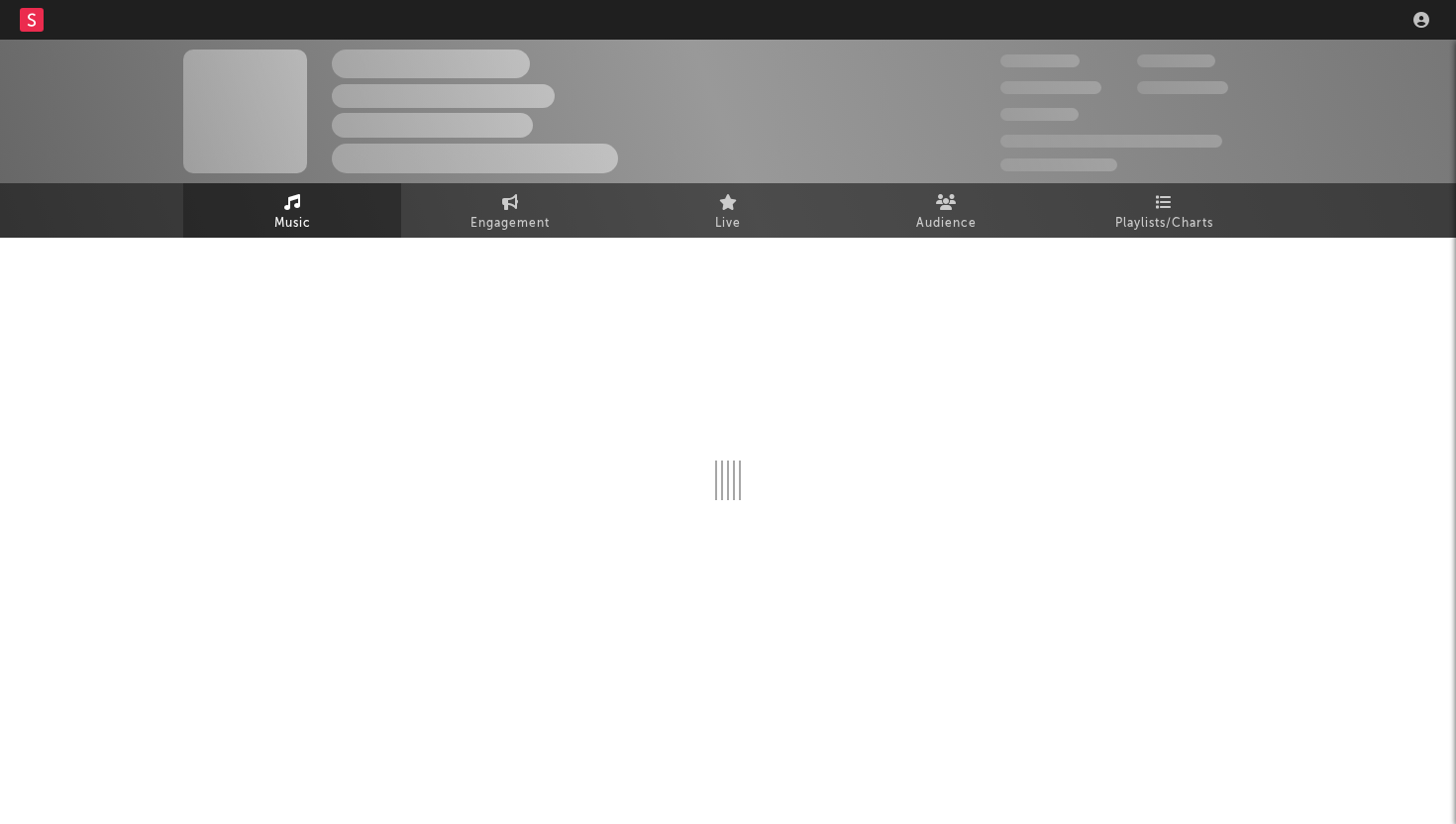 scroll, scrollTop: 0, scrollLeft: 0, axis: both 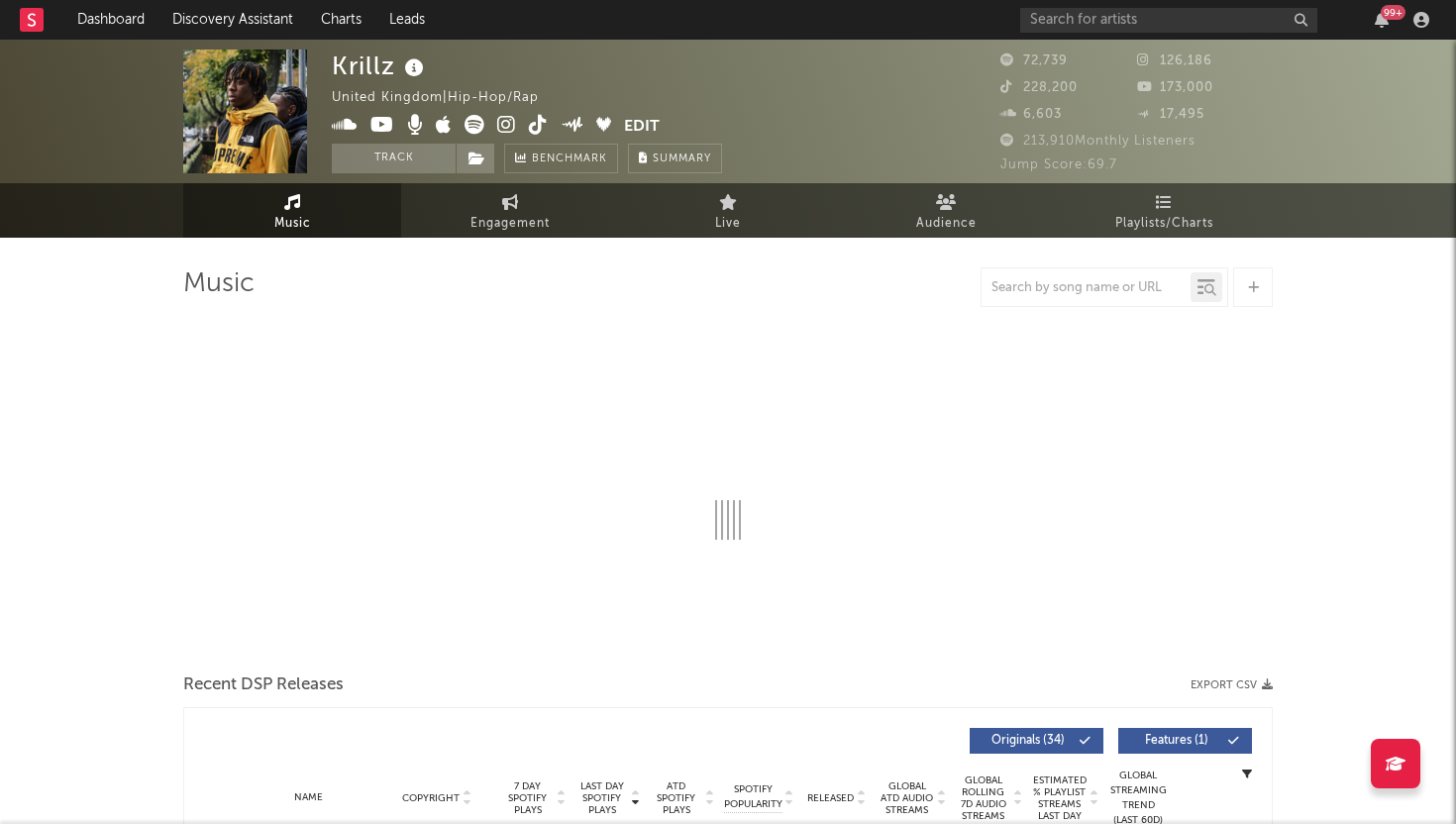 select on "6m" 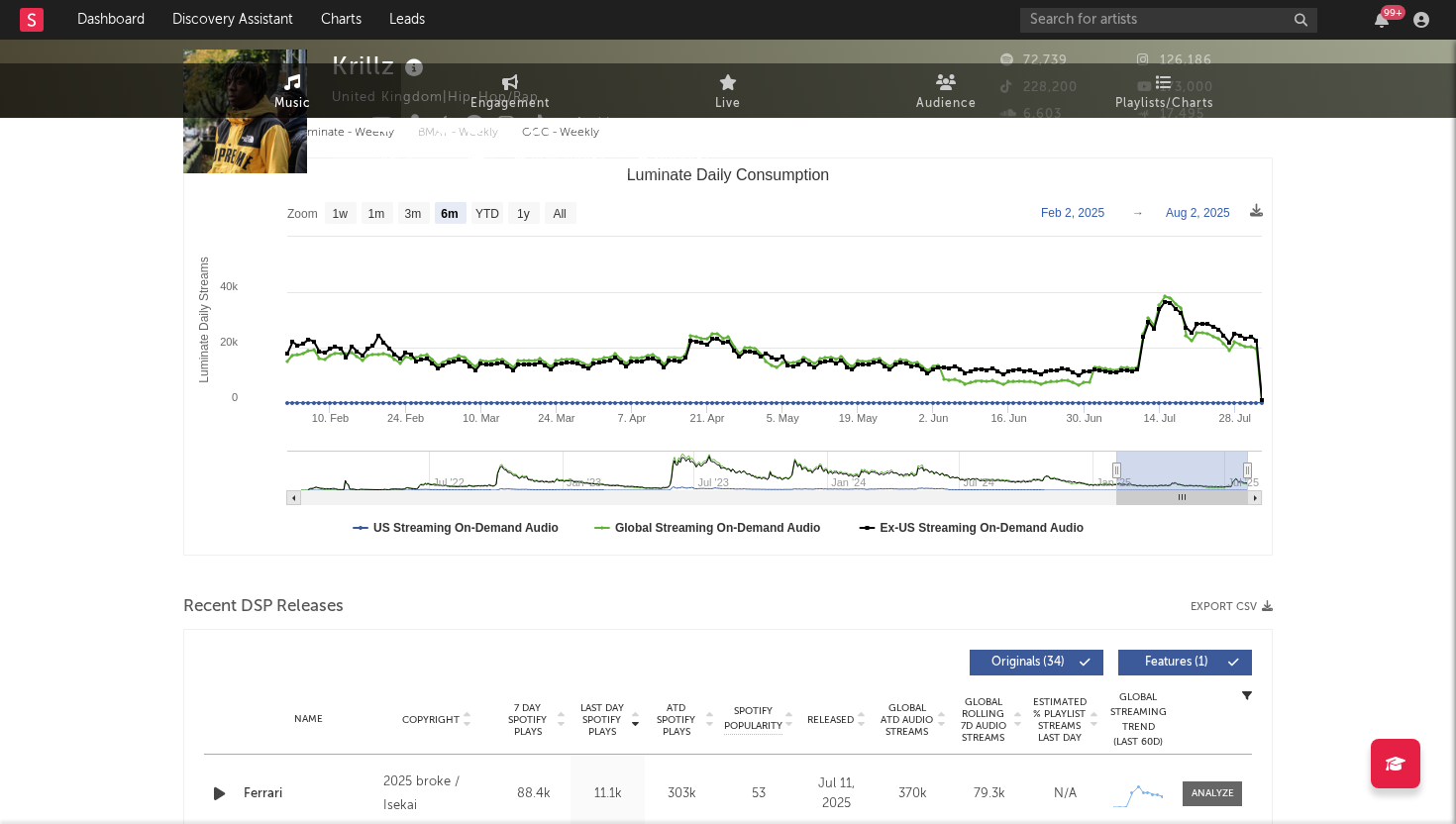 scroll, scrollTop: 0, scrollLeft: 0, axis: both 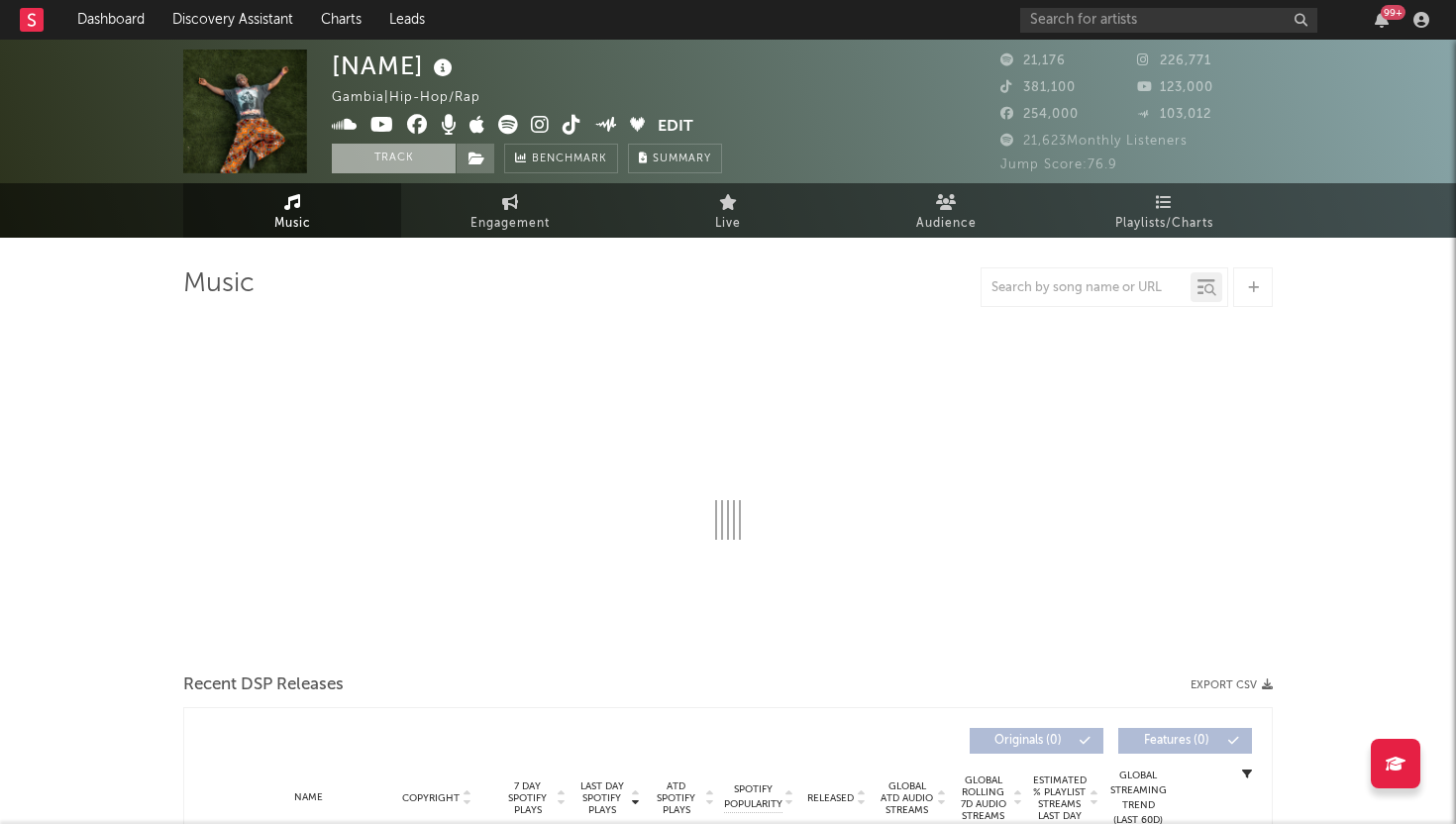 select on "6m" 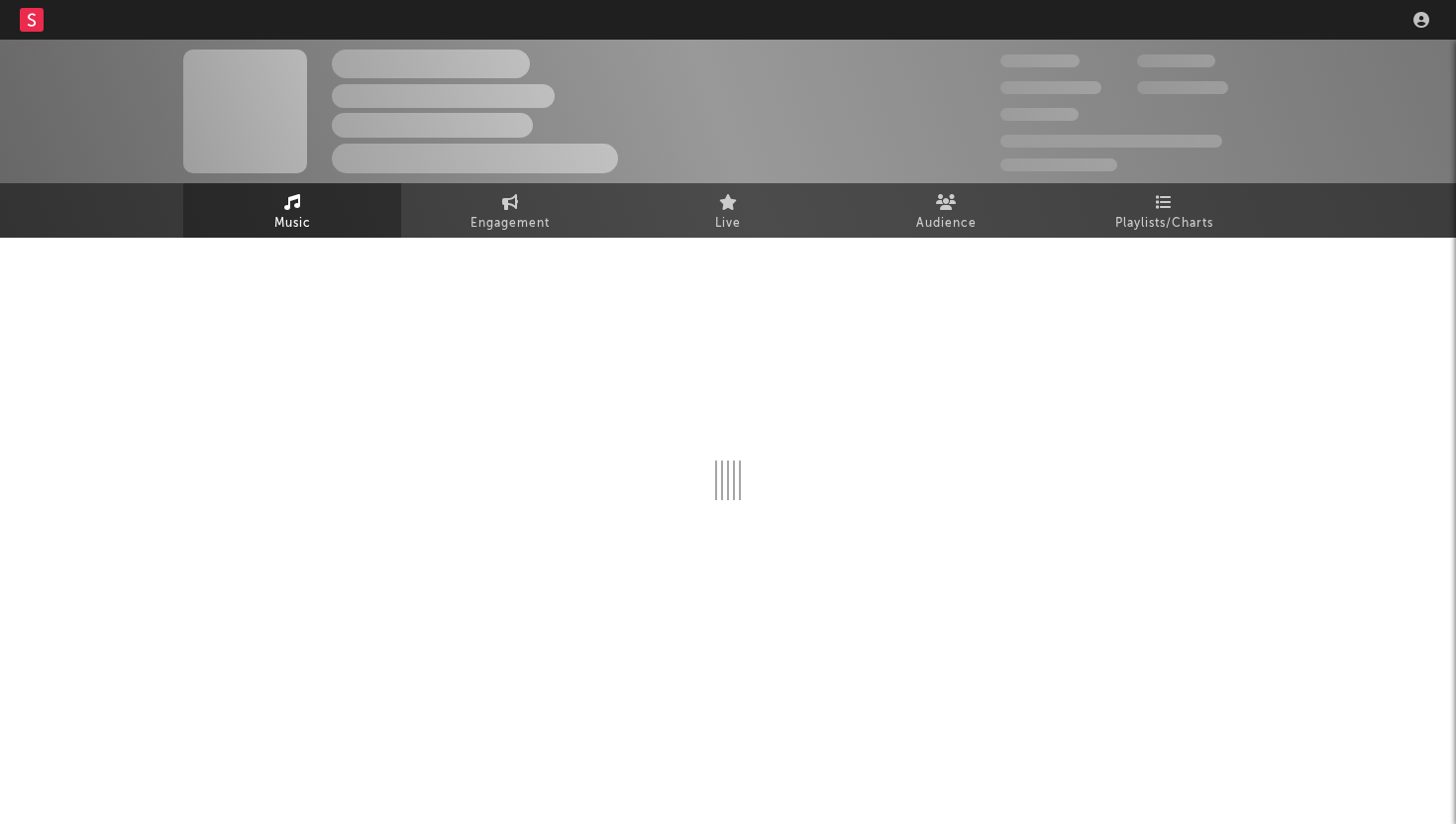 scroll, scrollTop: 0, scrollLeft: 0, axis: both 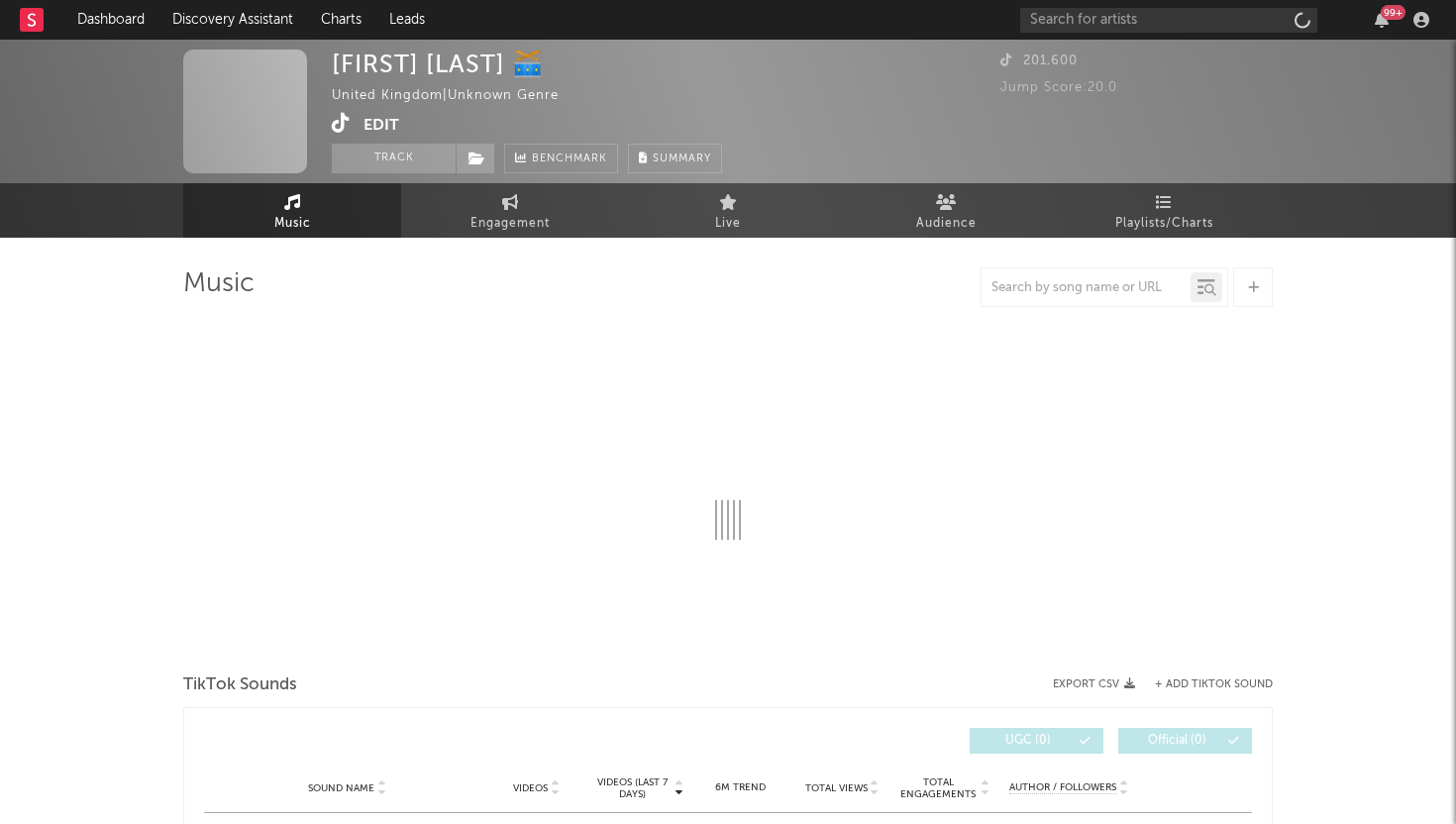 select on "1w" 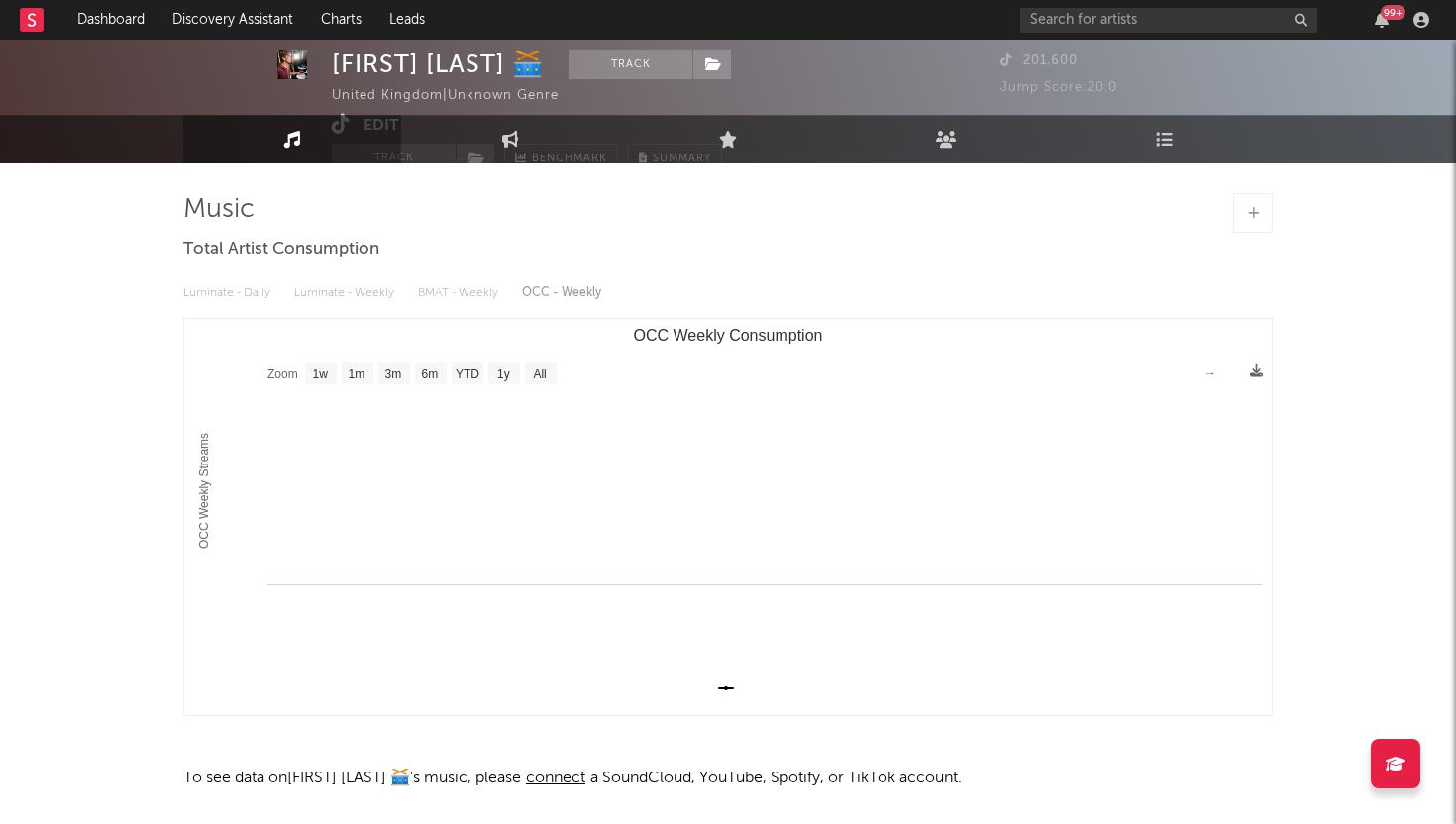 scroll, scrollTop: 0, scrollLeft: 0, axis: both 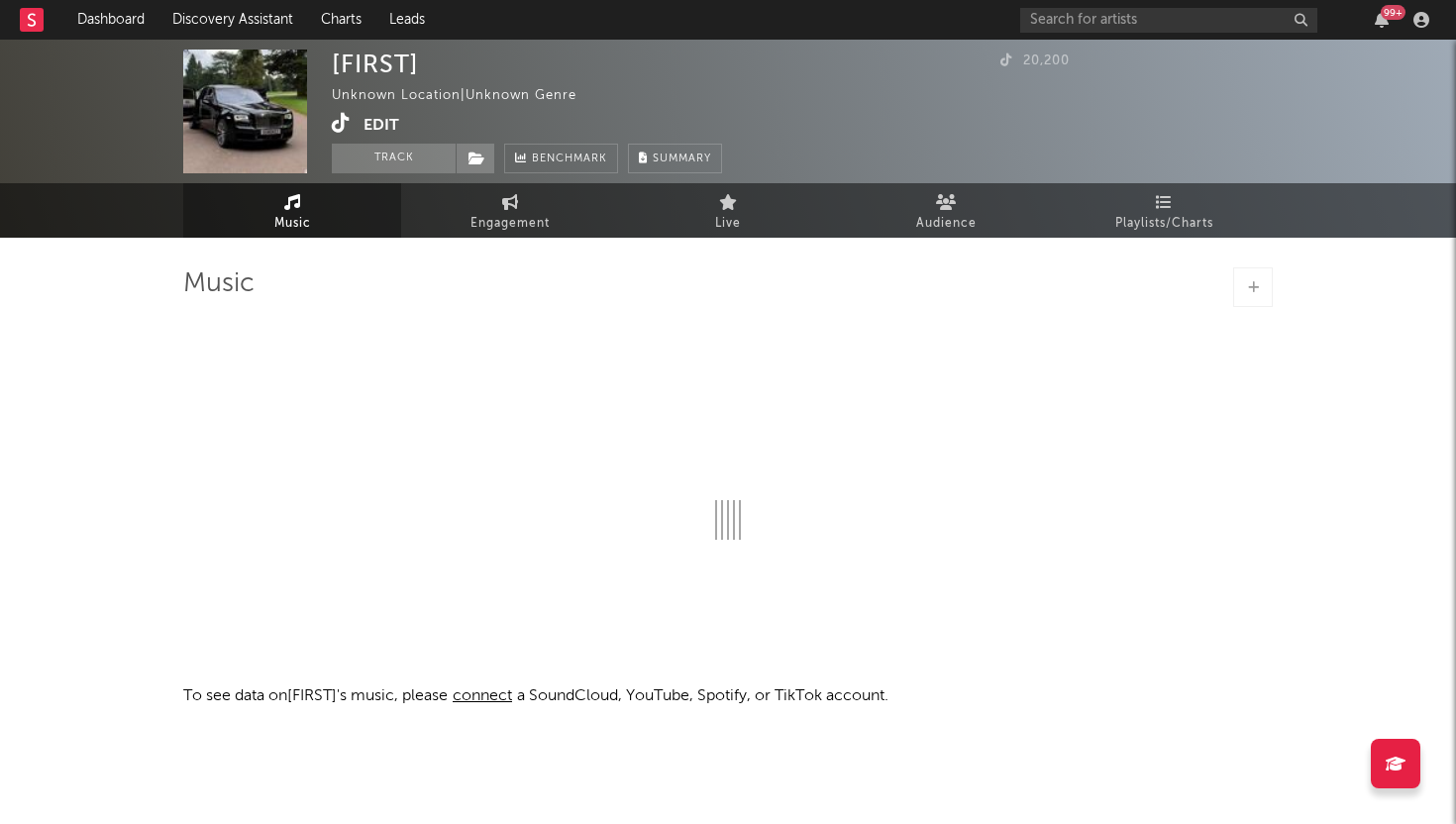select on "1w" 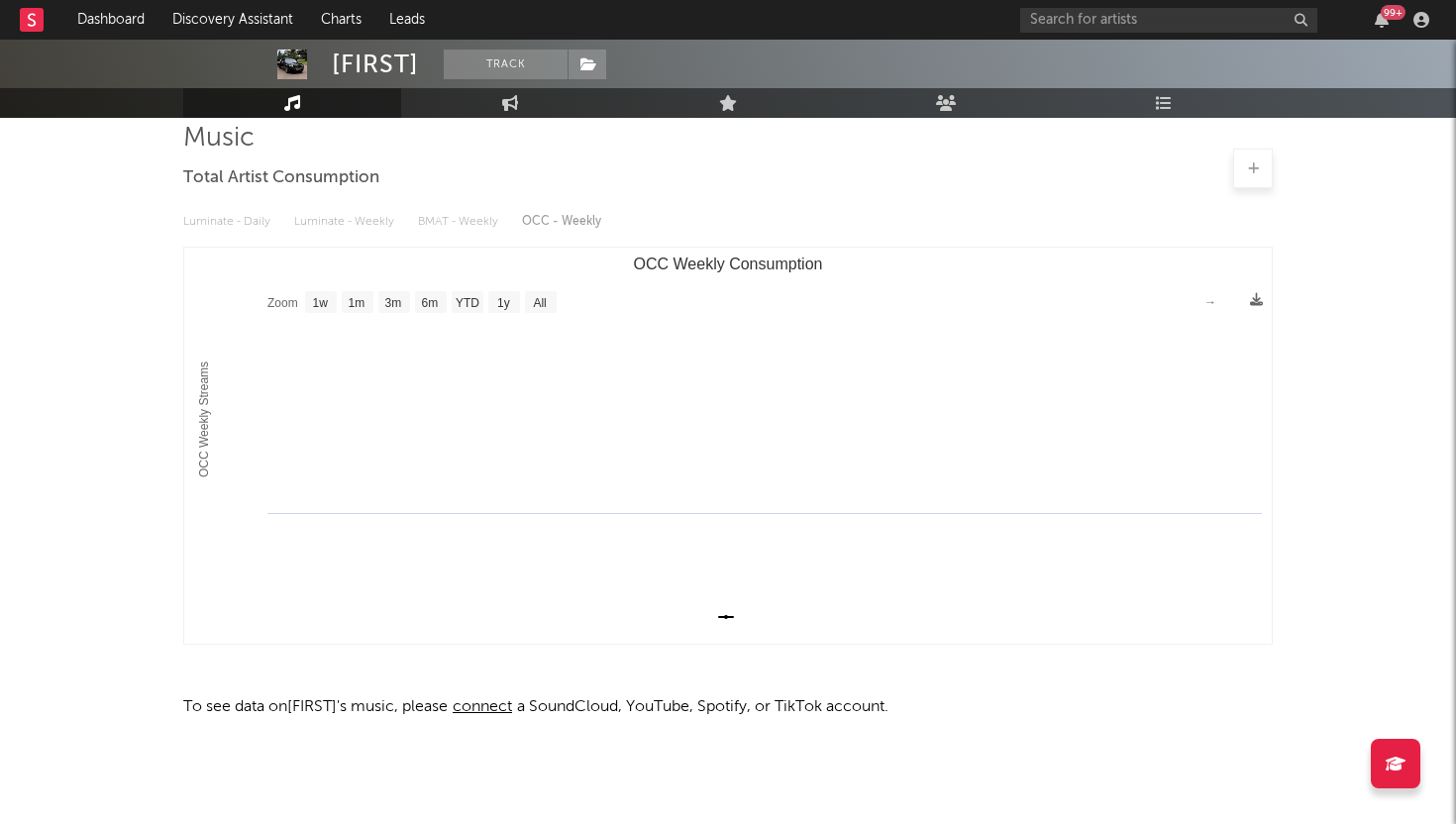 scroll, scrollTop: 0, scrollLeft: 0, axis: both 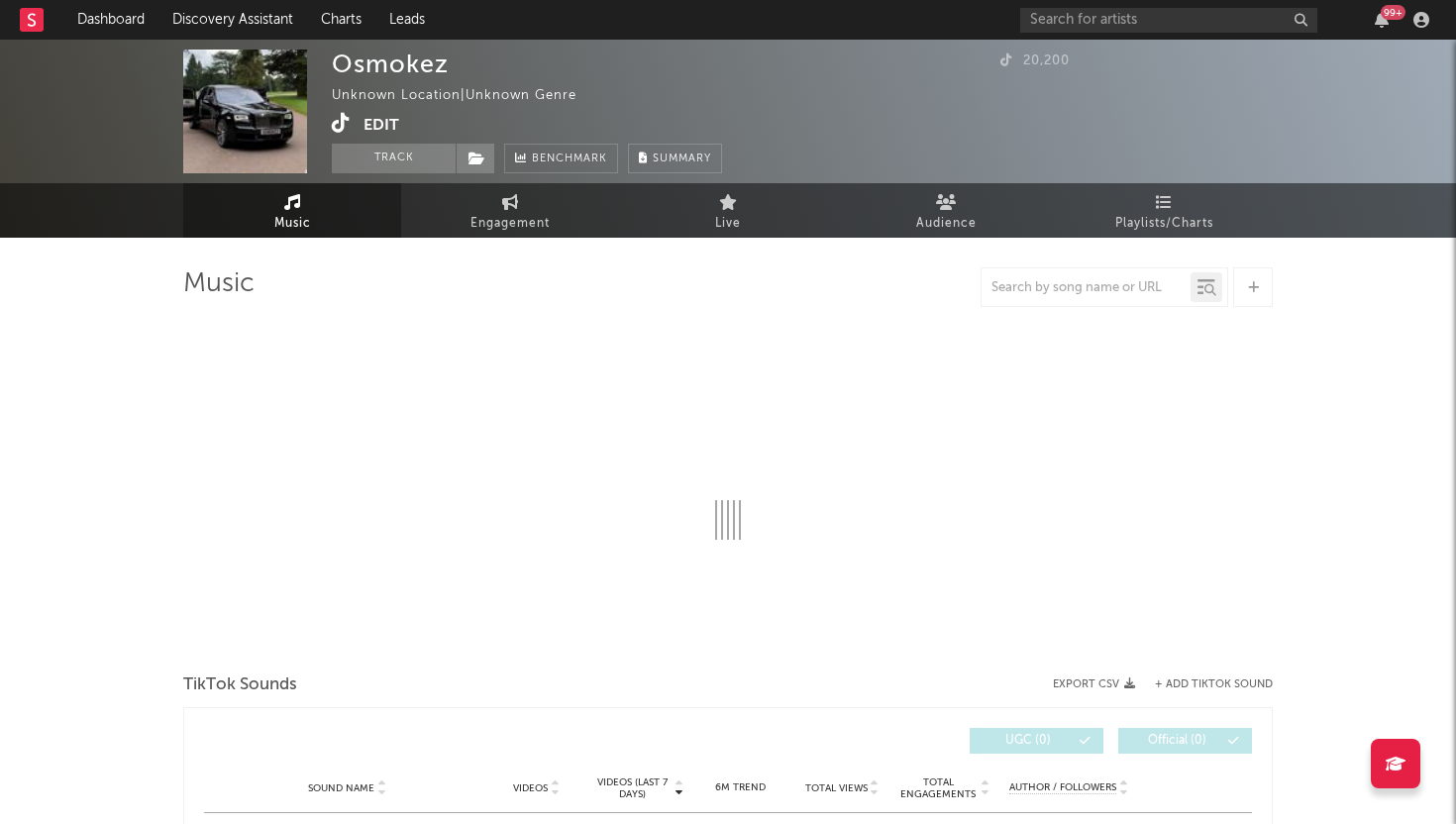 select on "1w" 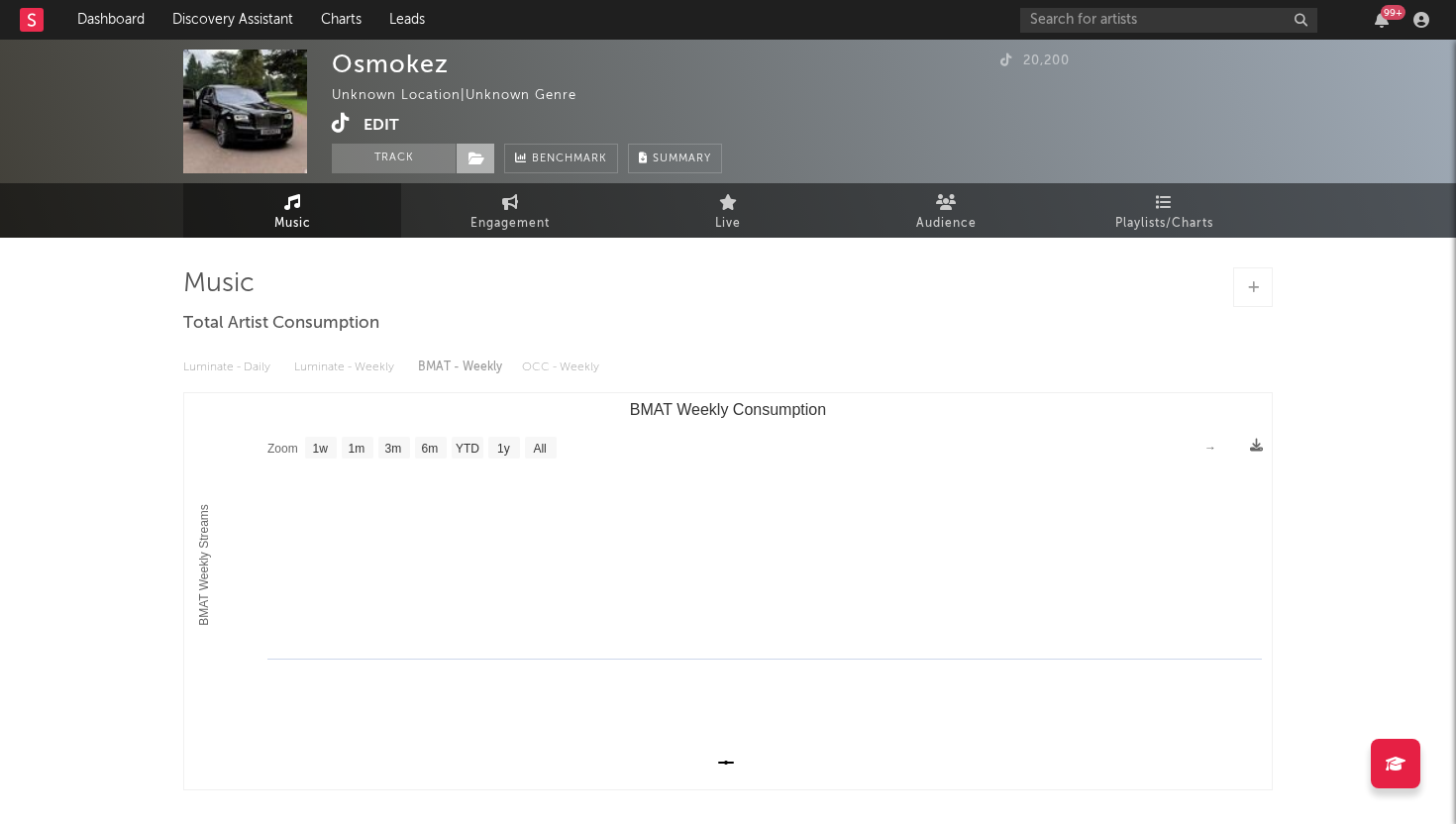 click at bounding box center [475, 158] 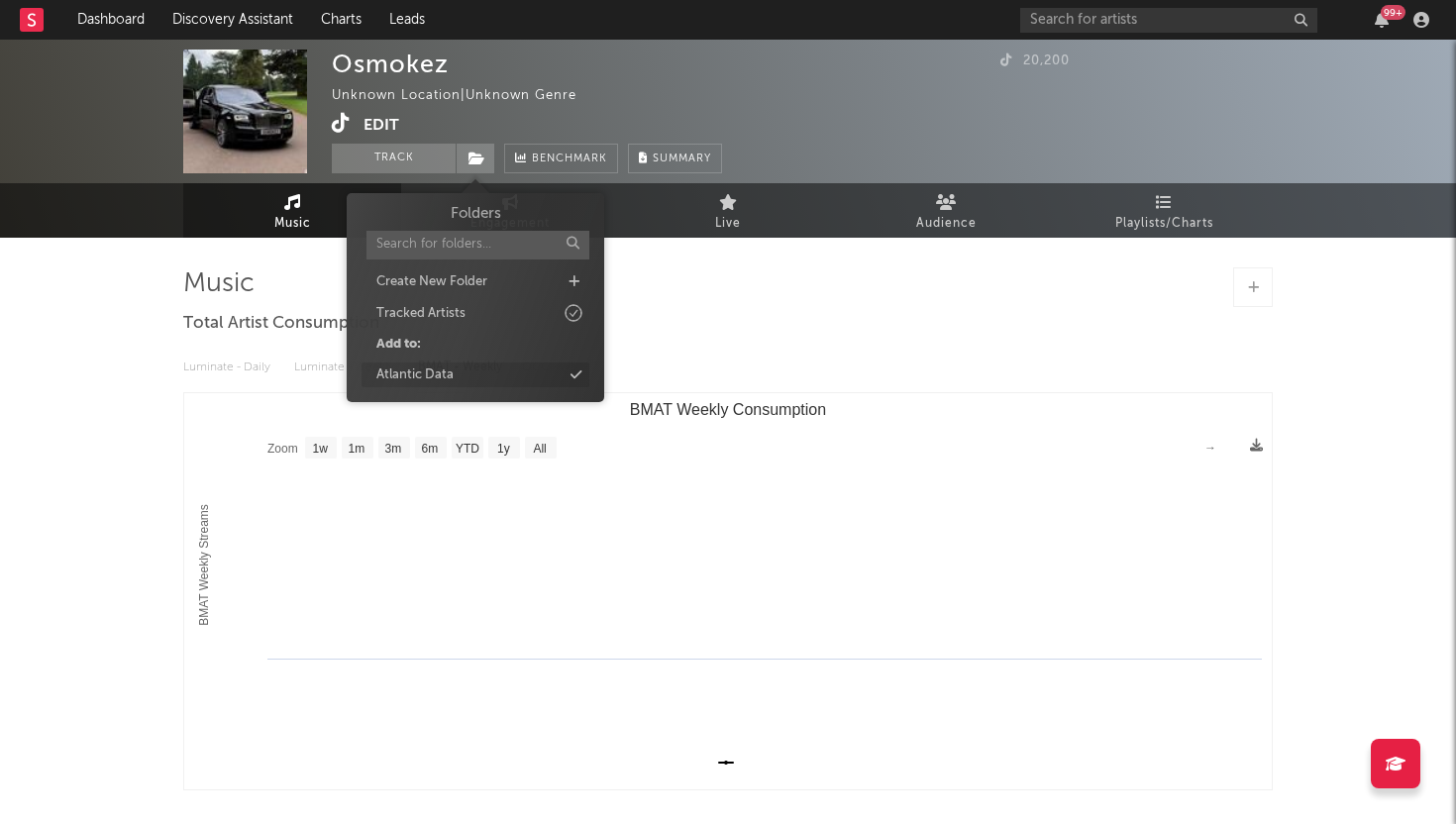 click on "Atlantic Data" at bounding box center [415, 375] 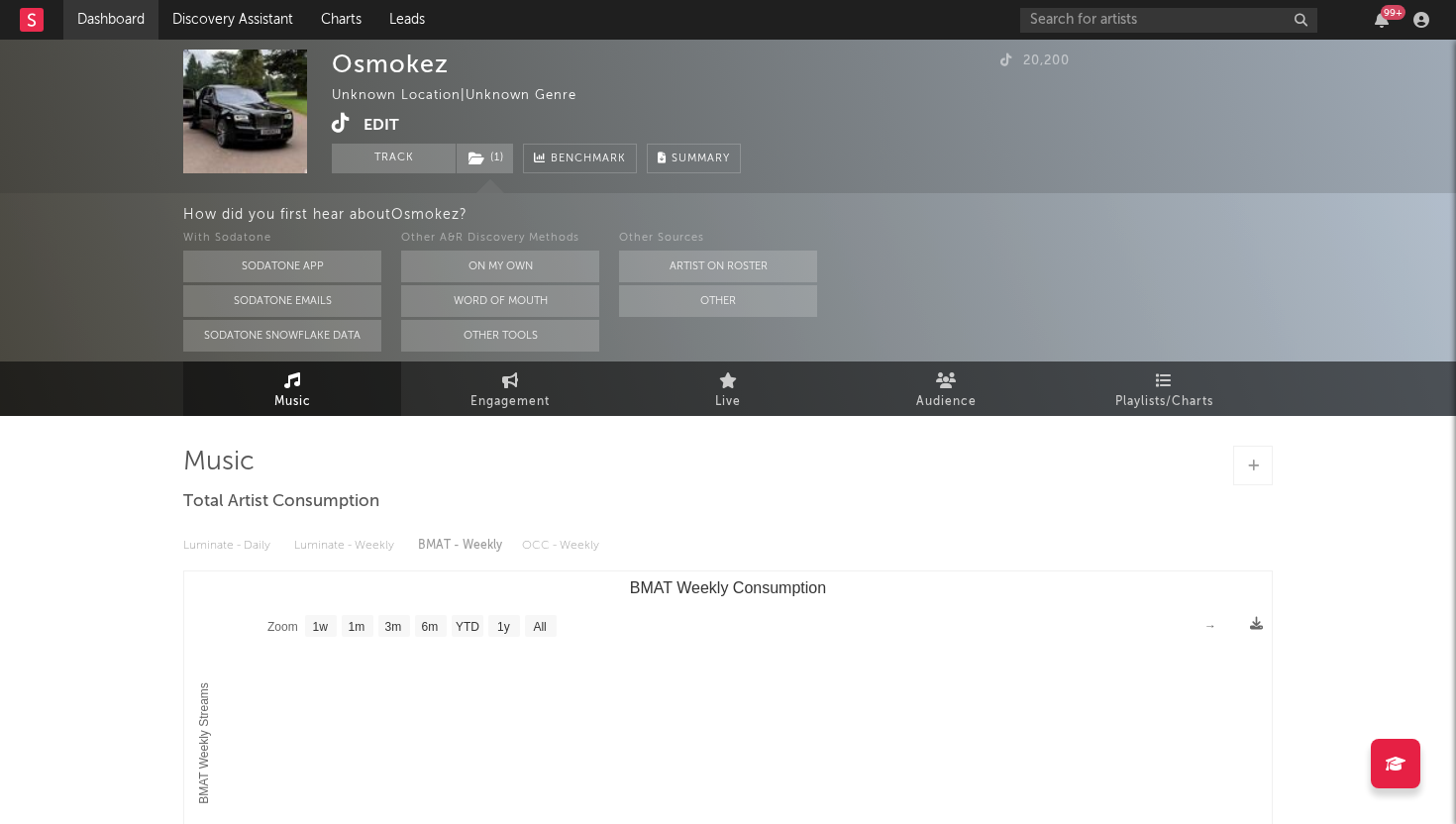 click on "Dashboard" at bounding box center (111, 20) 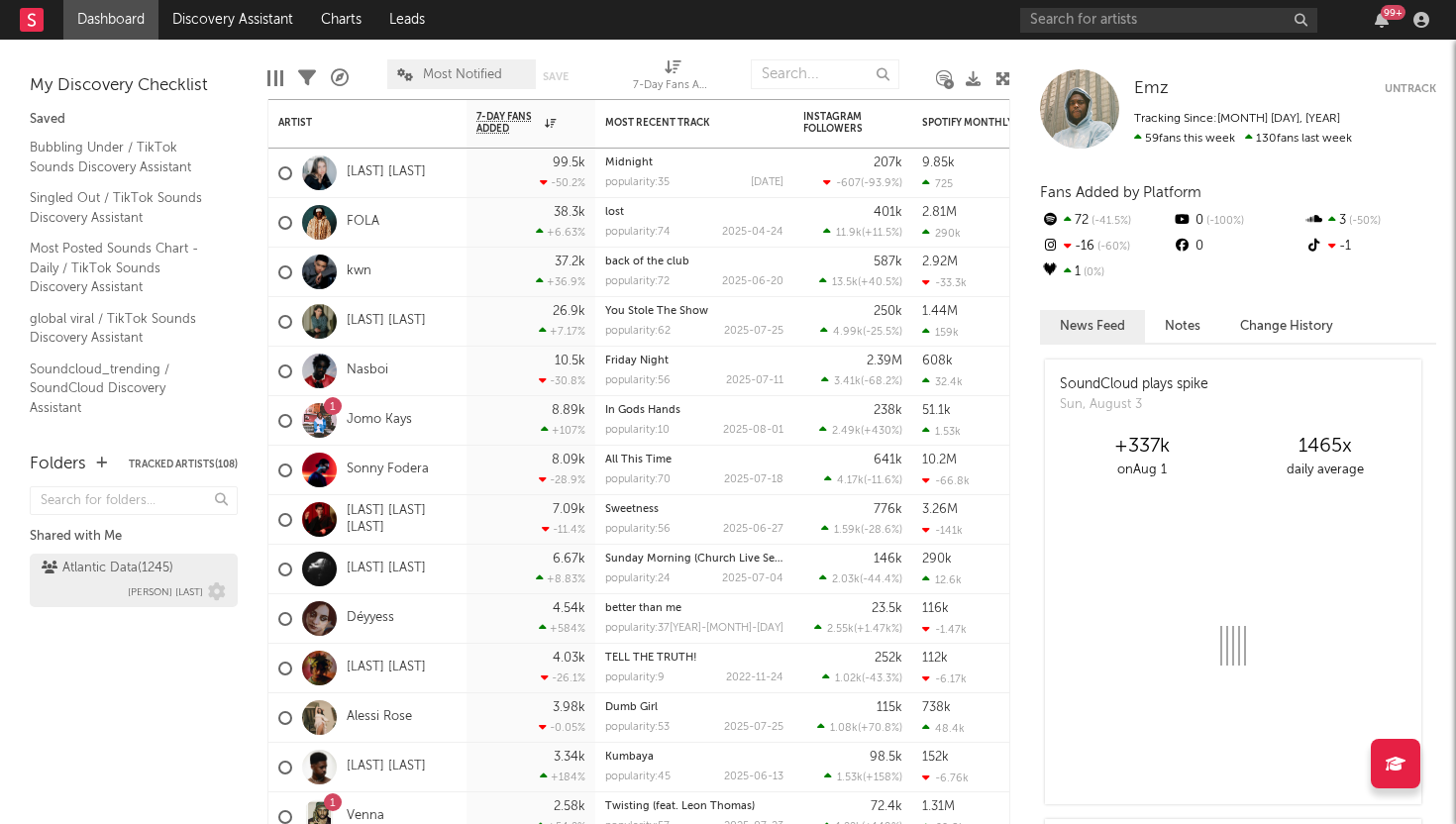 click on "Atlantic Data  ( 1245 ) Michele Valentini" at bounding box center (134, 580) 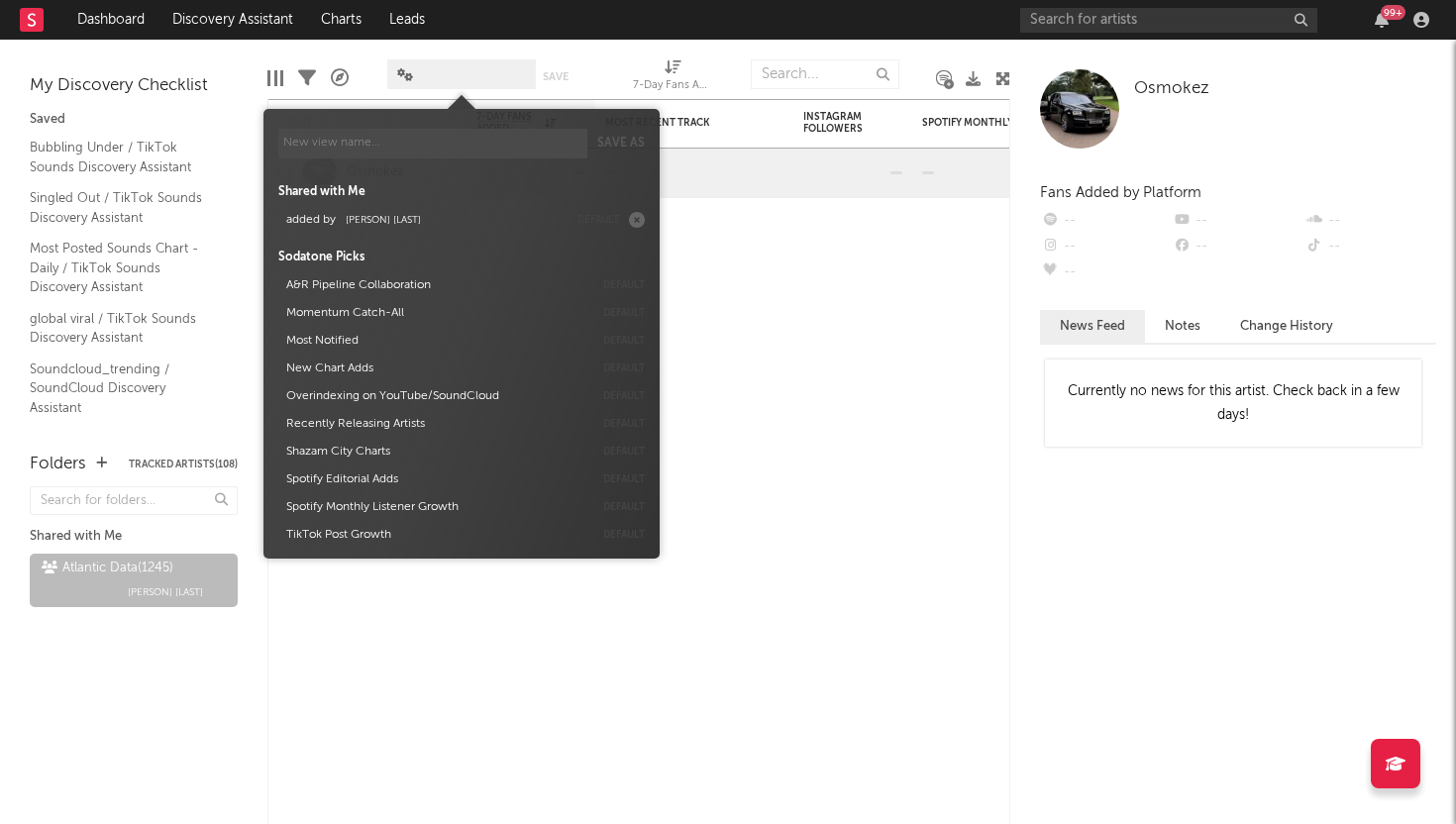 click at bounding box center [462, 74] 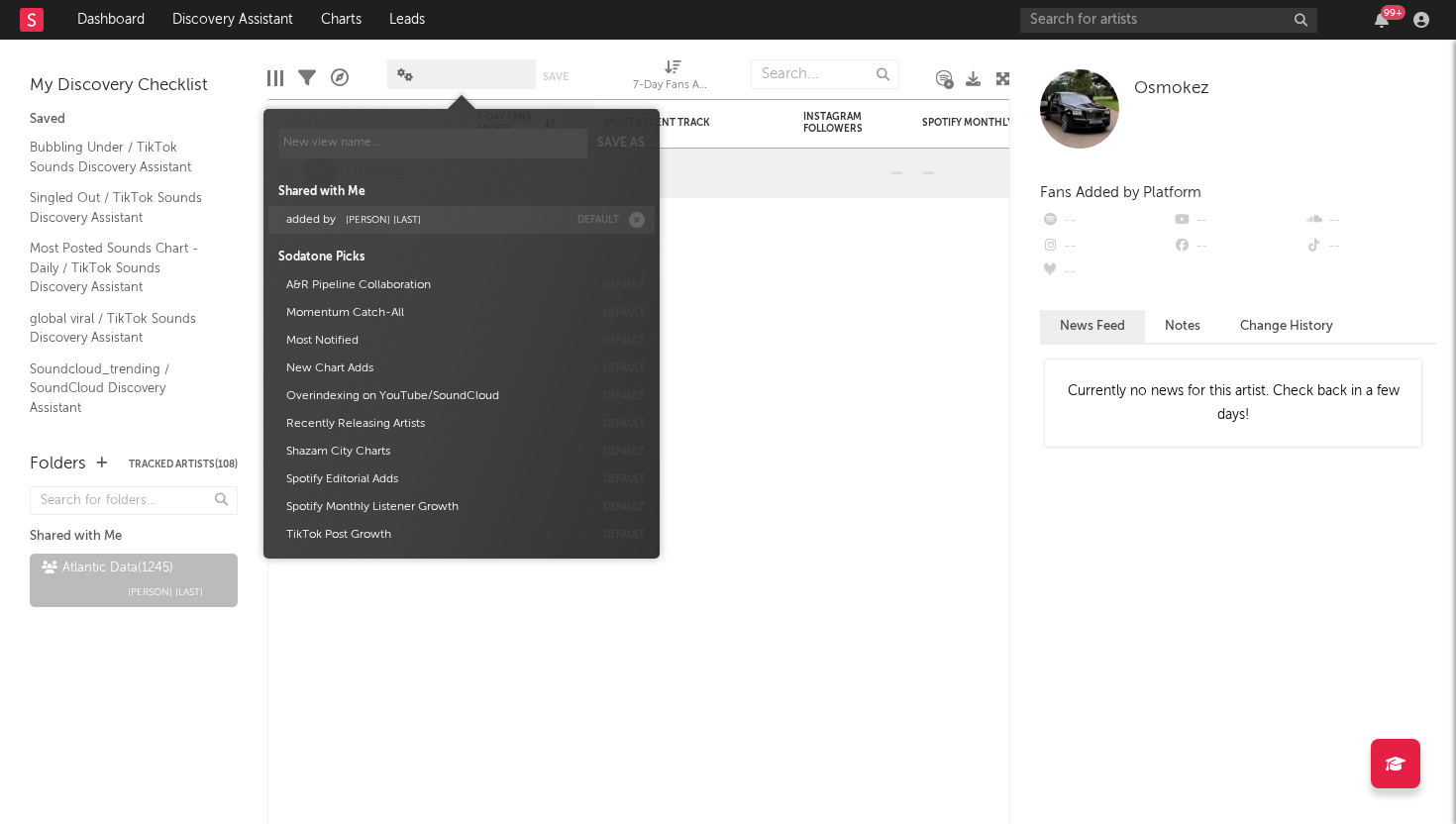 click on "added by Michele Valentini" at bounding box center [423, 220] 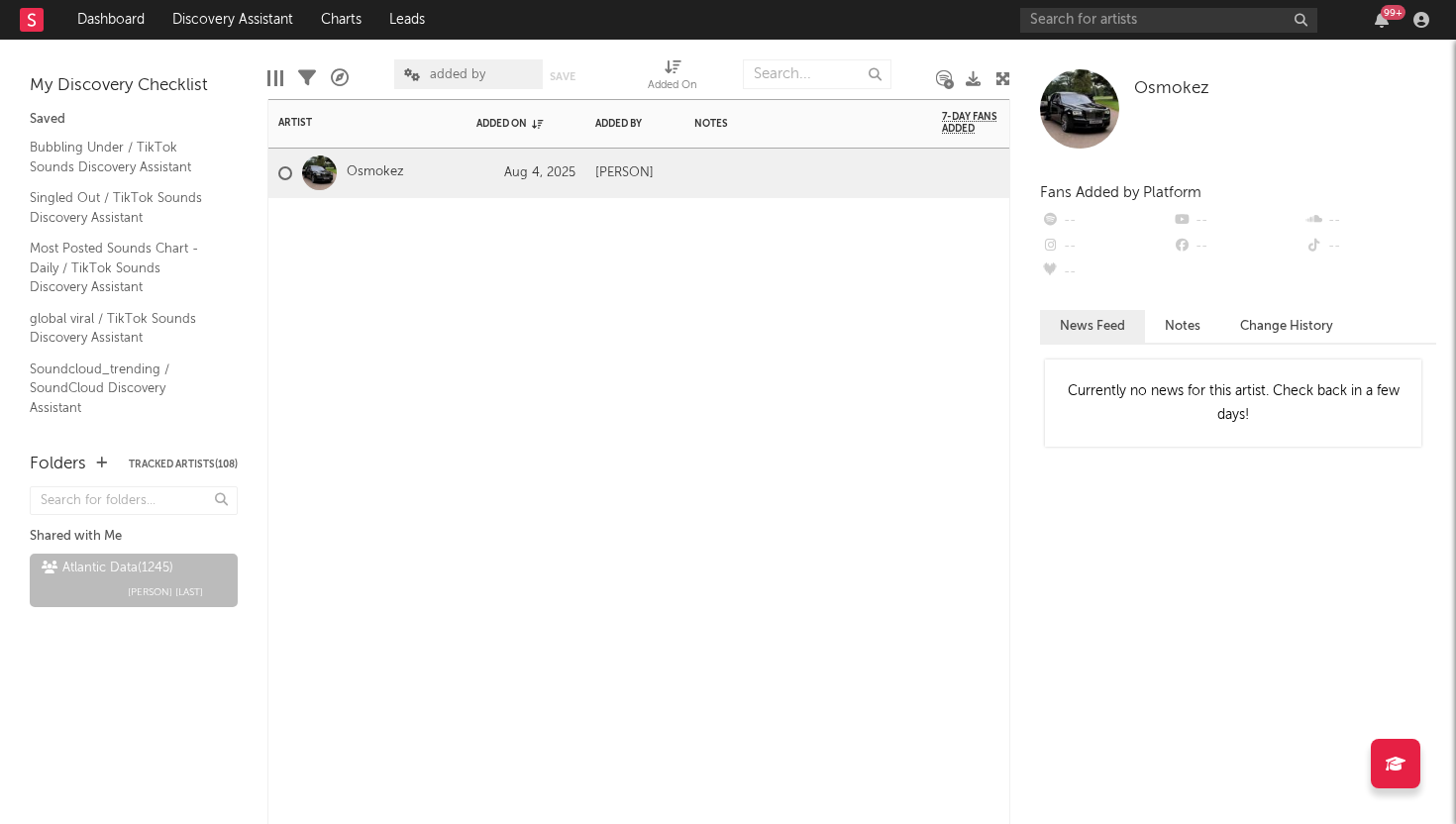 click at bounding box center (808, 228) 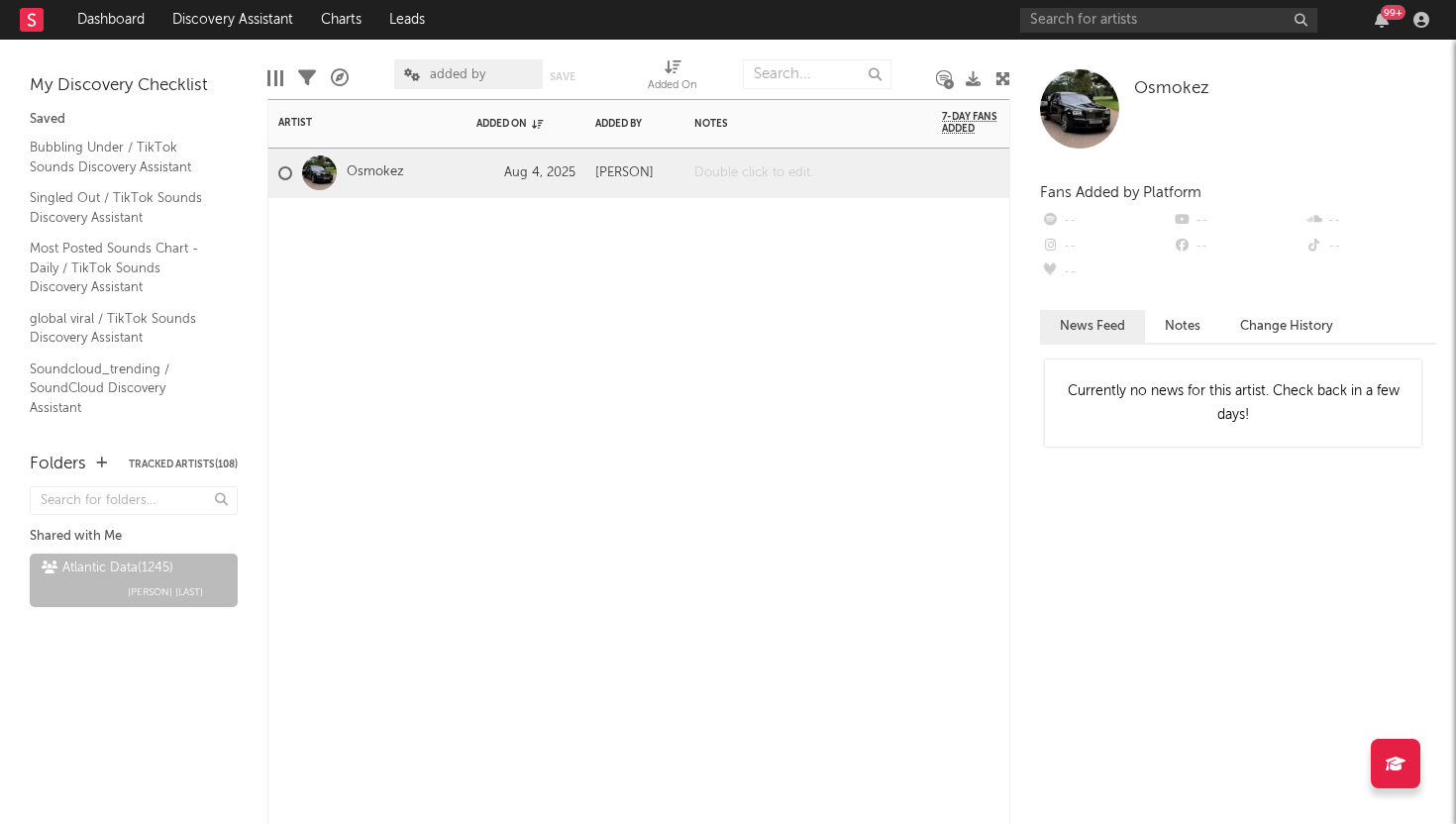 click at bounding box center [808, 172] 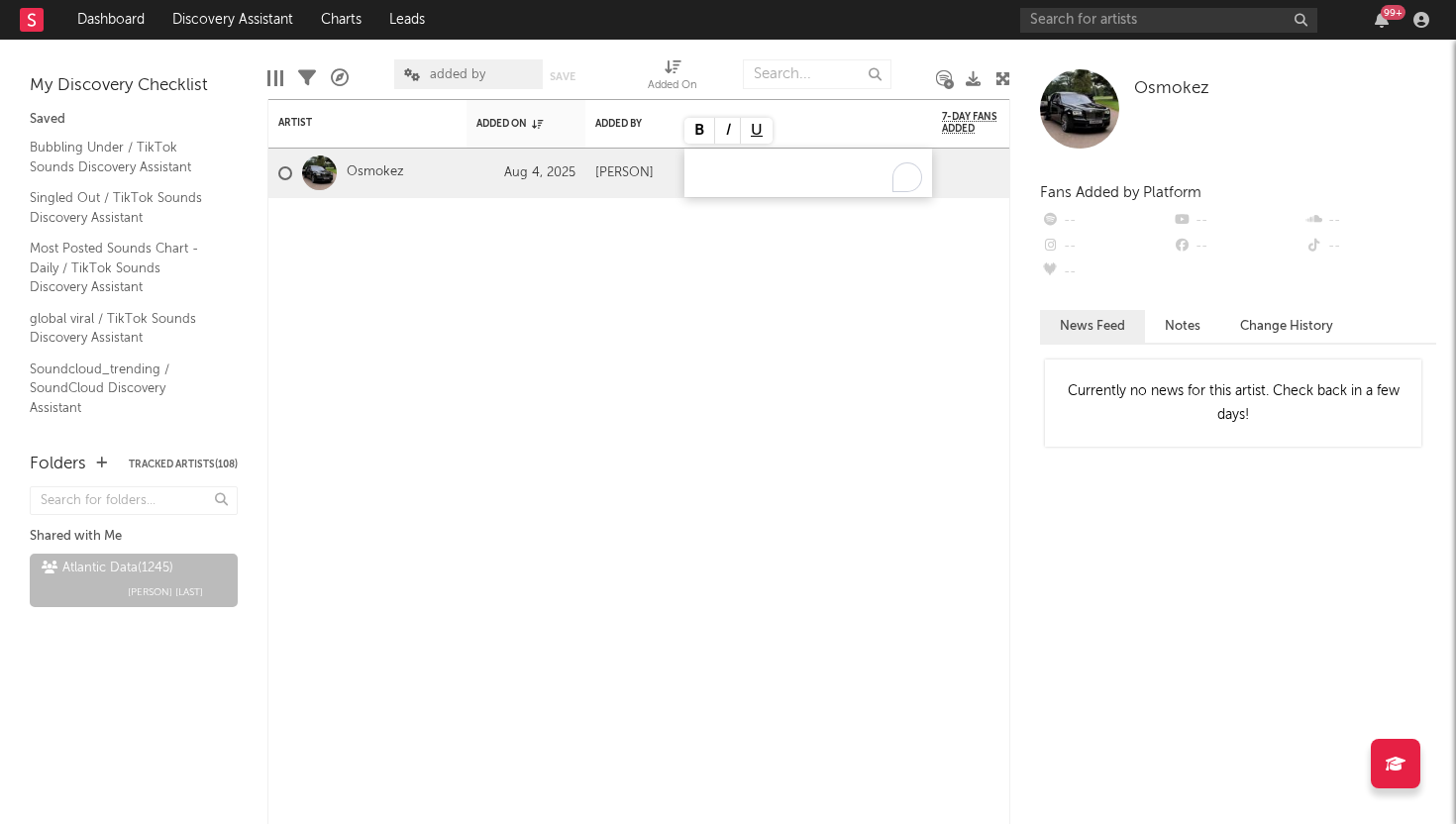 type 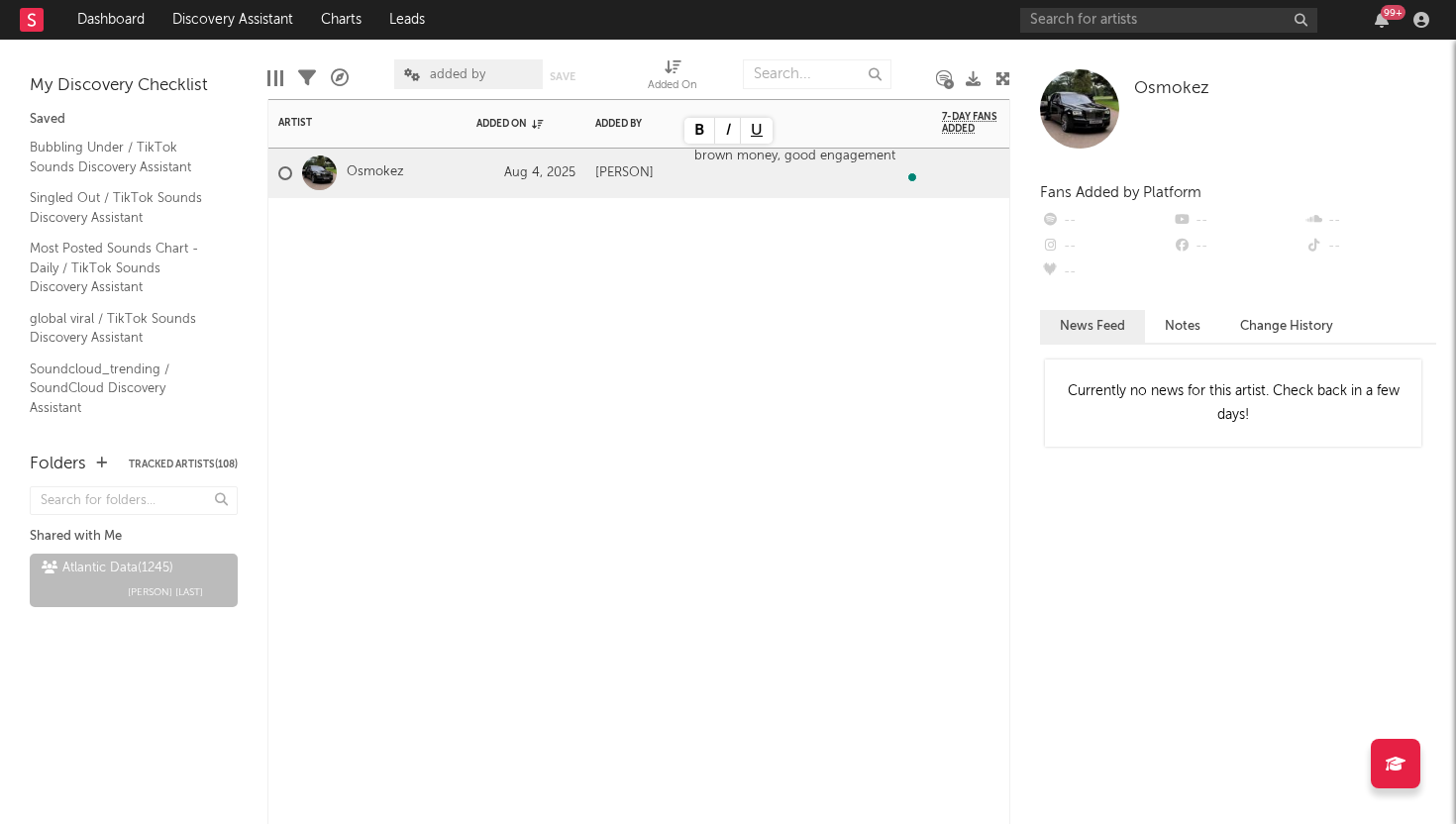 click on "Artist Notifications Added On Added By Notes 7-Day Fans Added WoW % Change Most Recent Track Popularity Released Spotify Monthly Listeners 7d Change WoW % Change Spotify Followers 7d Change WoW % Change Osmokez Aug 4, 2025 Otunsha Agbo brown money, good engagement" at bounding box center (639, 462) 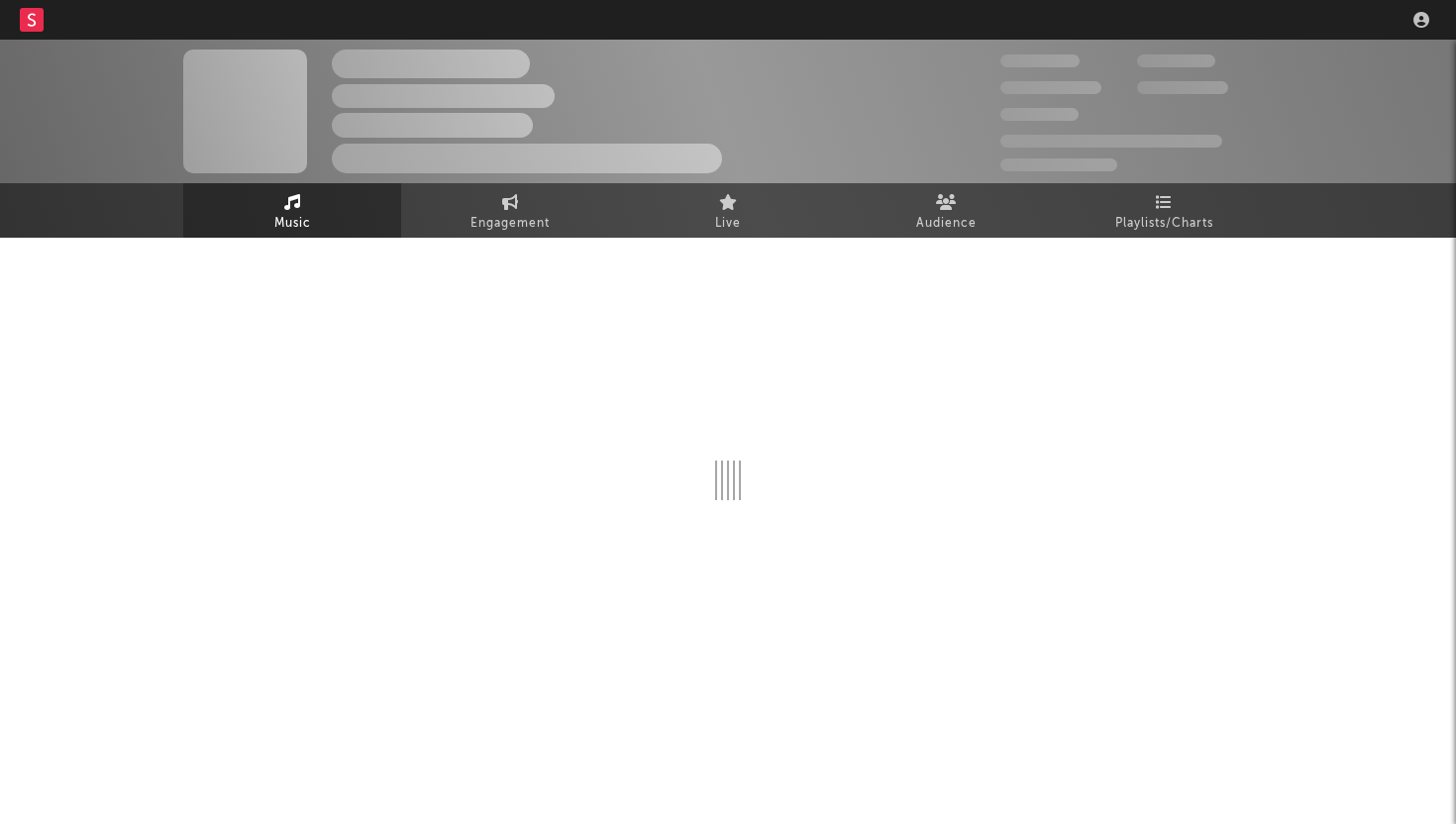 scroll, scrollTop: 0, scrollLeft: 0, axis: both 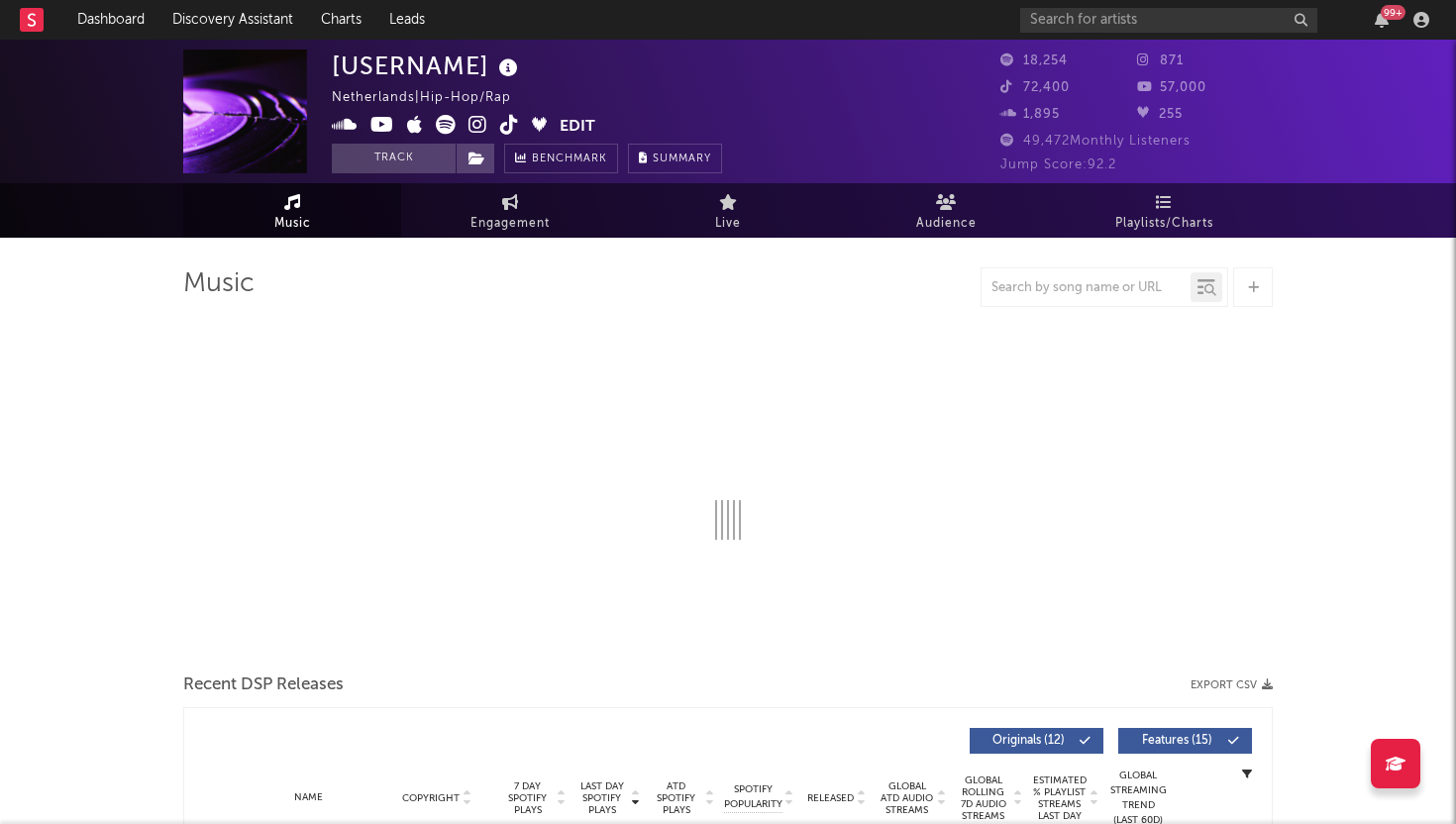 select on "1w" 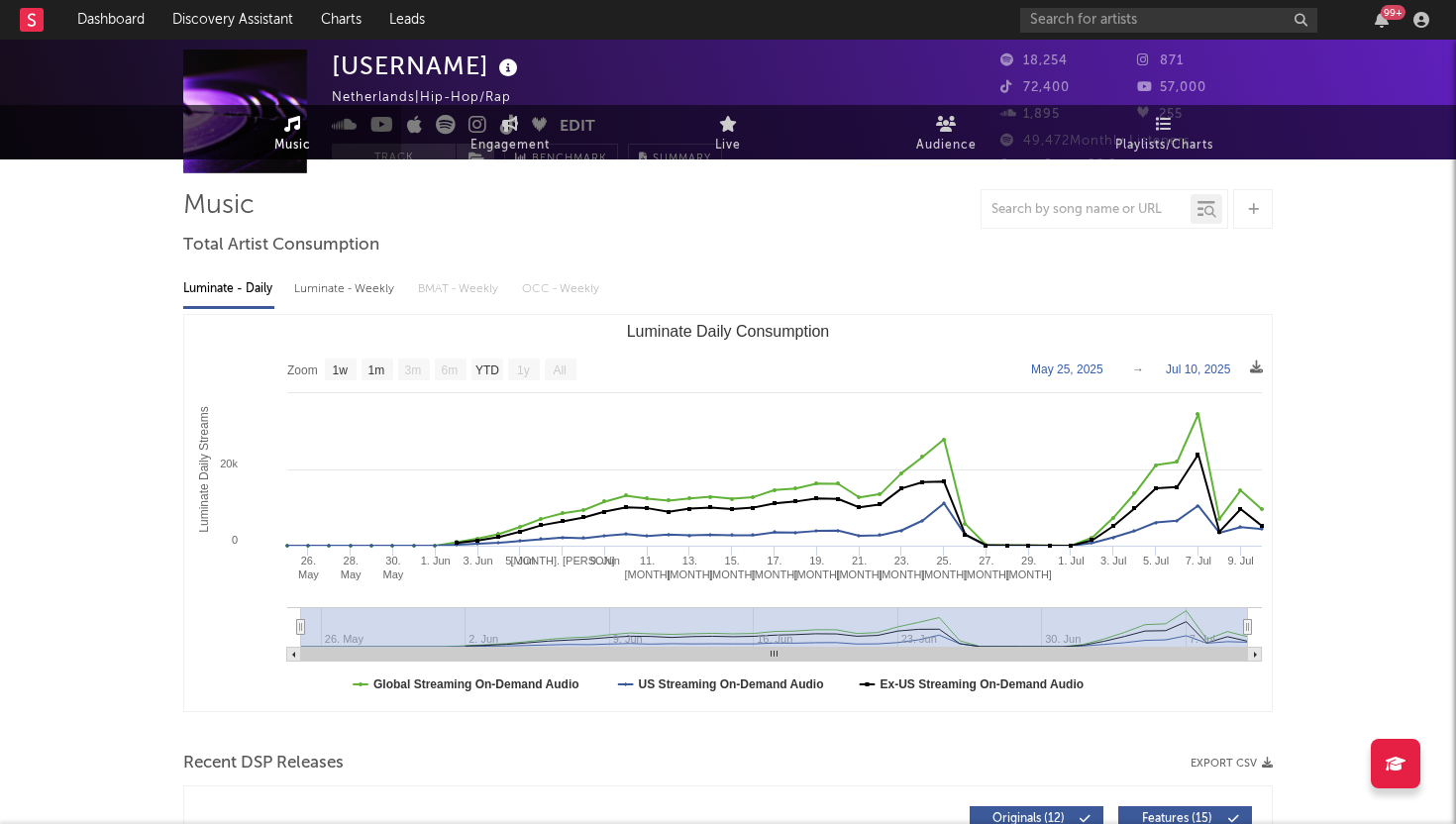 scroll, scrollTop: 0, scrollLeft: 0, axis: both 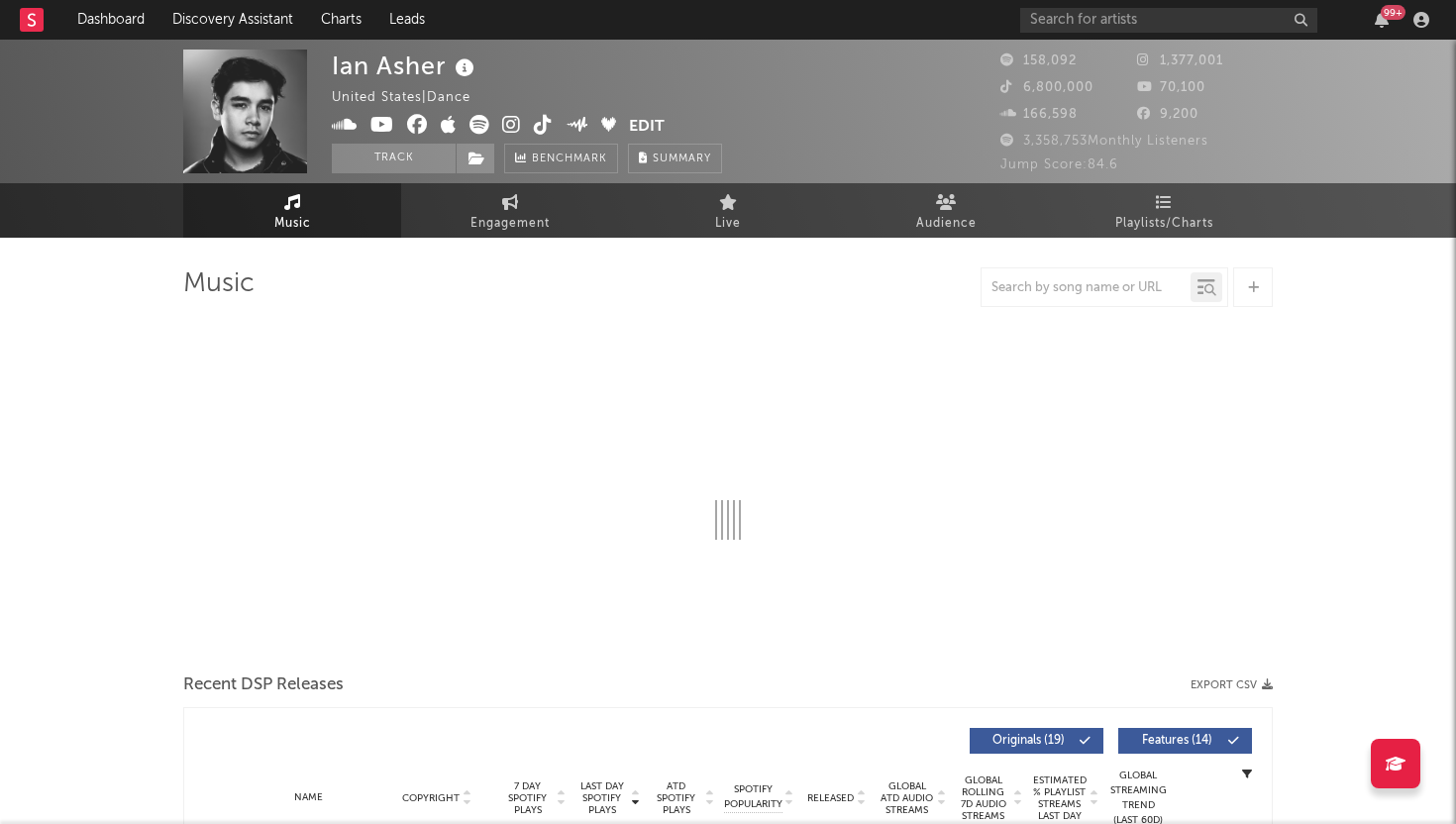 select on "6m" 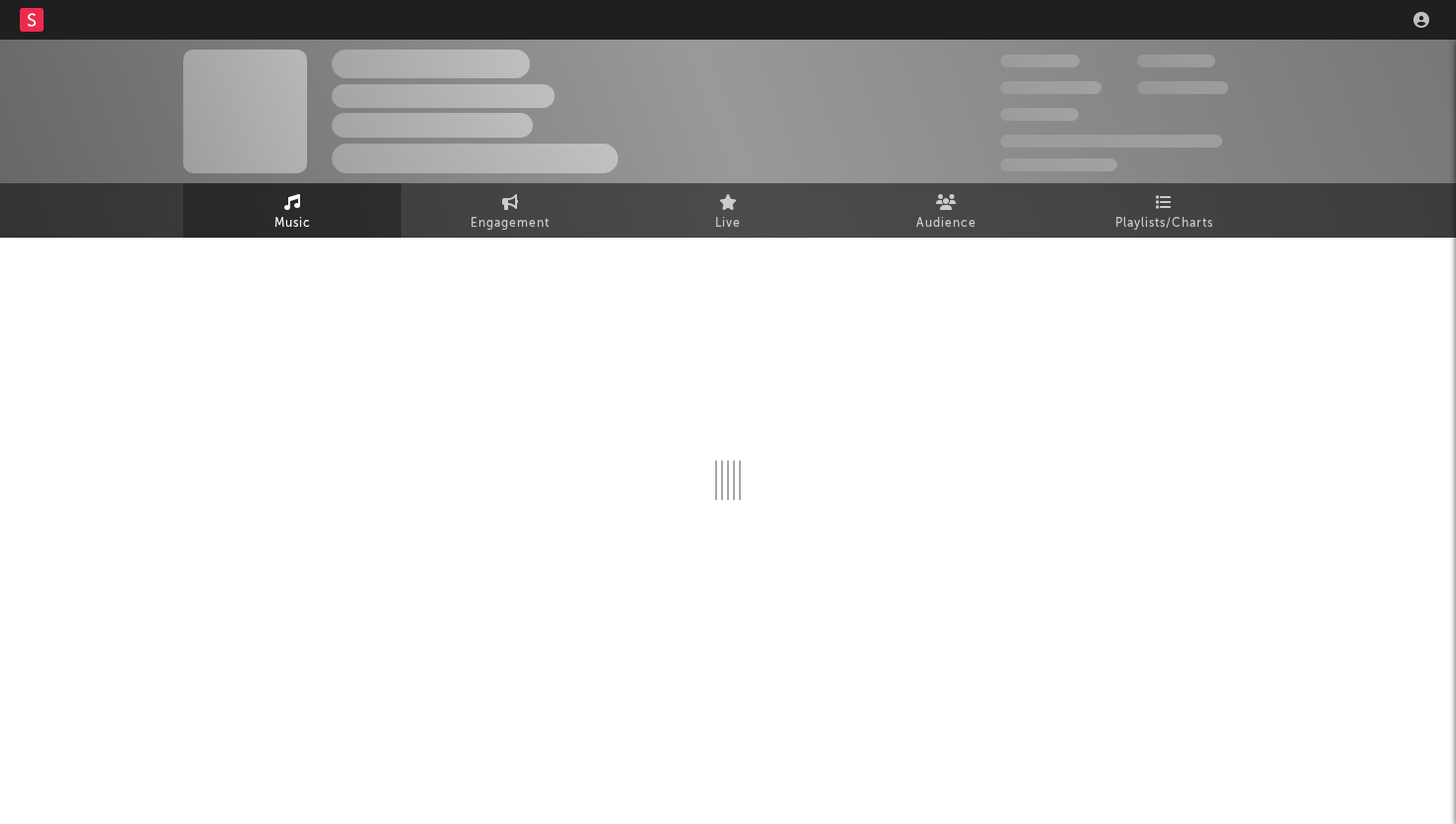scroll, scrollTop: 0, scrollLeft: 0, axis: both 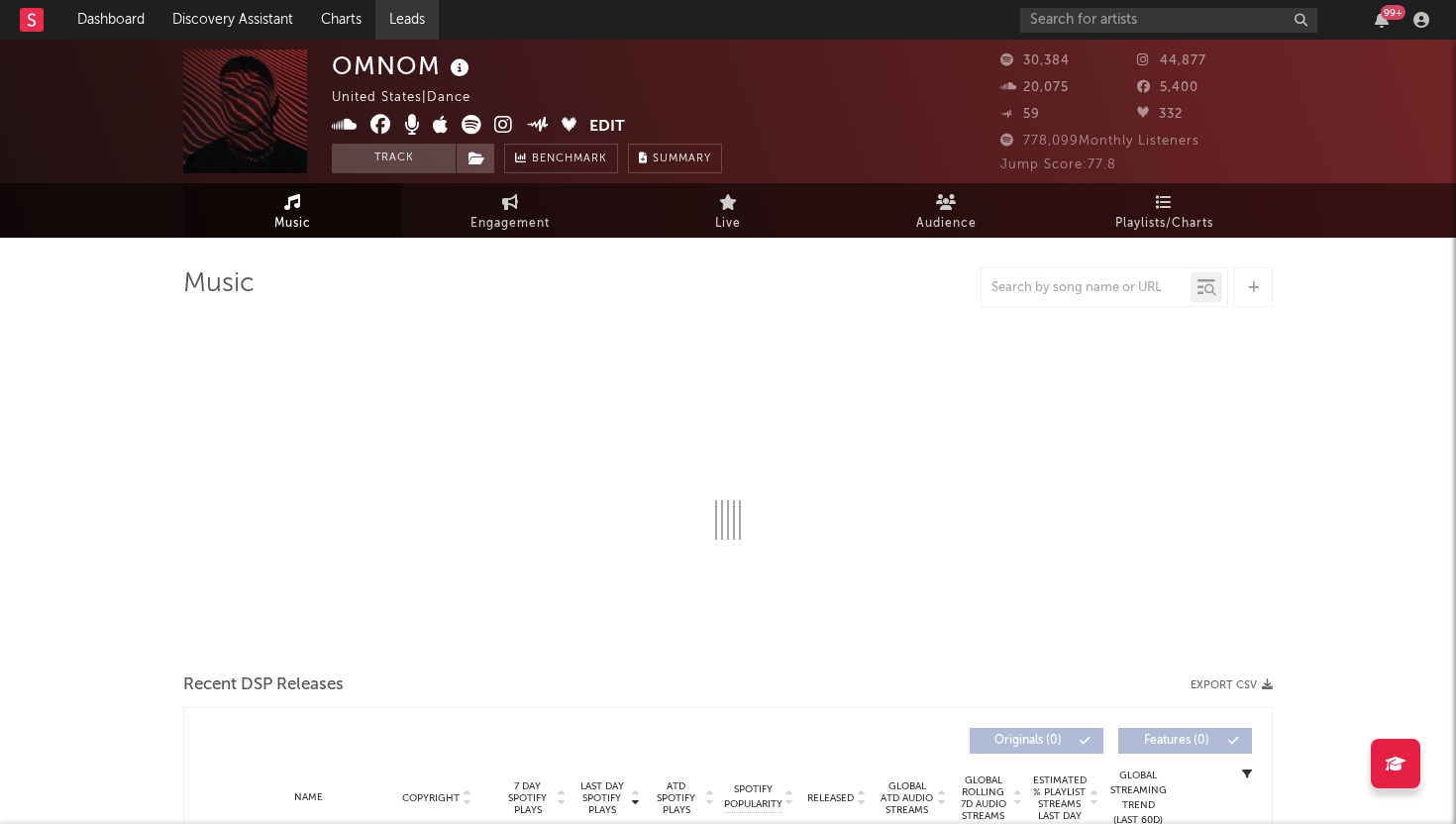 select on "6m" 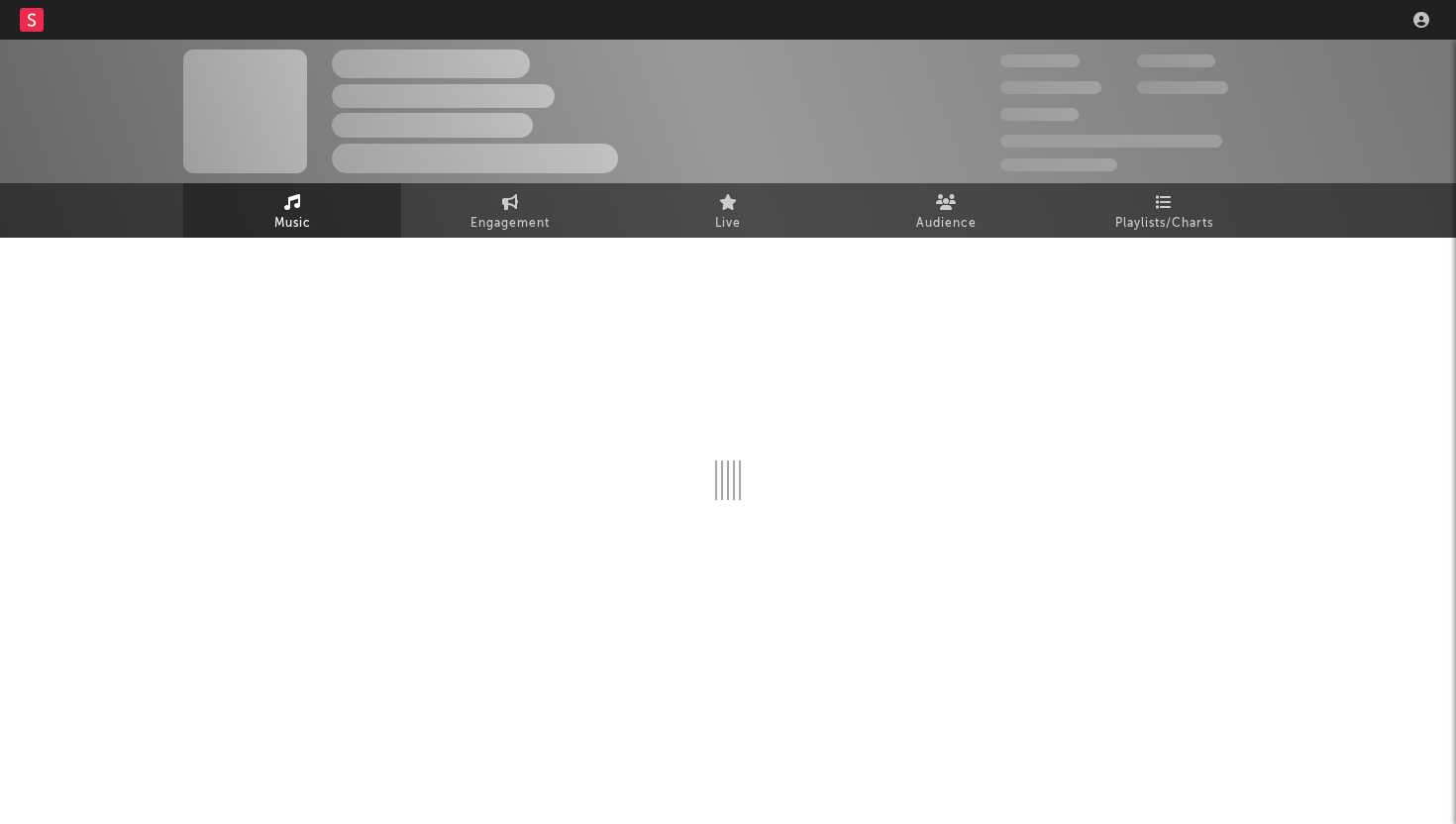 scroll, scrollTop: 0, scrollLeft: 0, axis: both 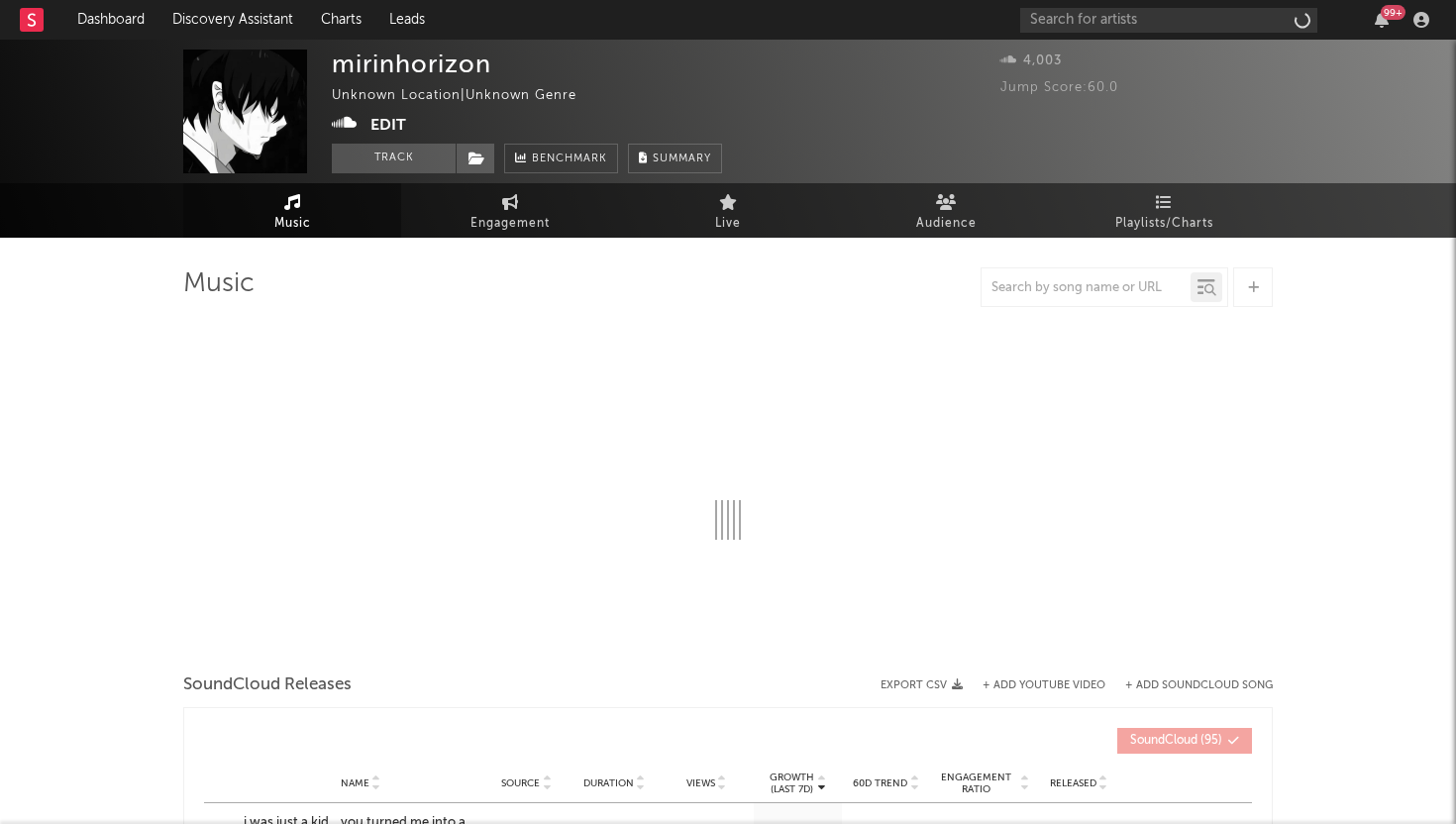 select on "1w" 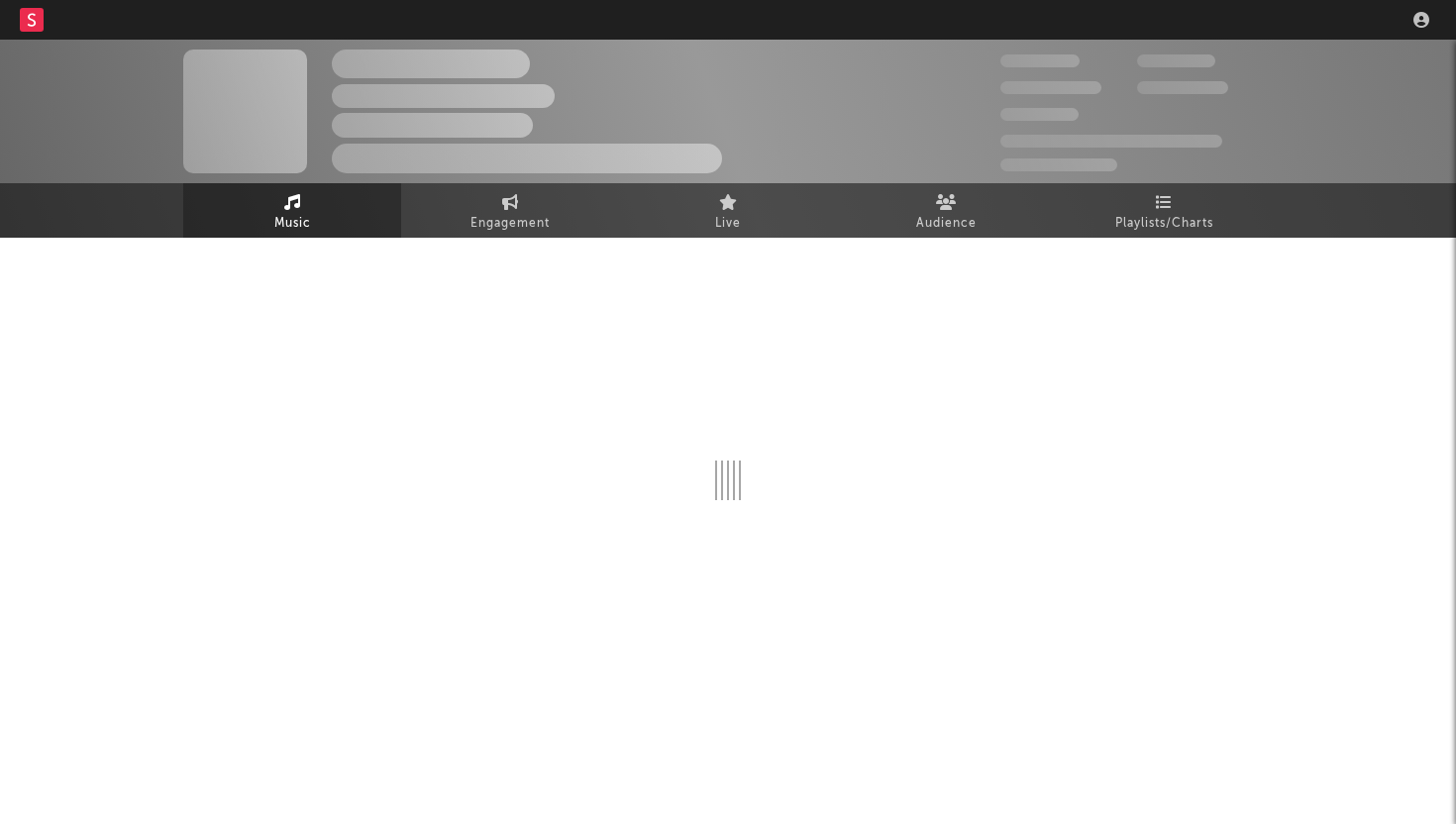 scroll, scrollTop: 0, scrollLeft: 0, axis: both 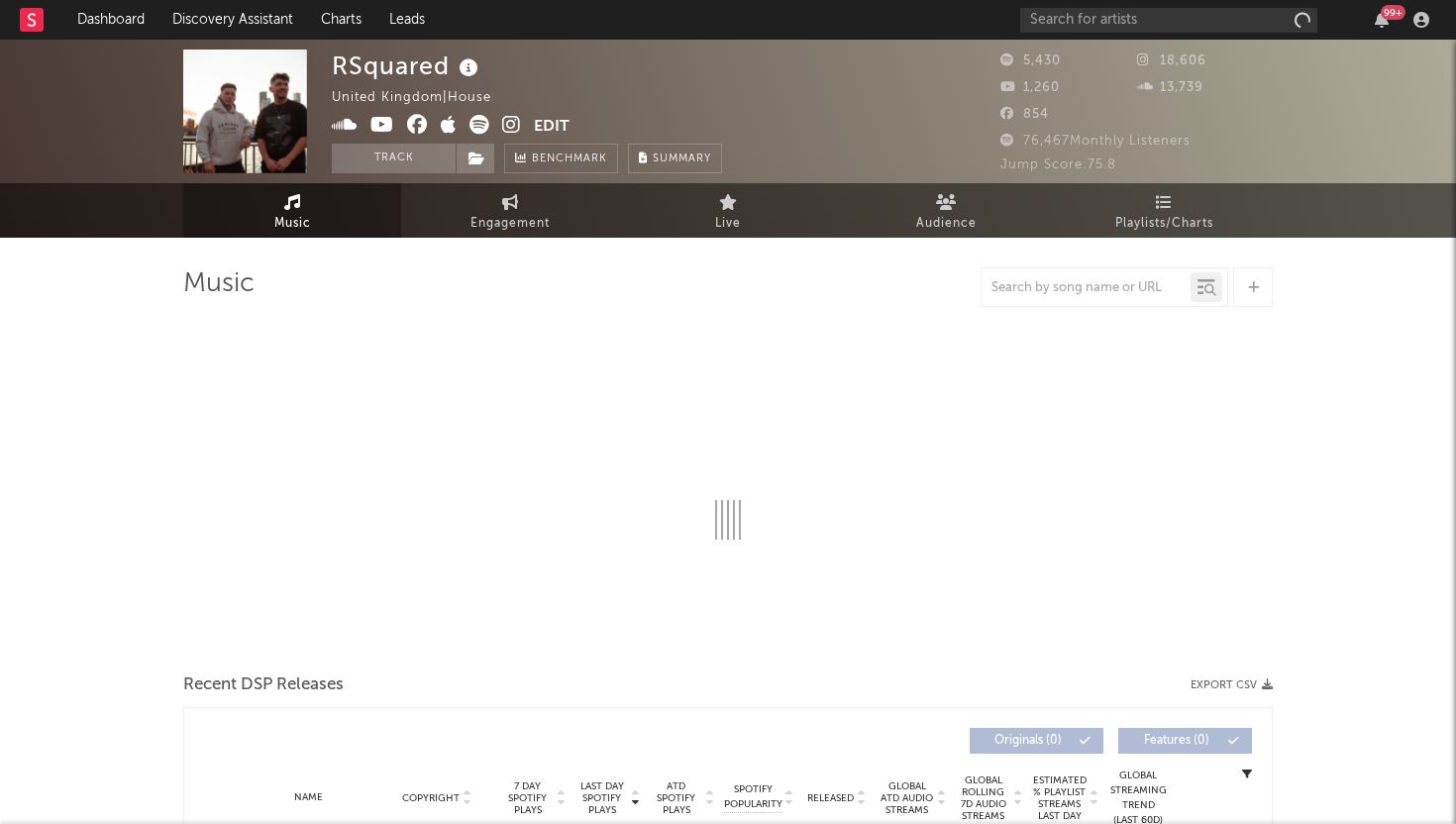 select on "1w" 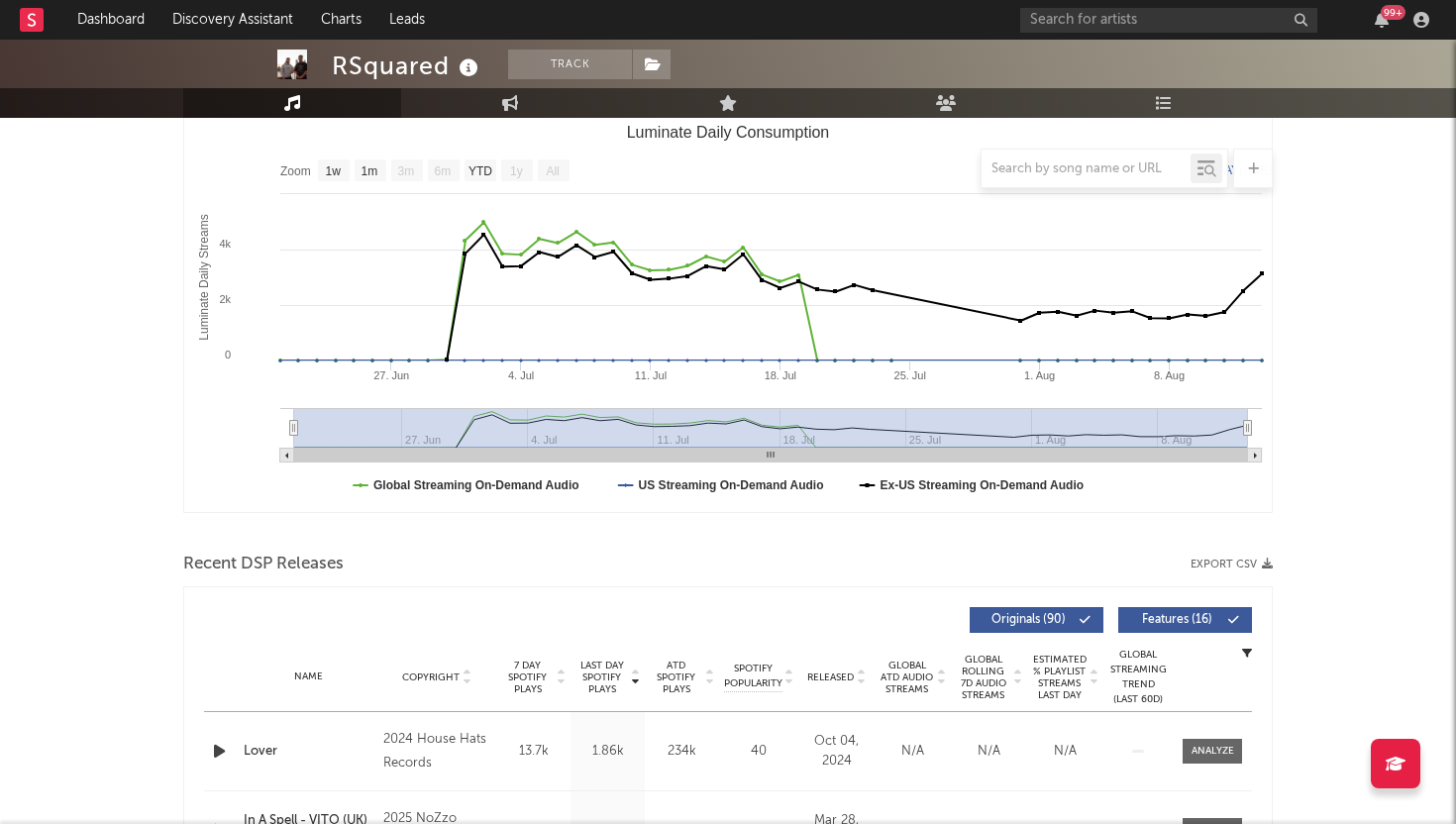 scroll, scrollTop: 0, scrollLeft: 0, axis: both 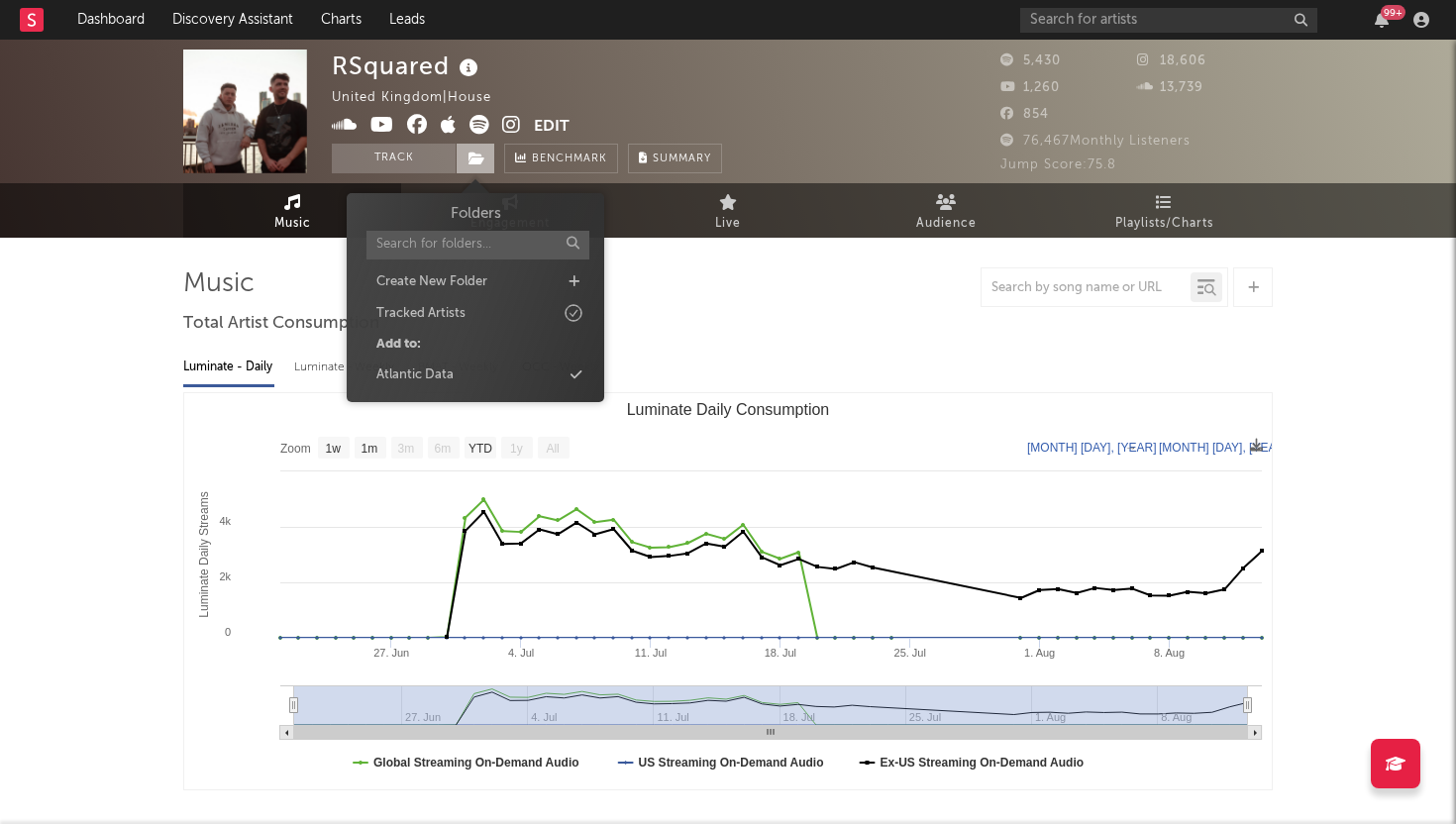 click at bounding box center (475, 158) 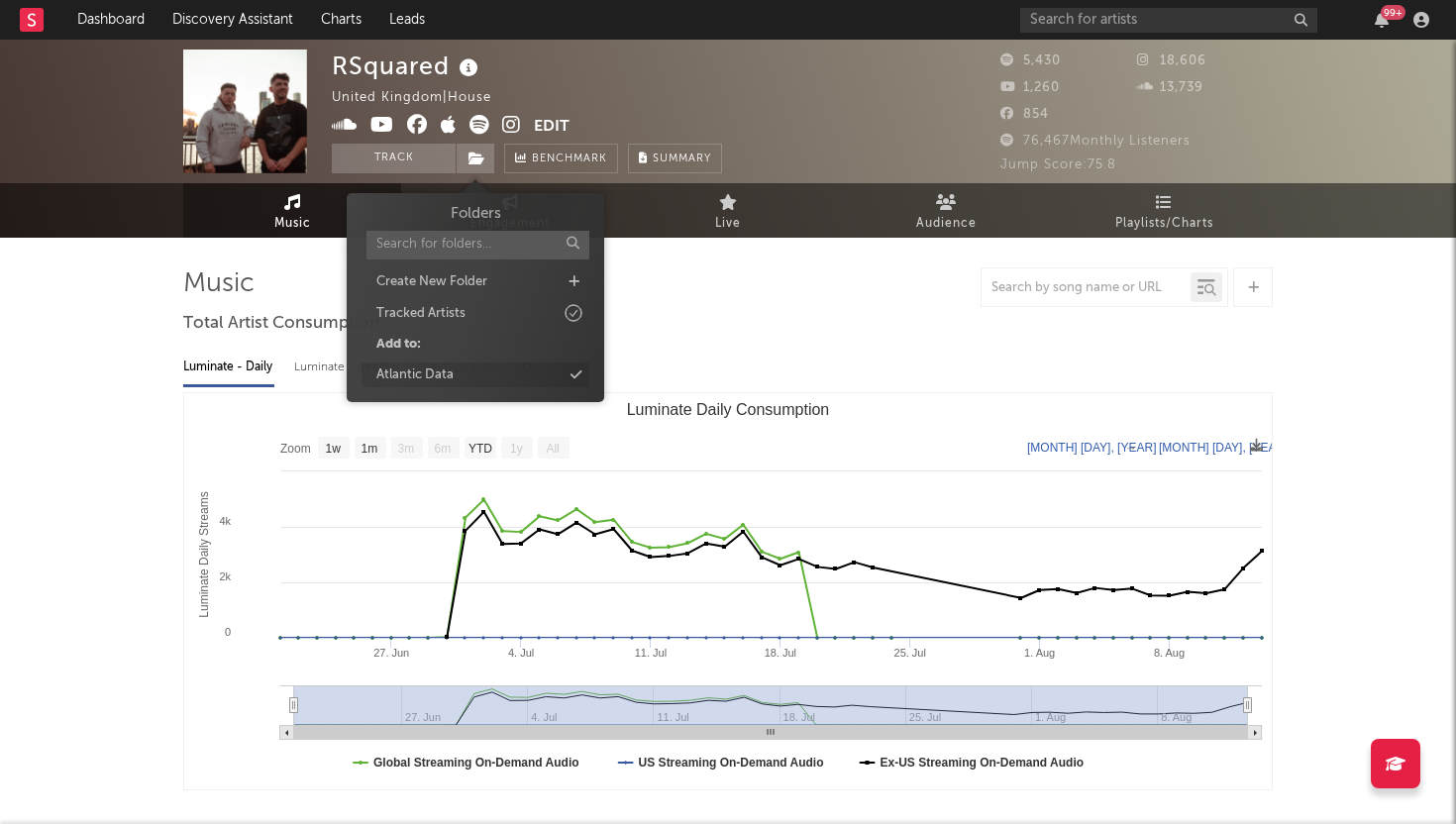 click on "Atlantic Data" at bounding box center [475, 375] 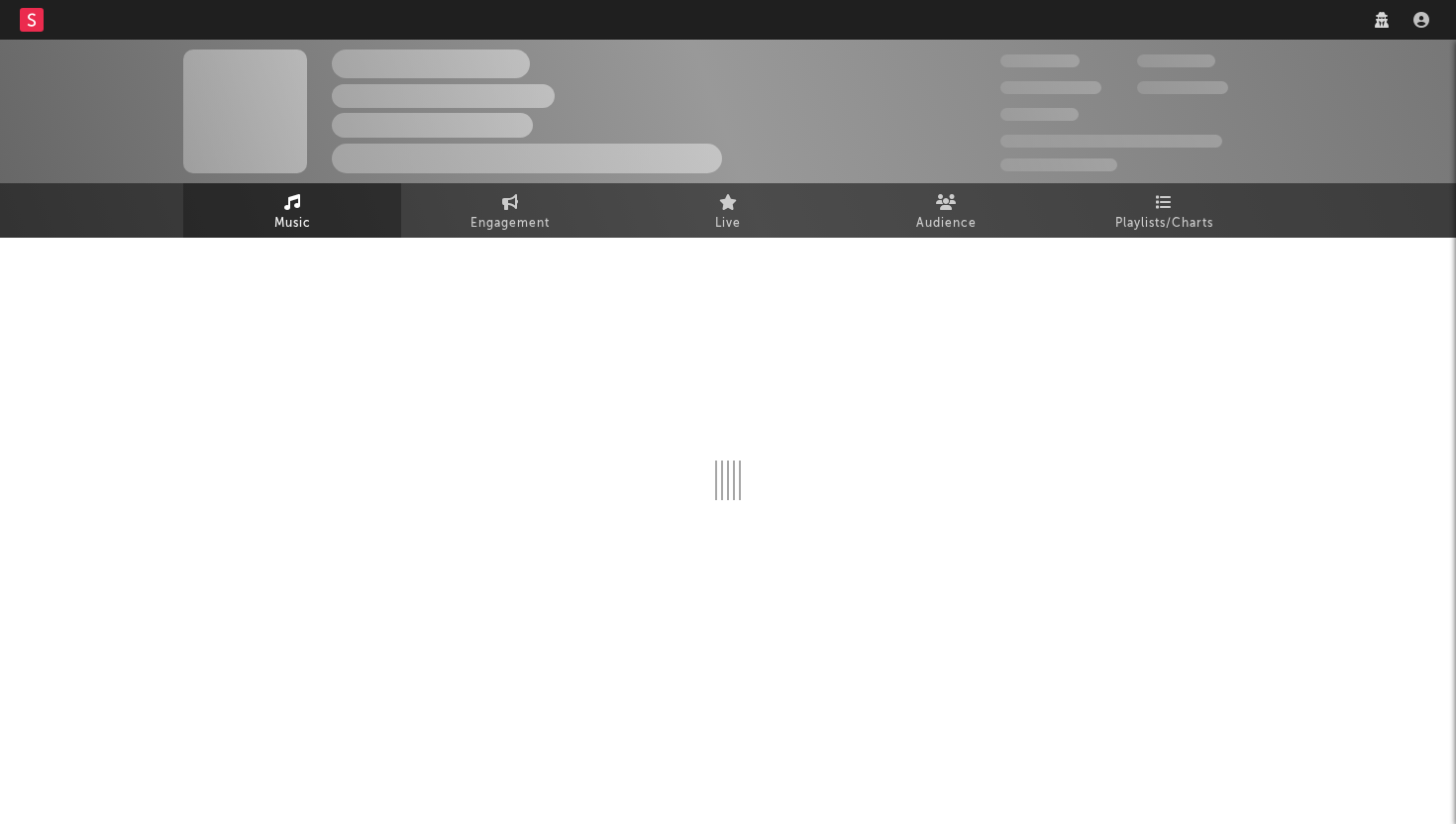 scroll, scrollTop: 0, scrollLeft: 0, axis: both 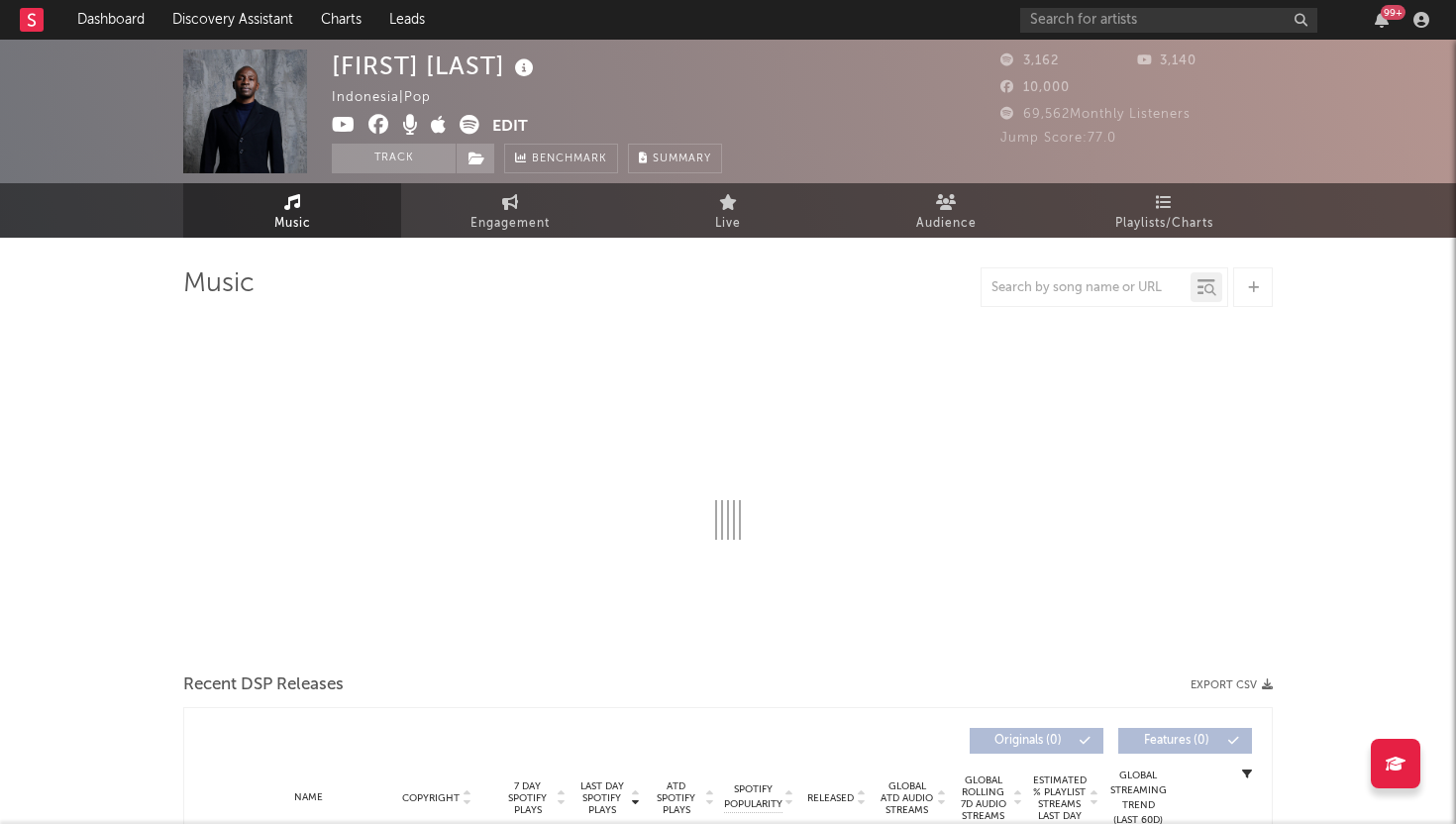 select on "1w" 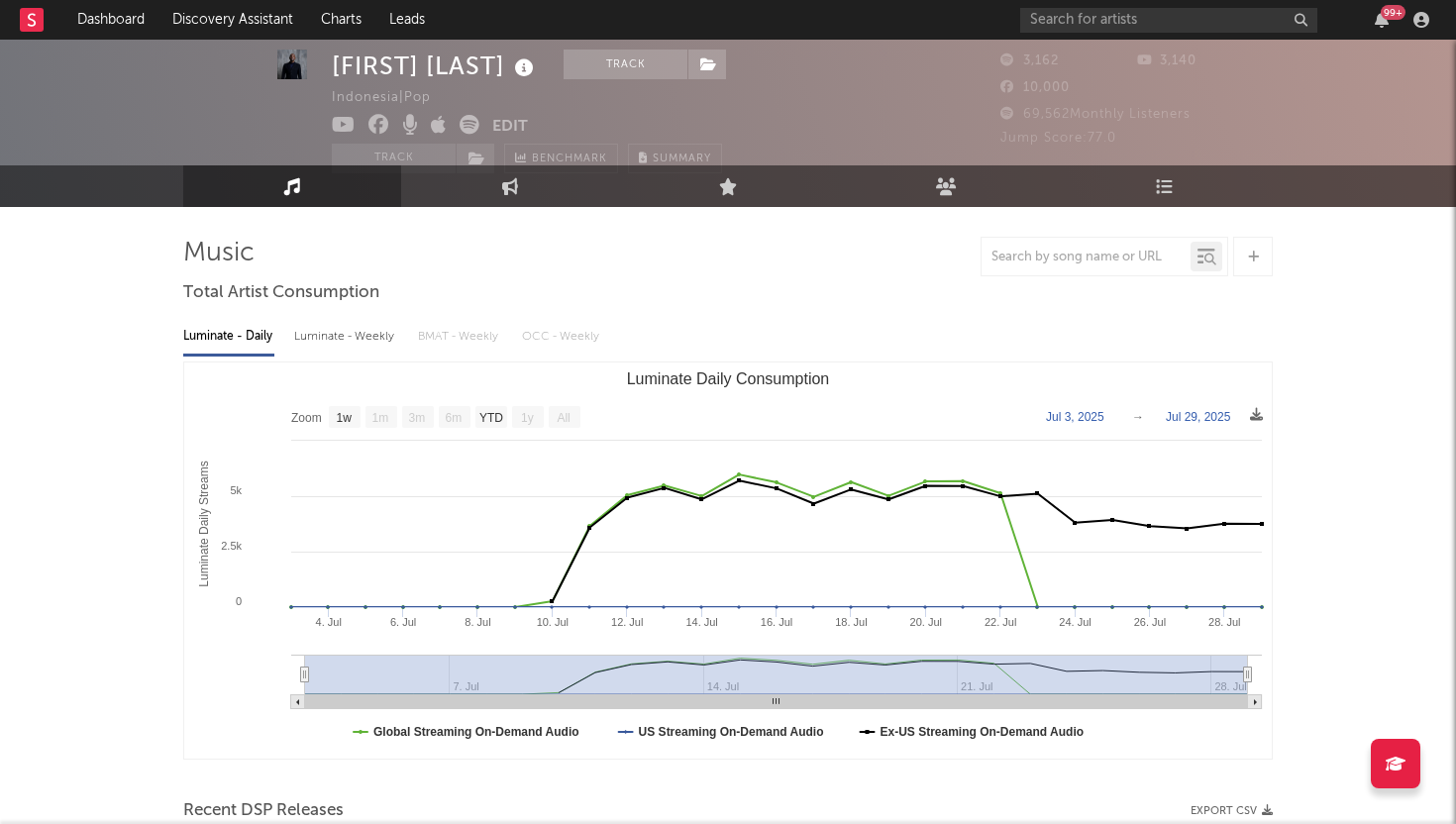 scroll, scrollTop: 0, scrollLeft: 0, axis: both 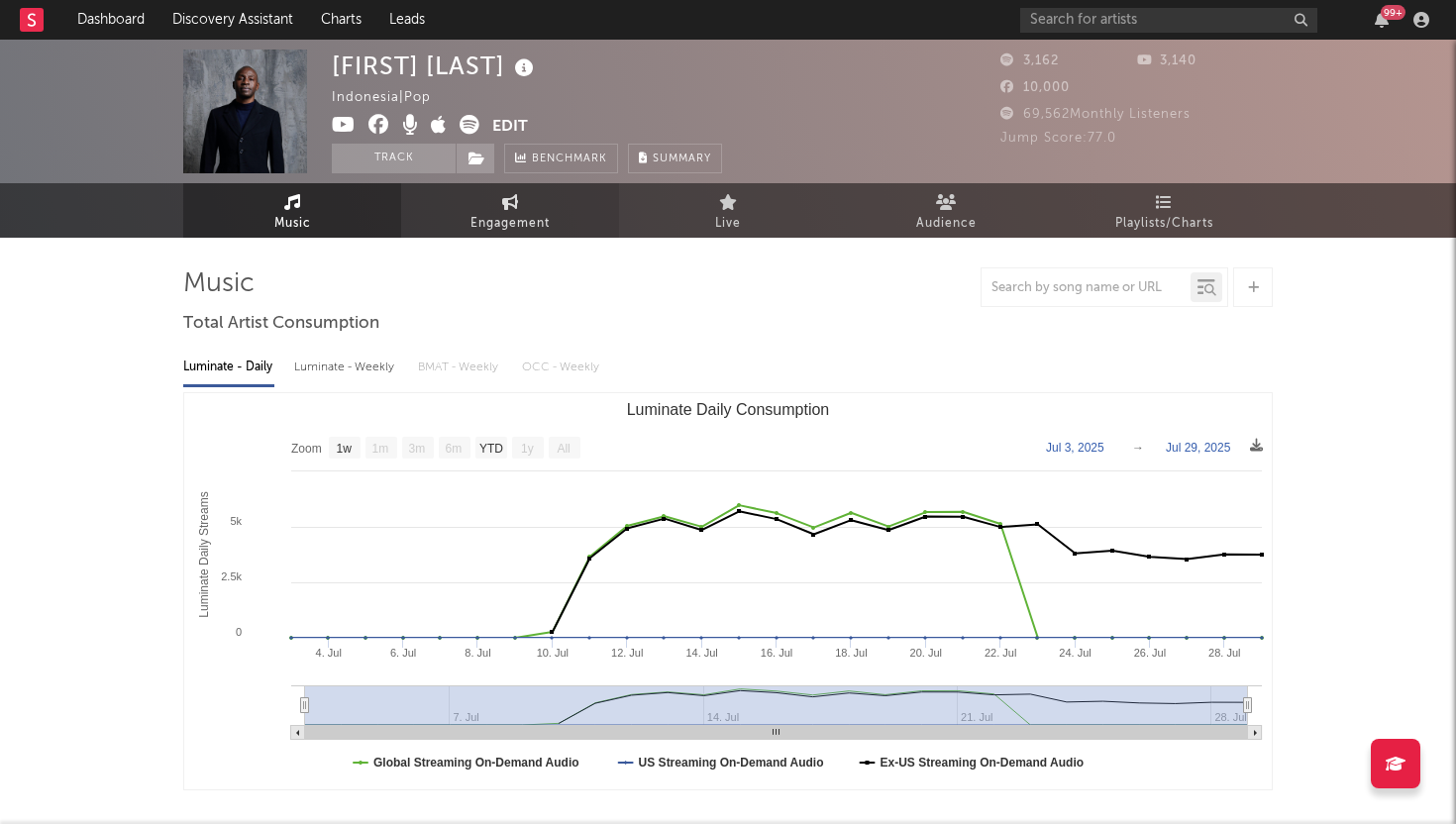 click on "Engagement" at bounding box center [510, 224] 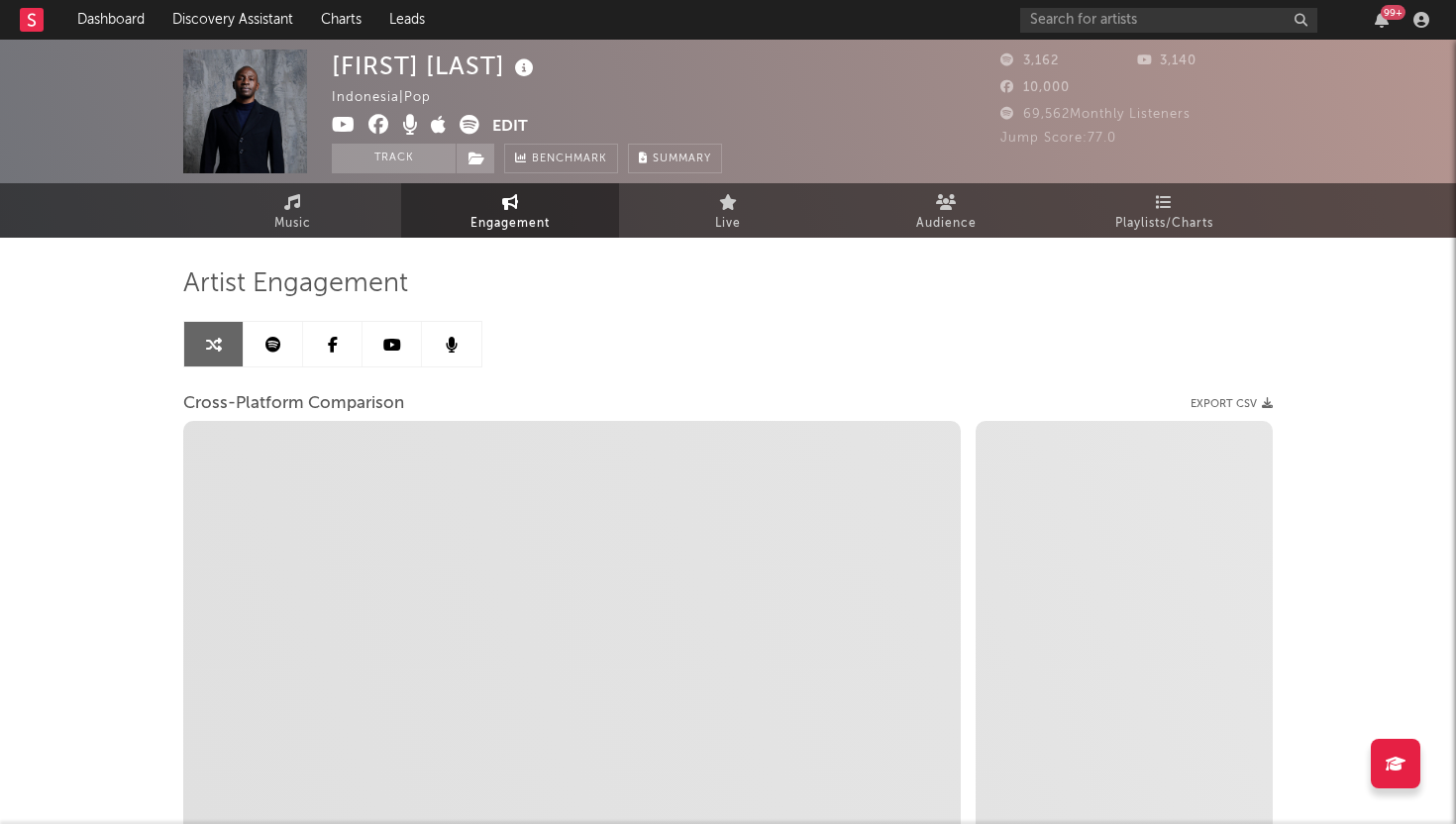 select on "1m" 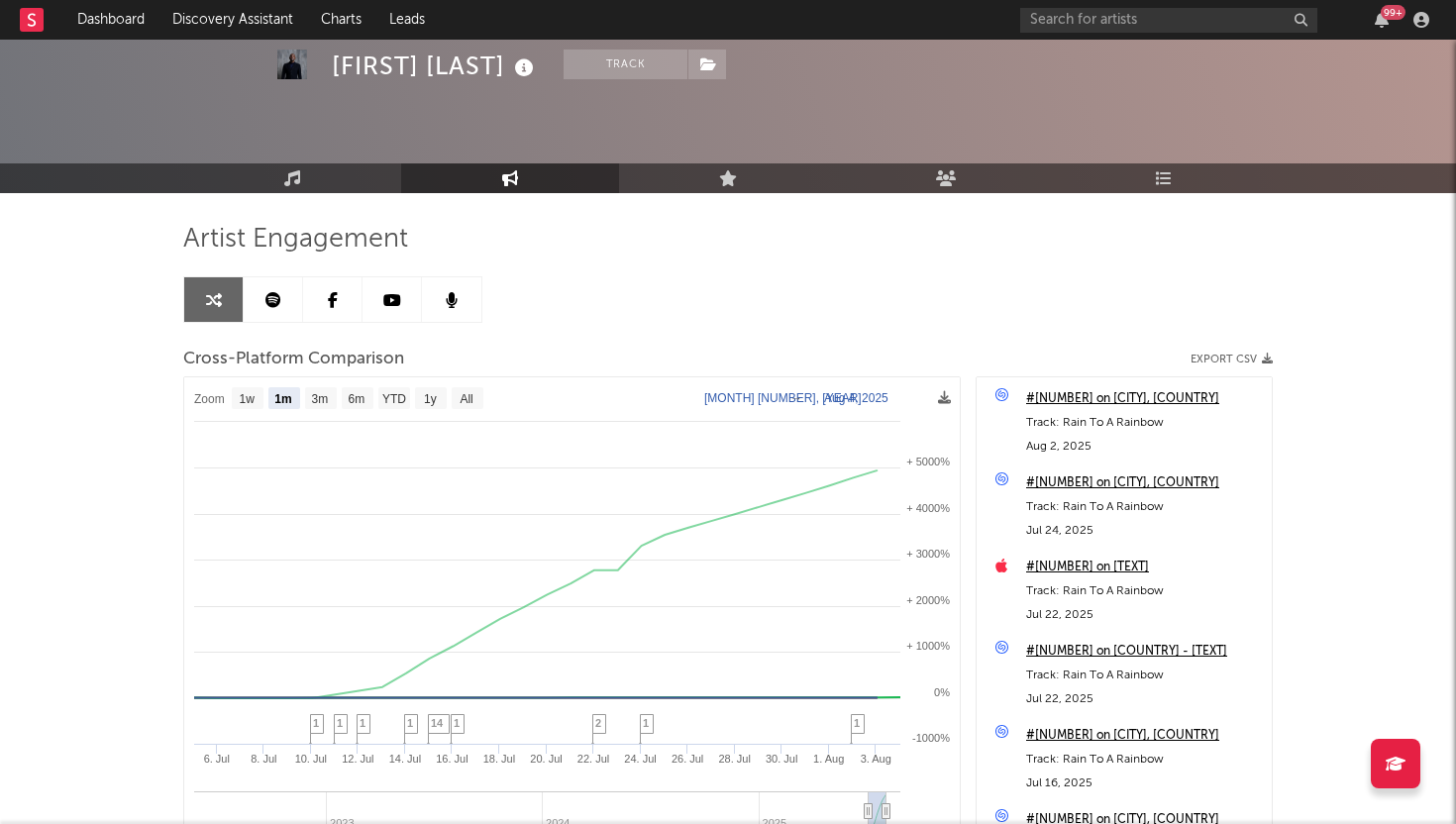 scroll, scrollTop: 0, scrollLeft: 0, axis: both 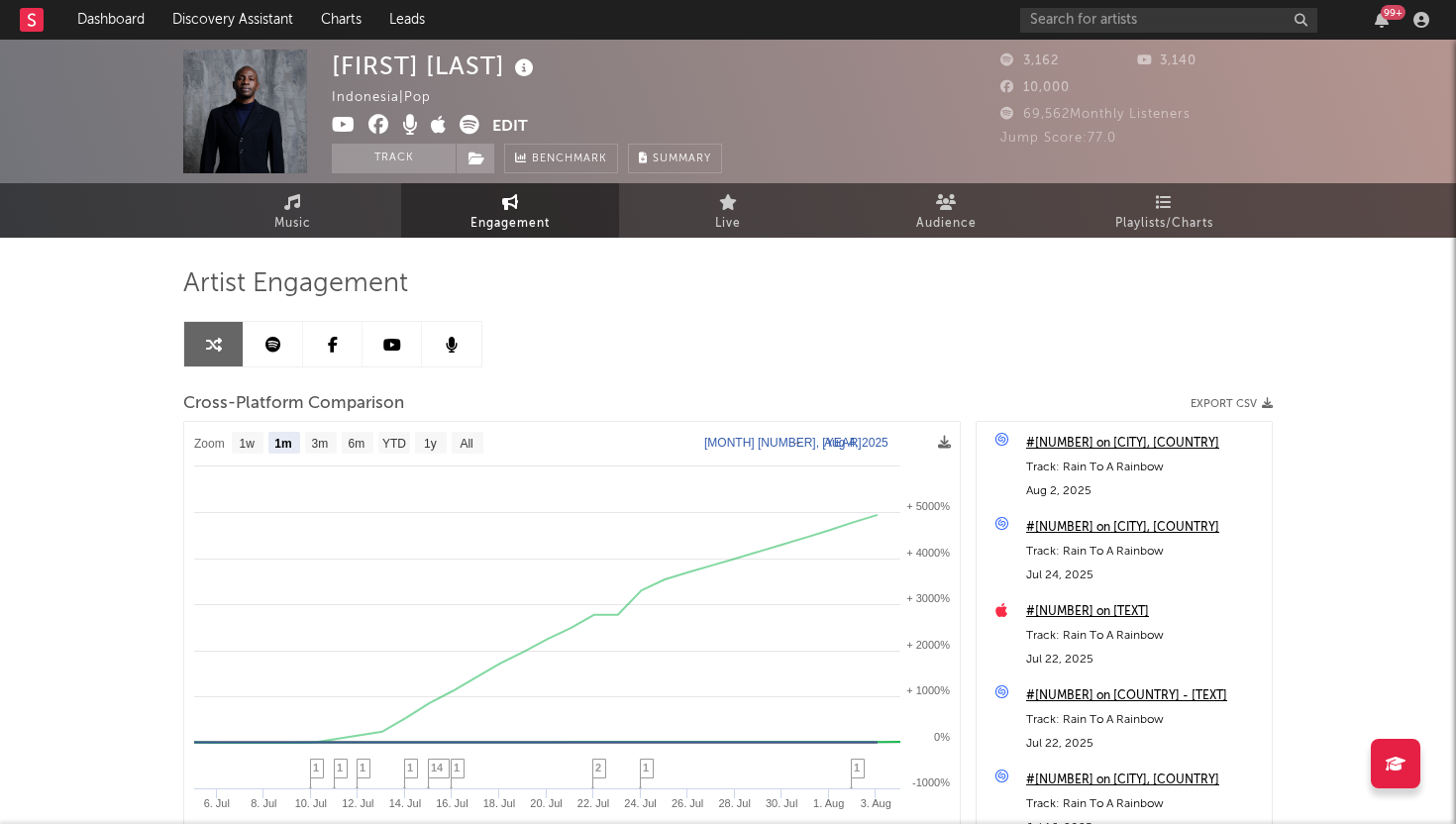 click at bounding box center (273, 344) 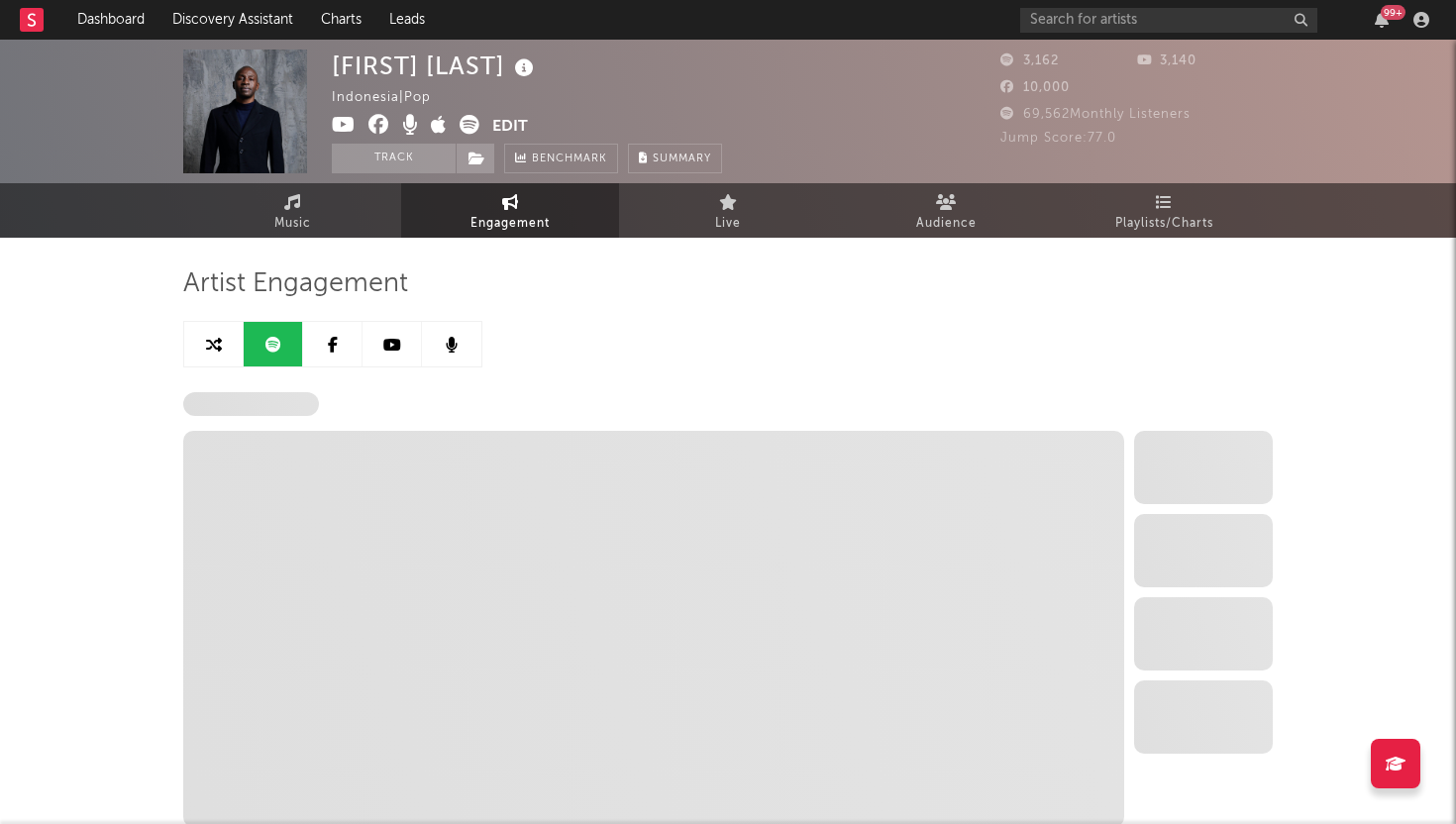 select on "6m" 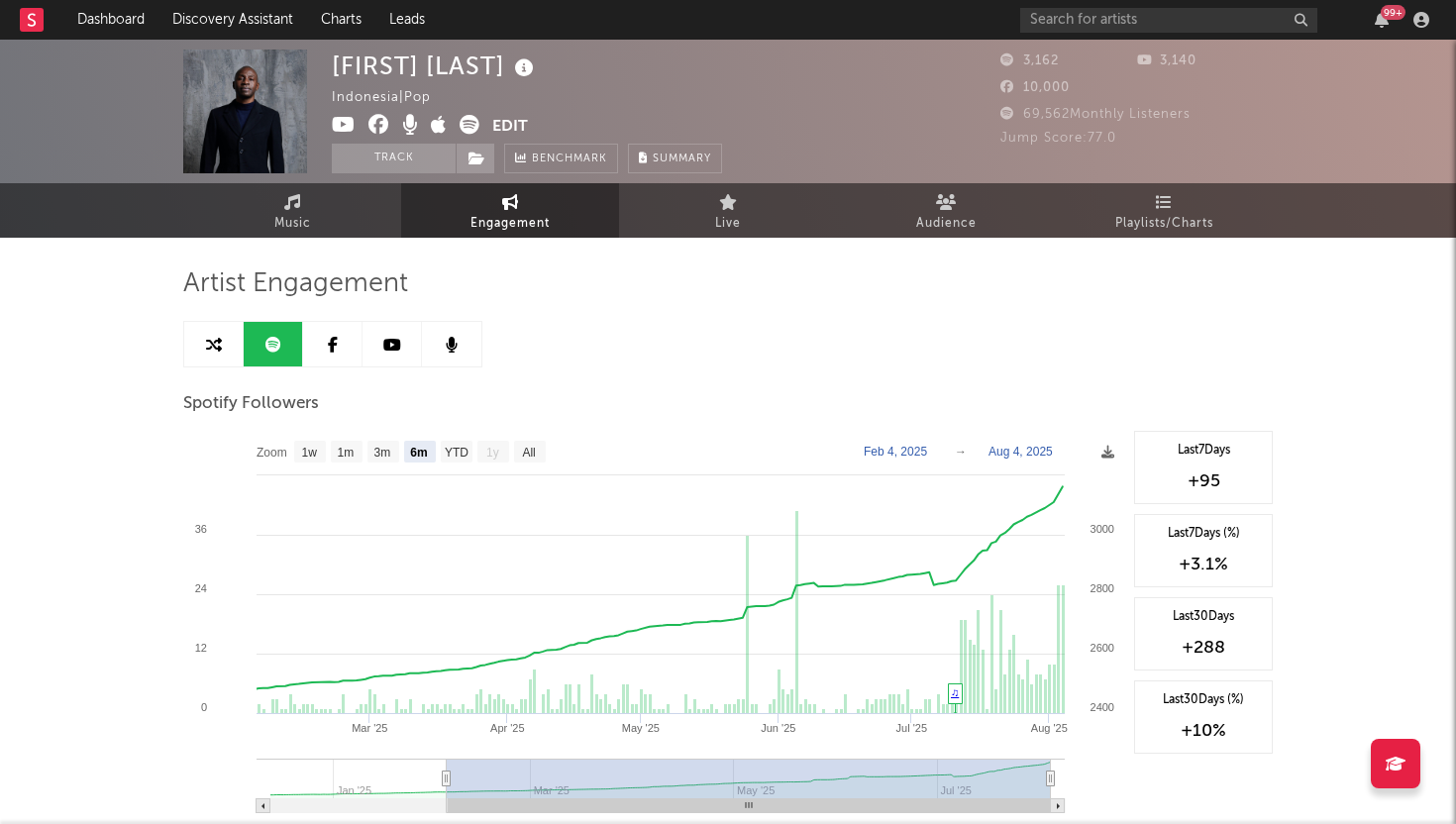 scroll, scrollTop: 11, scrollLeft: 0, axis: vertical 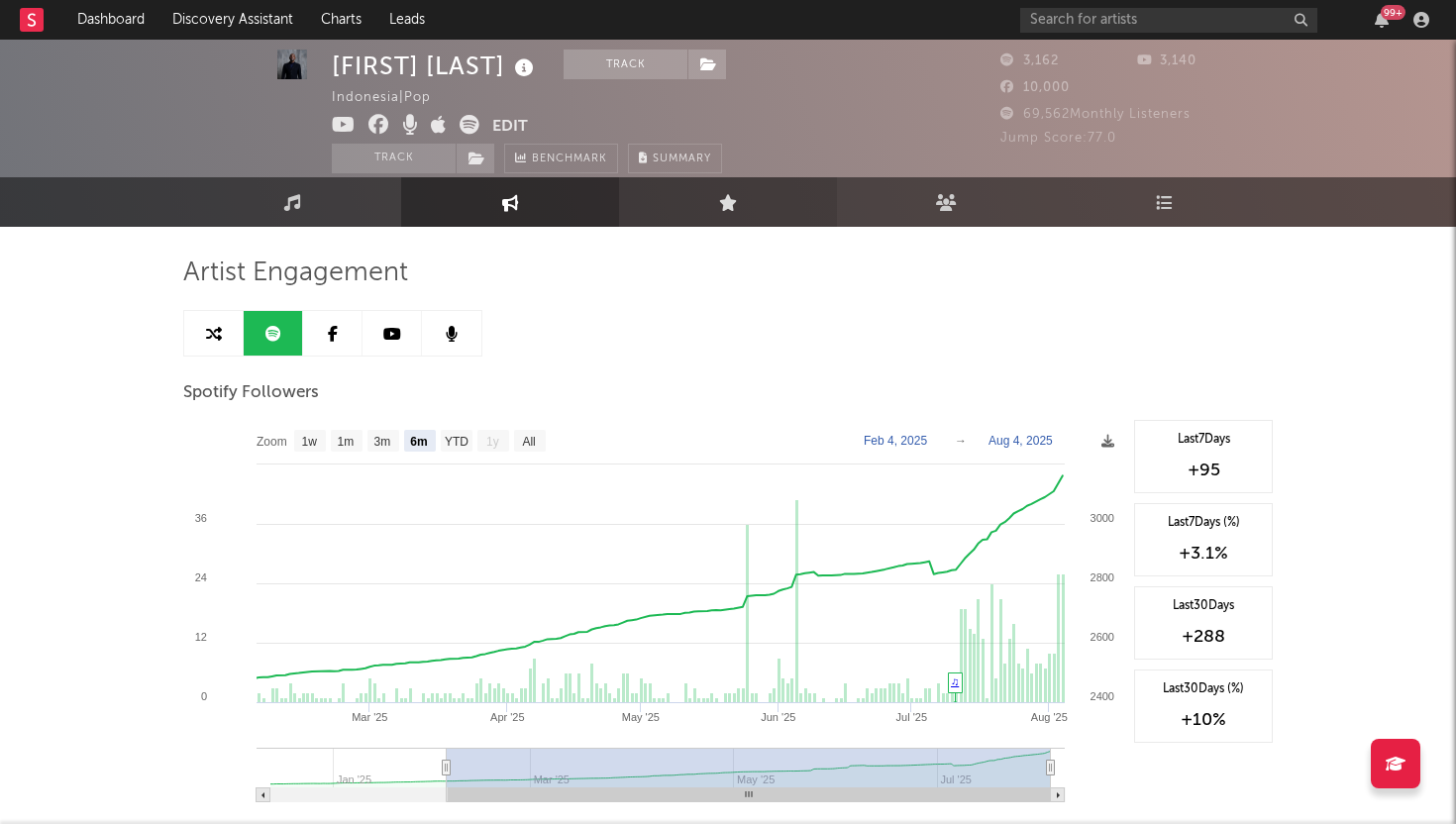 click on "Live" at bounding box center [728, 202] 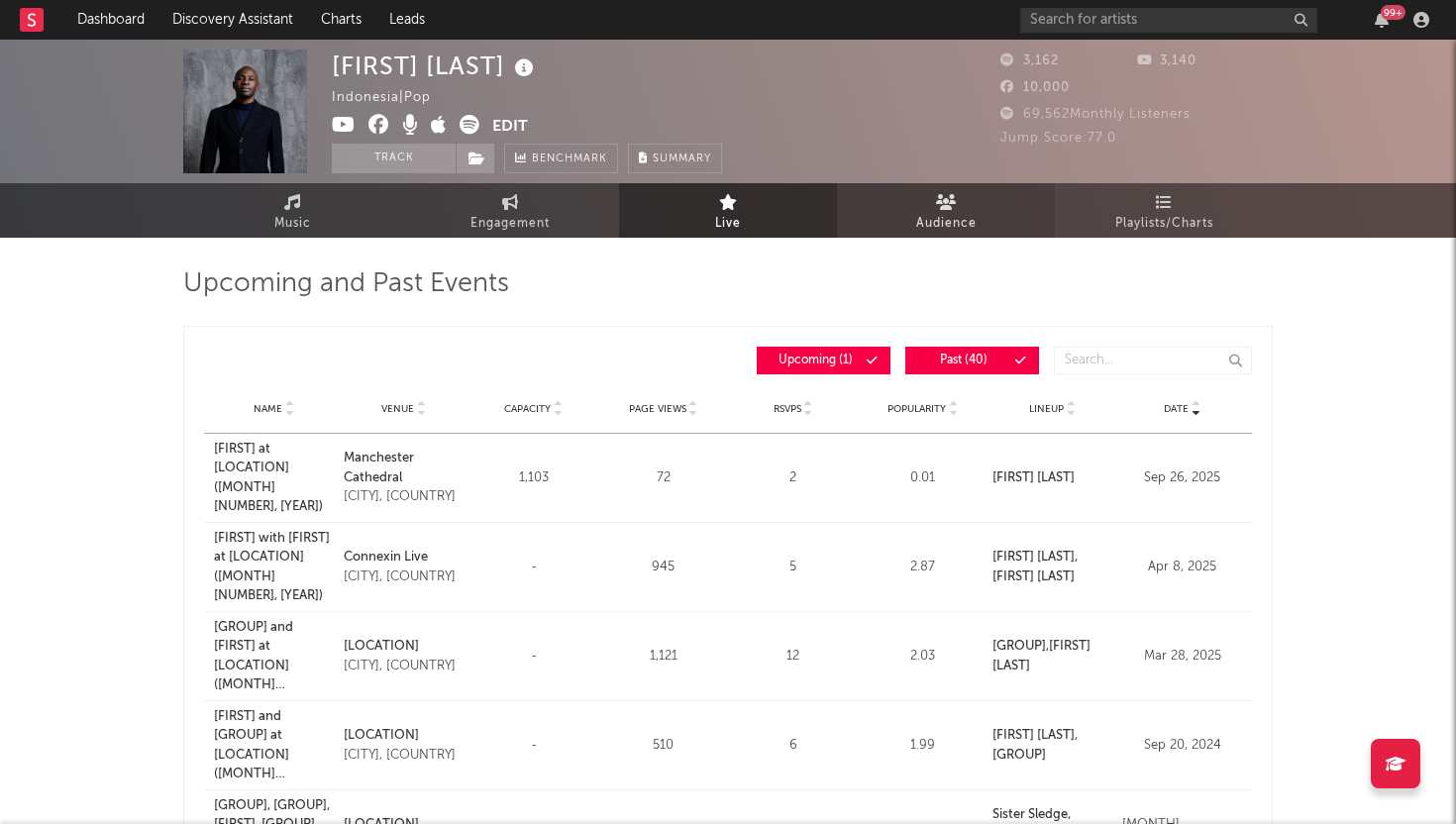 click on "Audience" at bounding box center (946, 210) 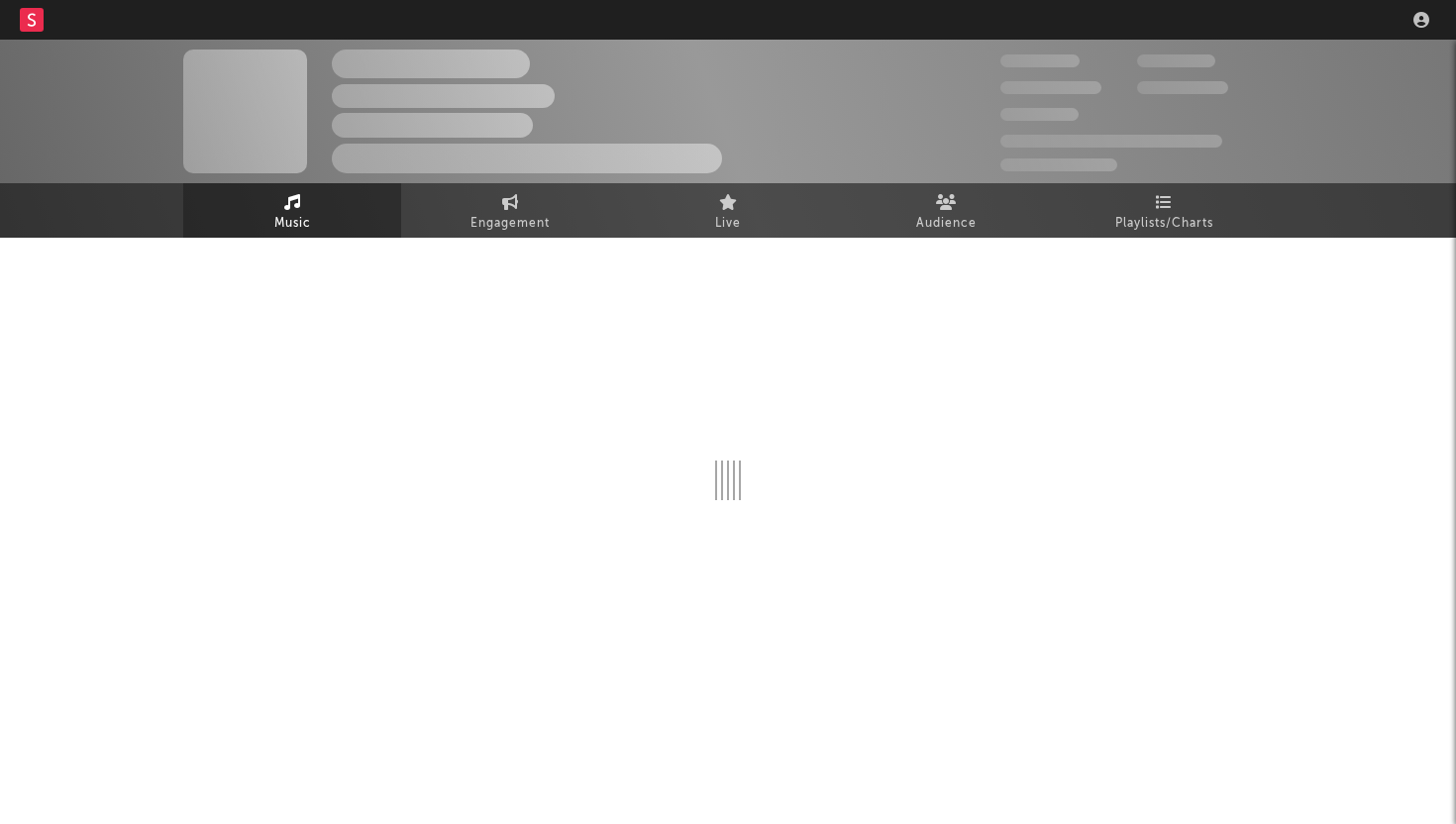scroll, scrollTop: 0, scrollLeft: 0, axis: both 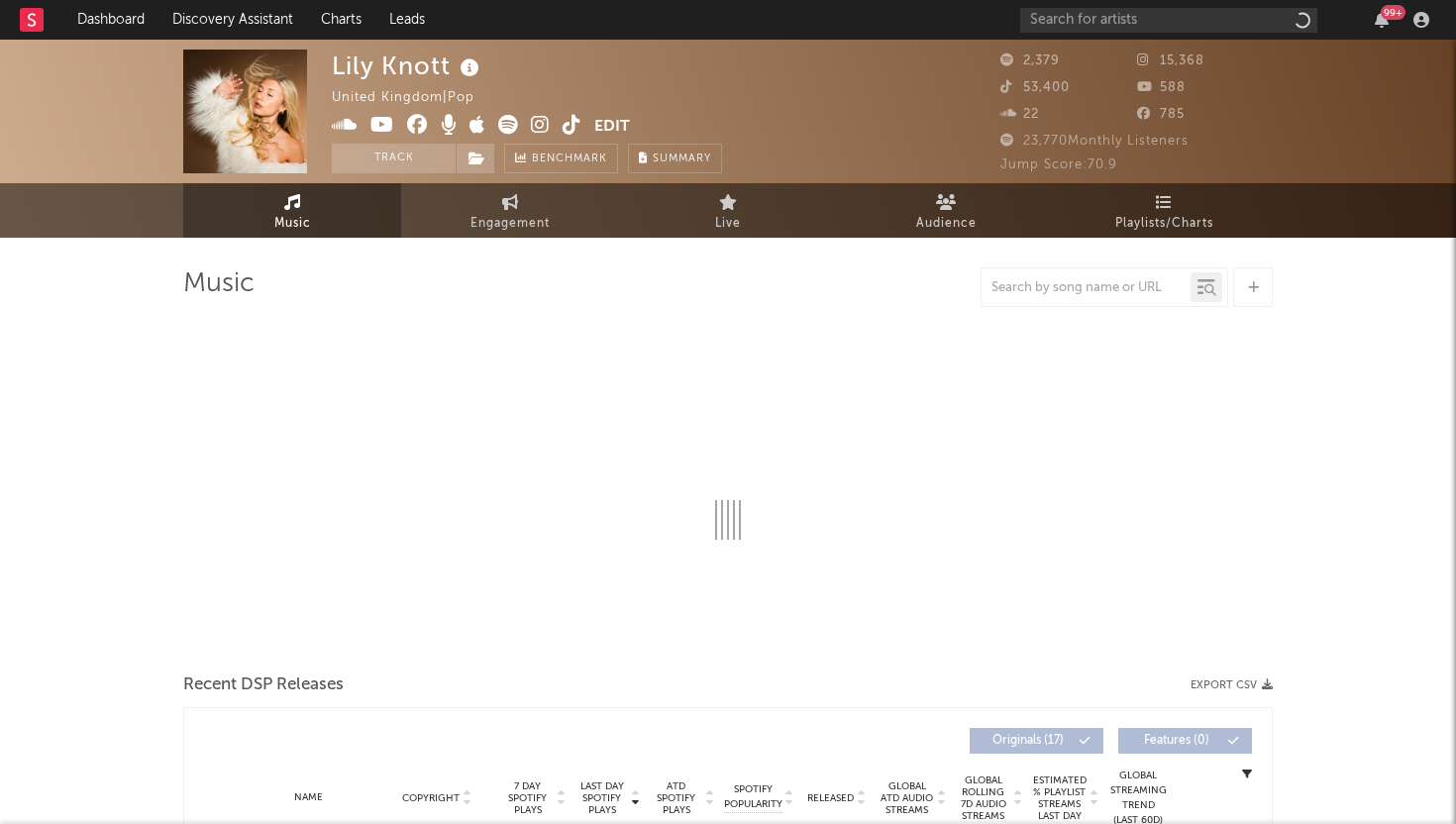 select on "6m" 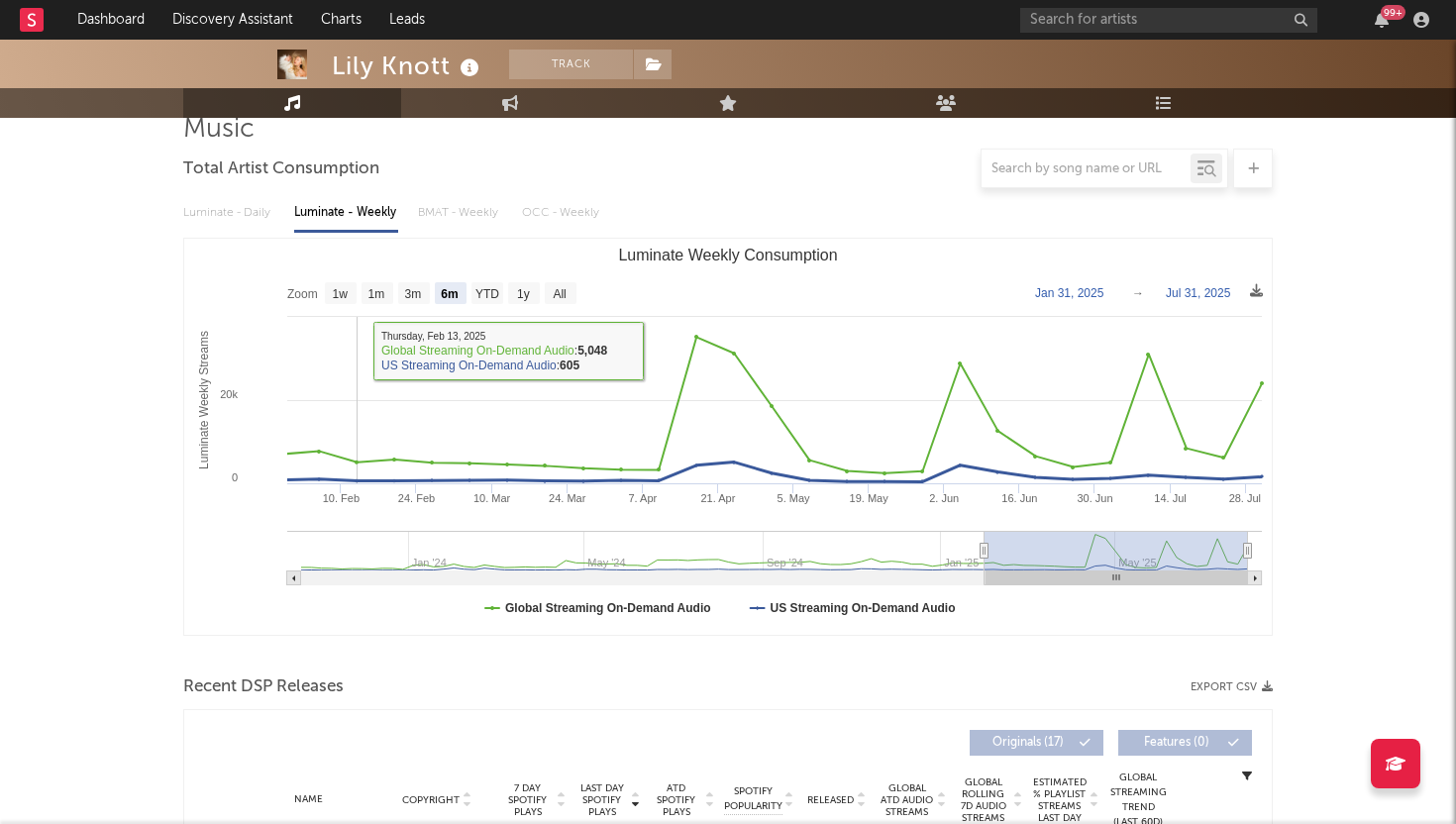 scroll, scrollTop: 0, scrollLeft: 0, axis: both 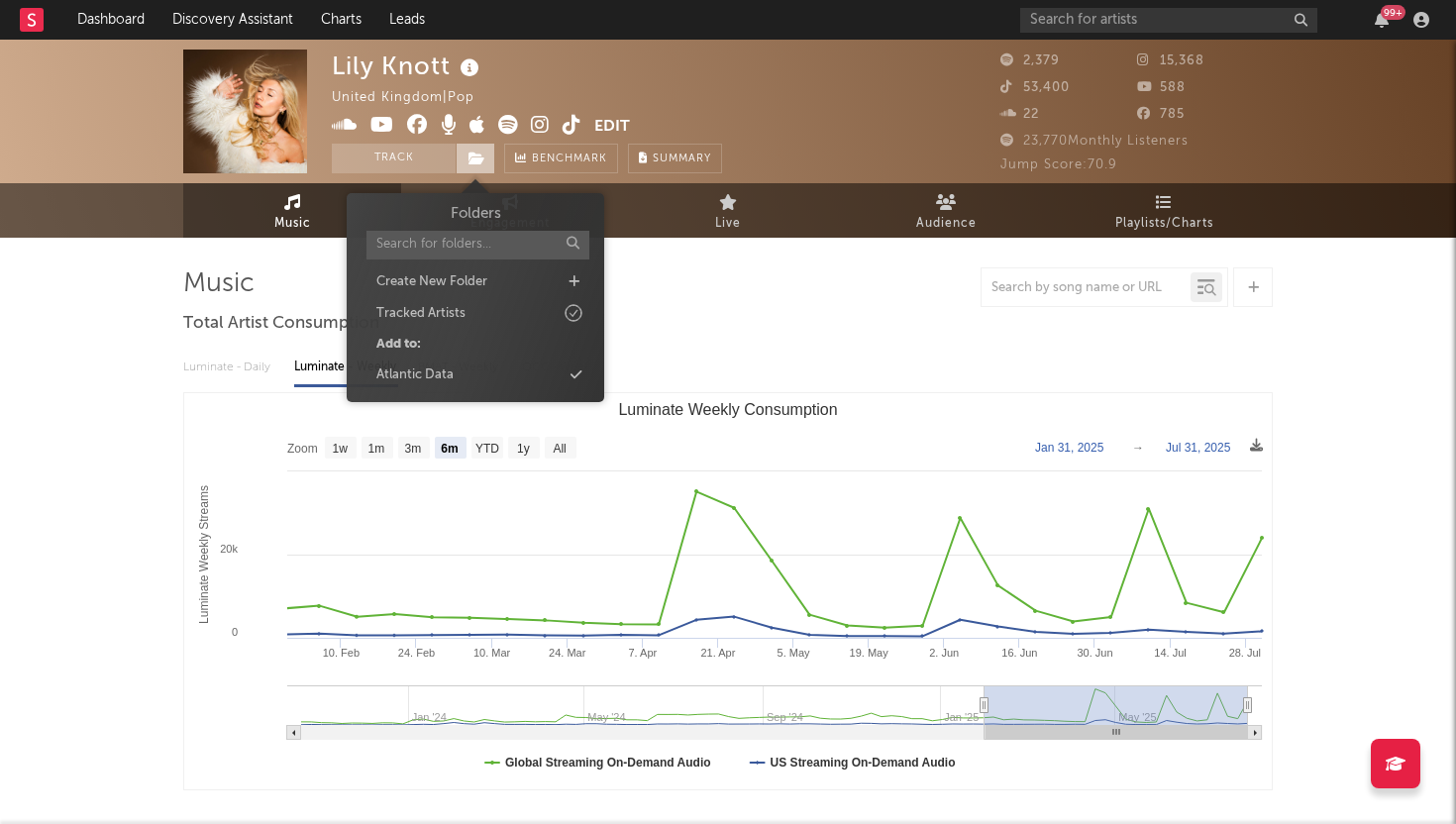 click at bounding box center [475, 158] 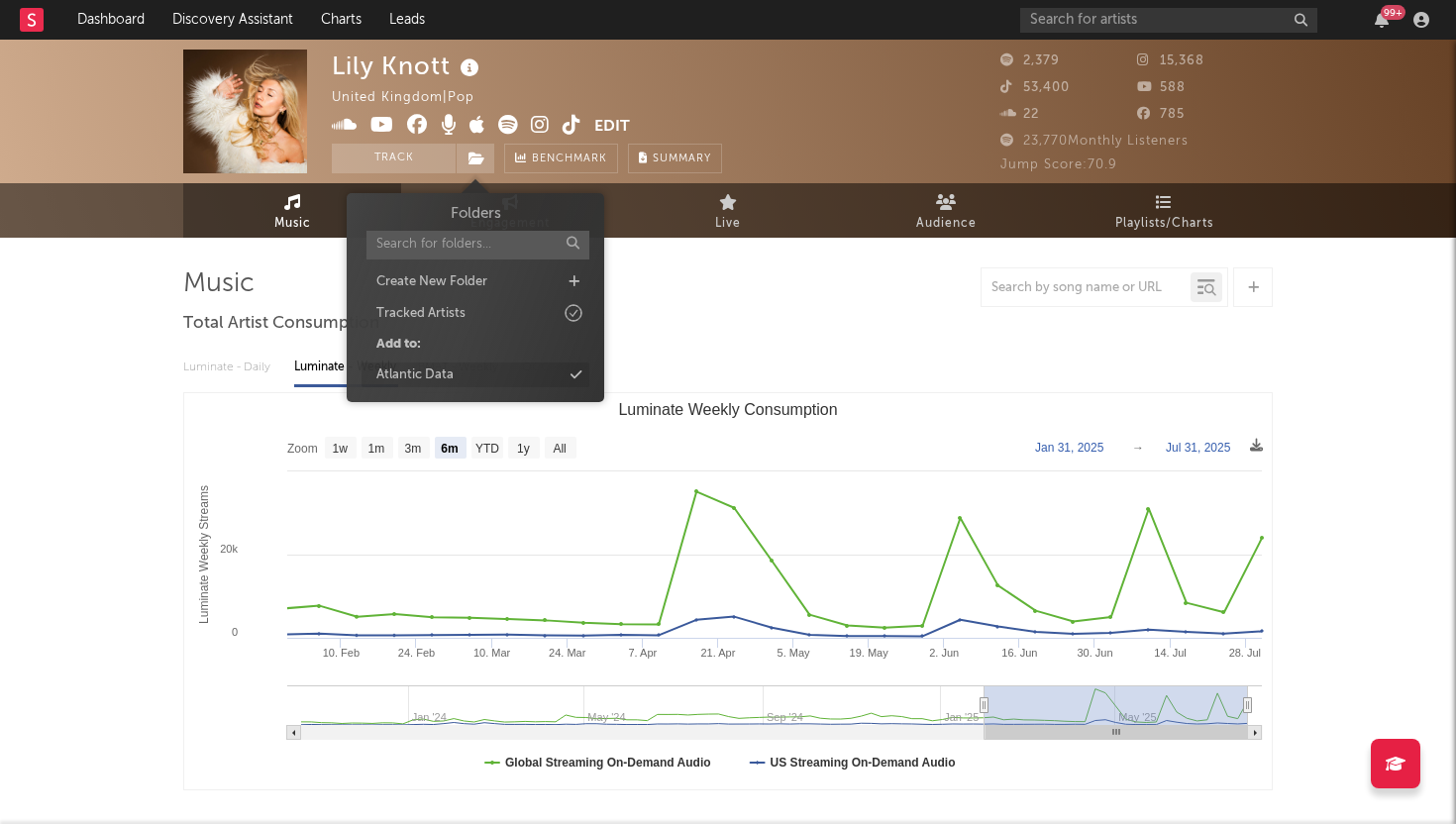 click on "Atlantic Data" at bounding box center (475, 375) 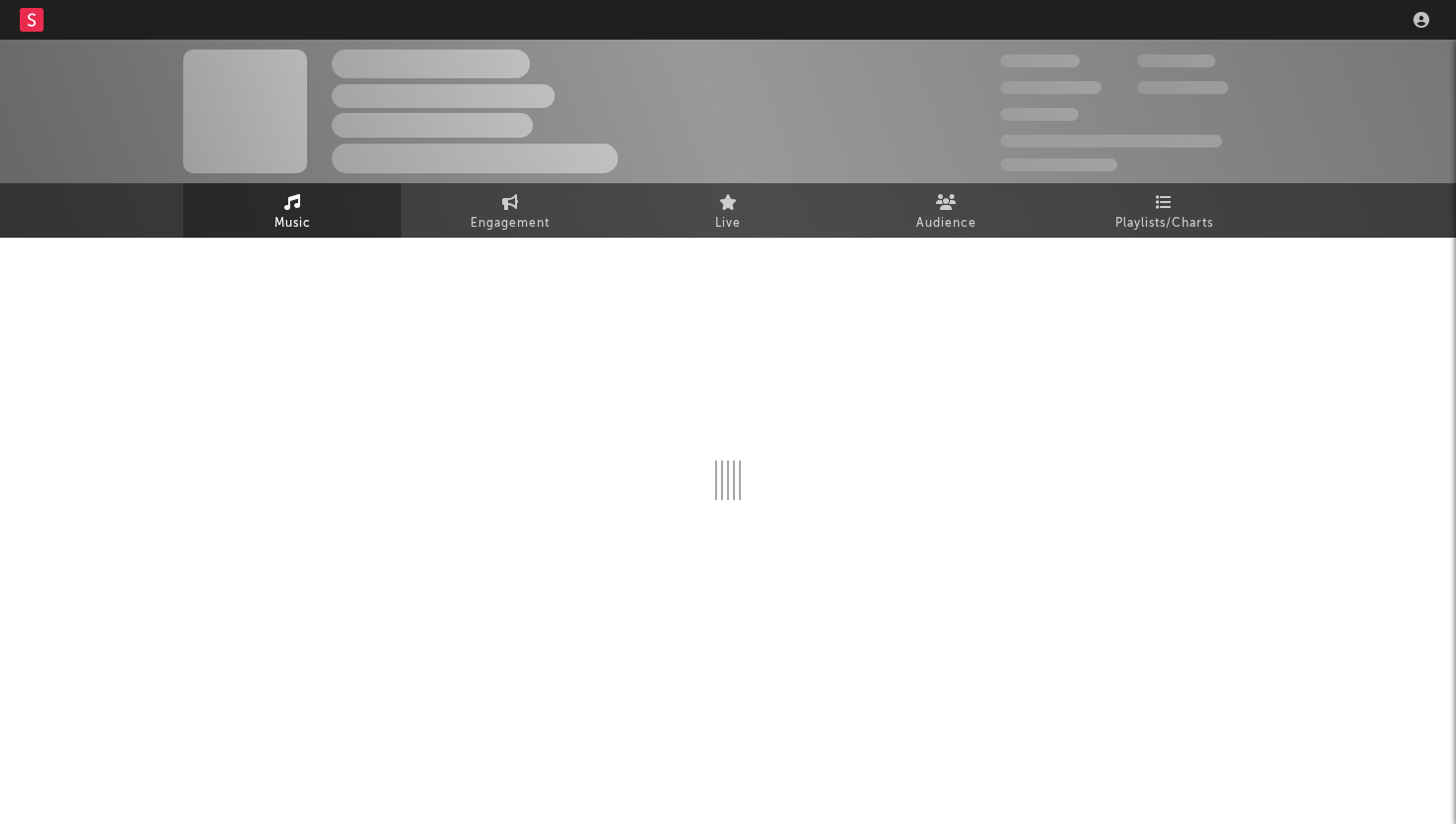 scroll, scrollTop: 0, scrollLeft: 0, axis: both 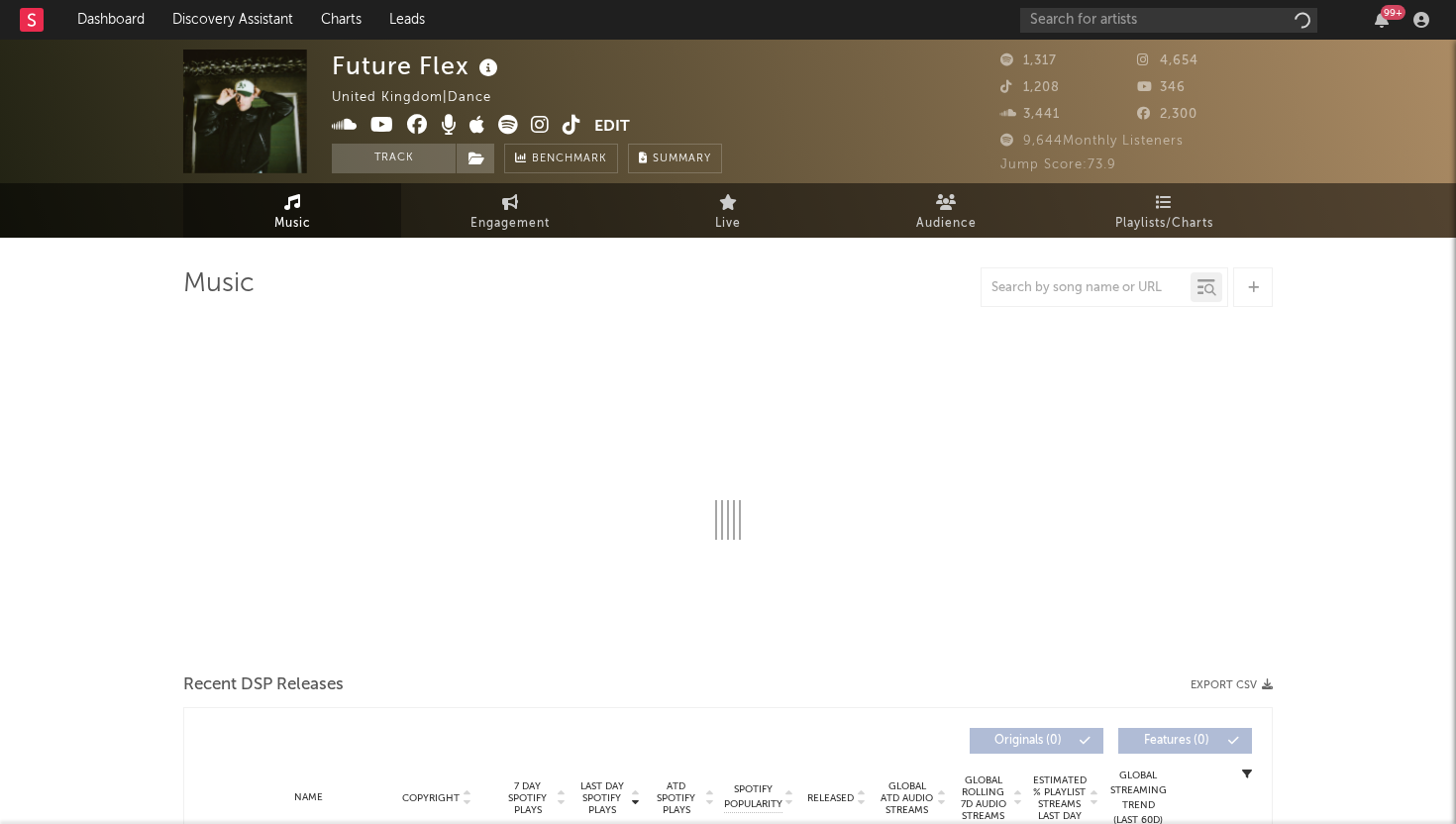 select on "1w" 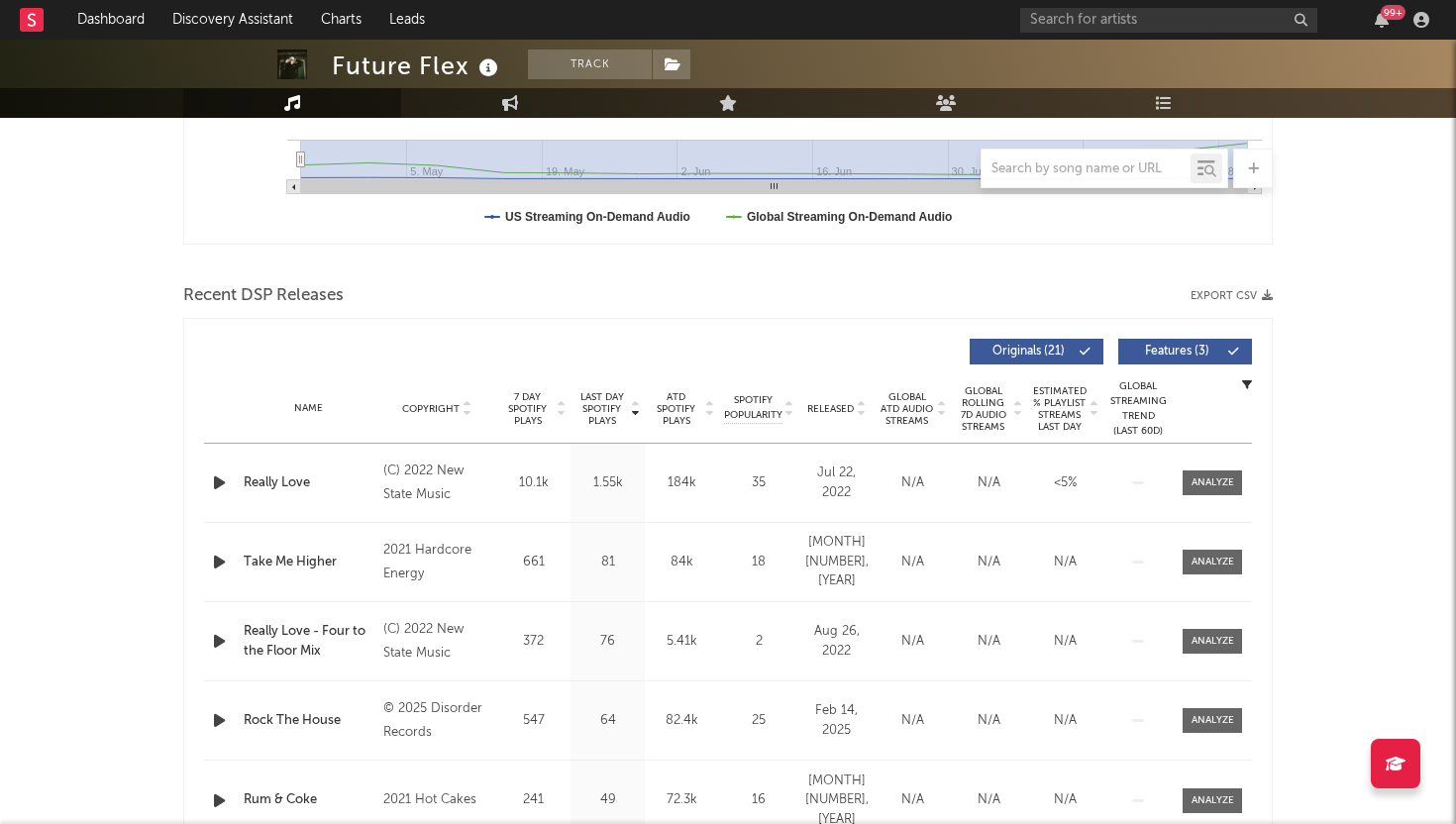 scroll, scrollTop: 570, scrollLeft: 0, axis: vertical 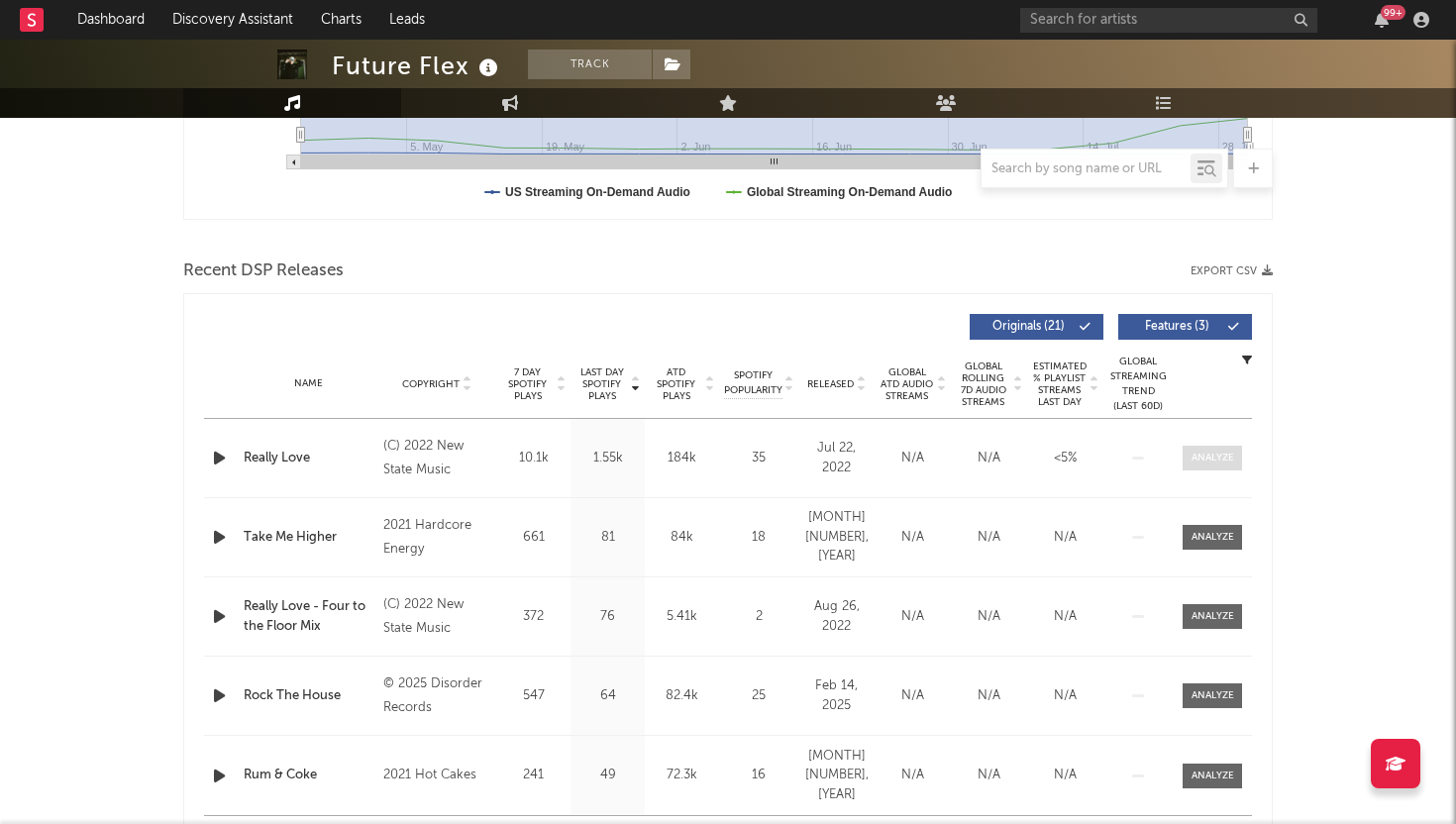click at bounding box center [1212, 458] 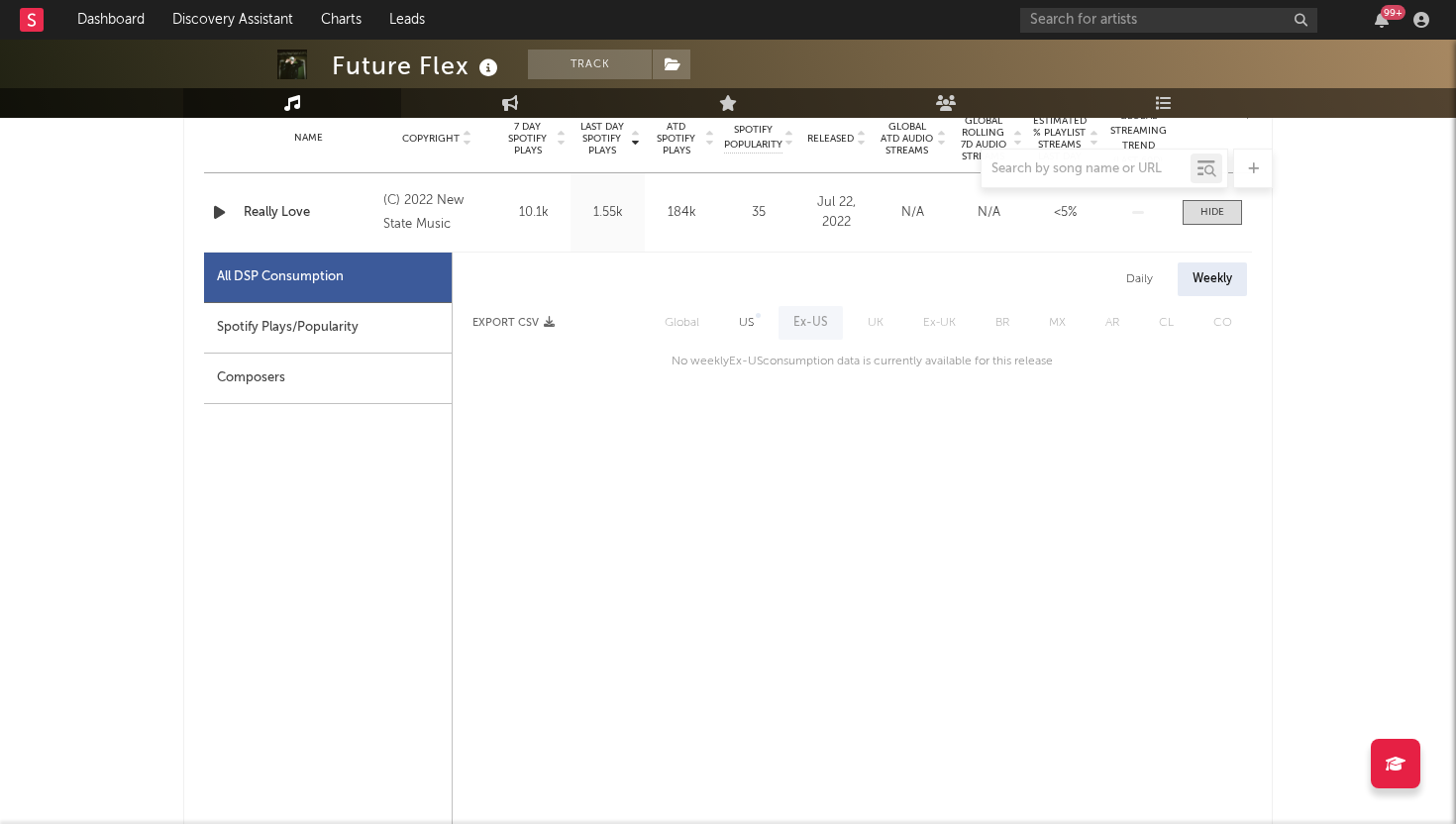 scroll, scrollTop: 819, scrollLeft: 0, axis: vertical 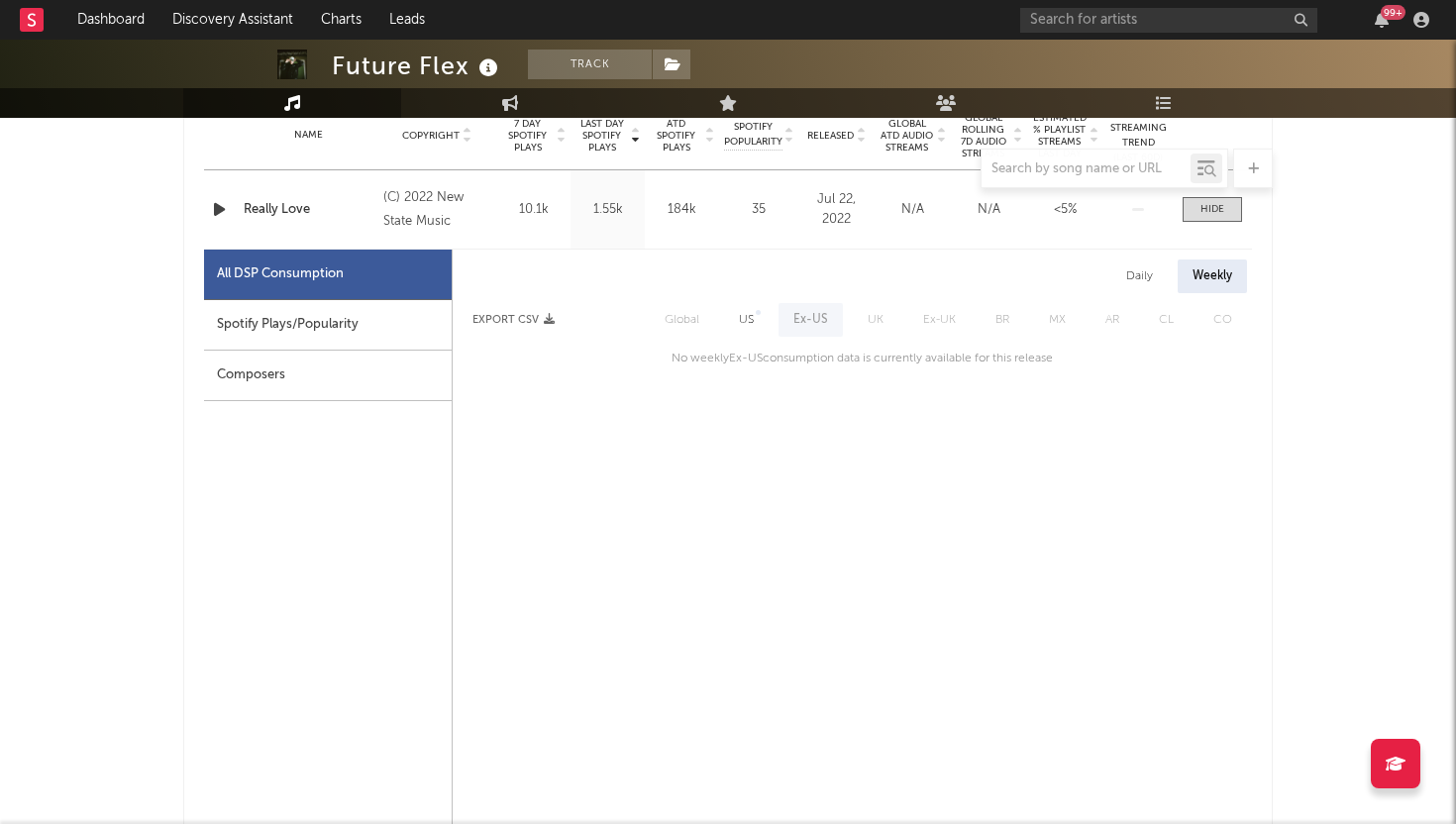 click on "Spotify Plays/Popularity" at bounding box center [328, 325] 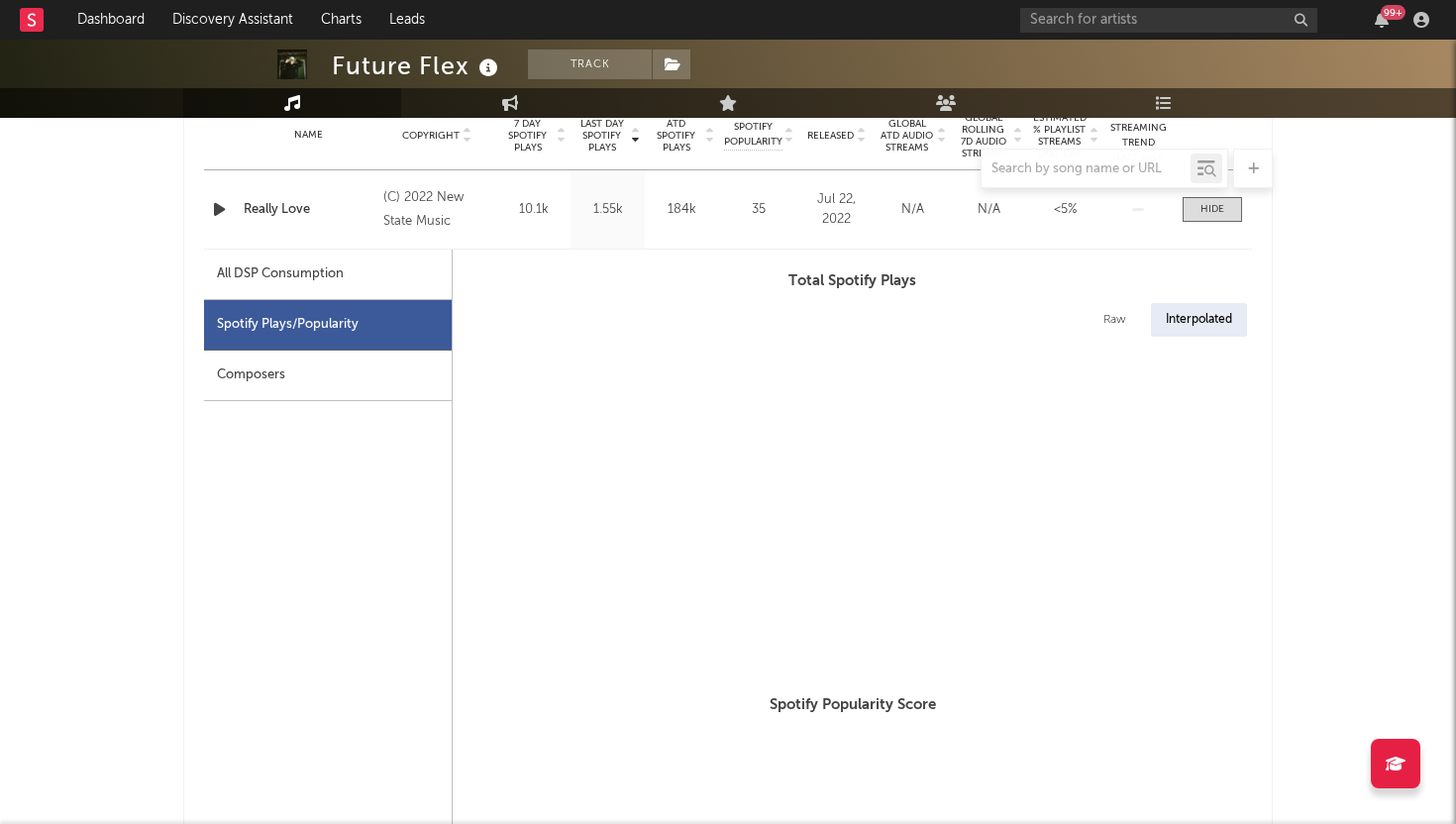 select on "6m" 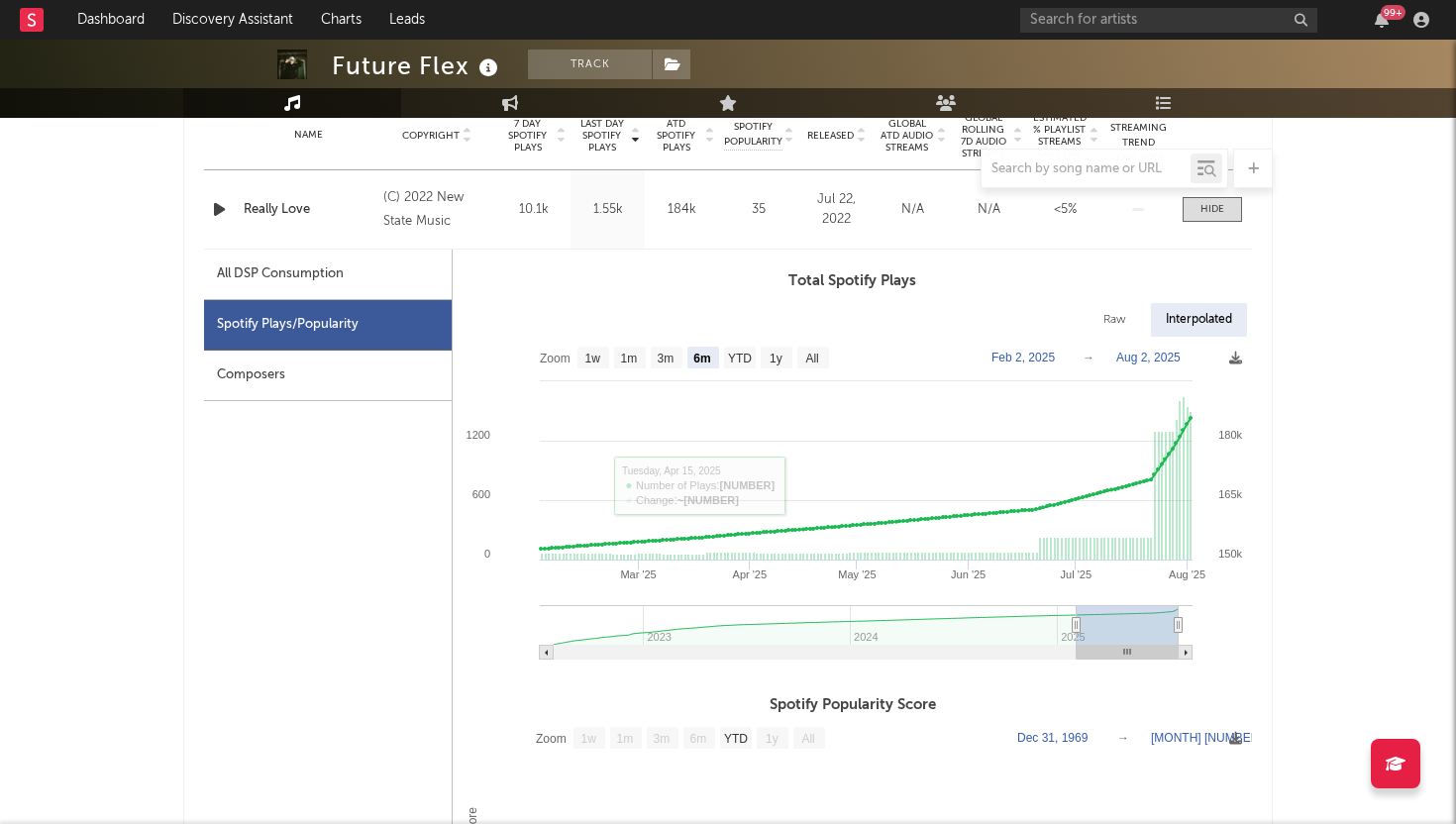 scroll, scrollTop: 0, scrollLeft: 0, axis: both 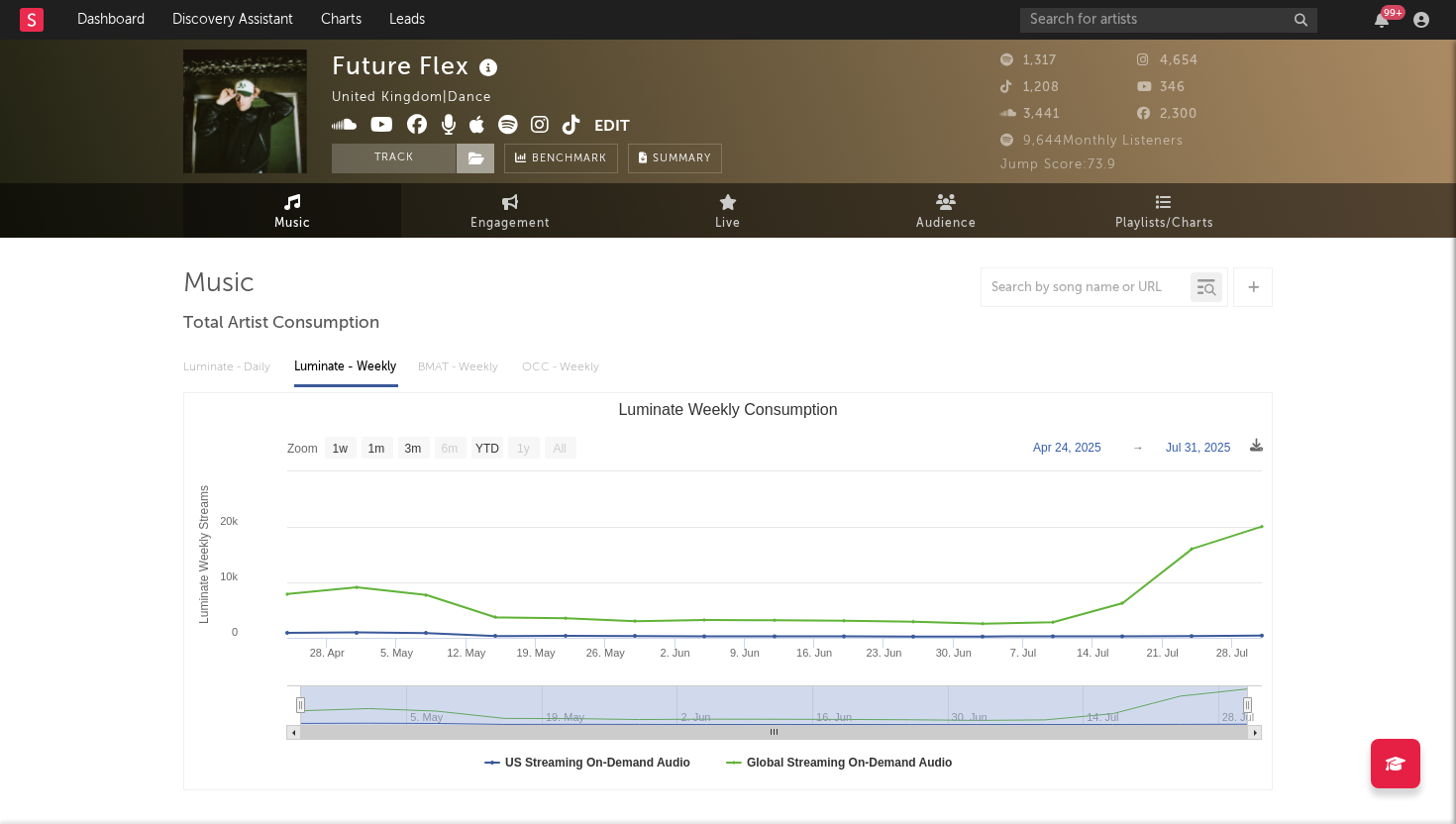 click at bounding box center [475, 158] 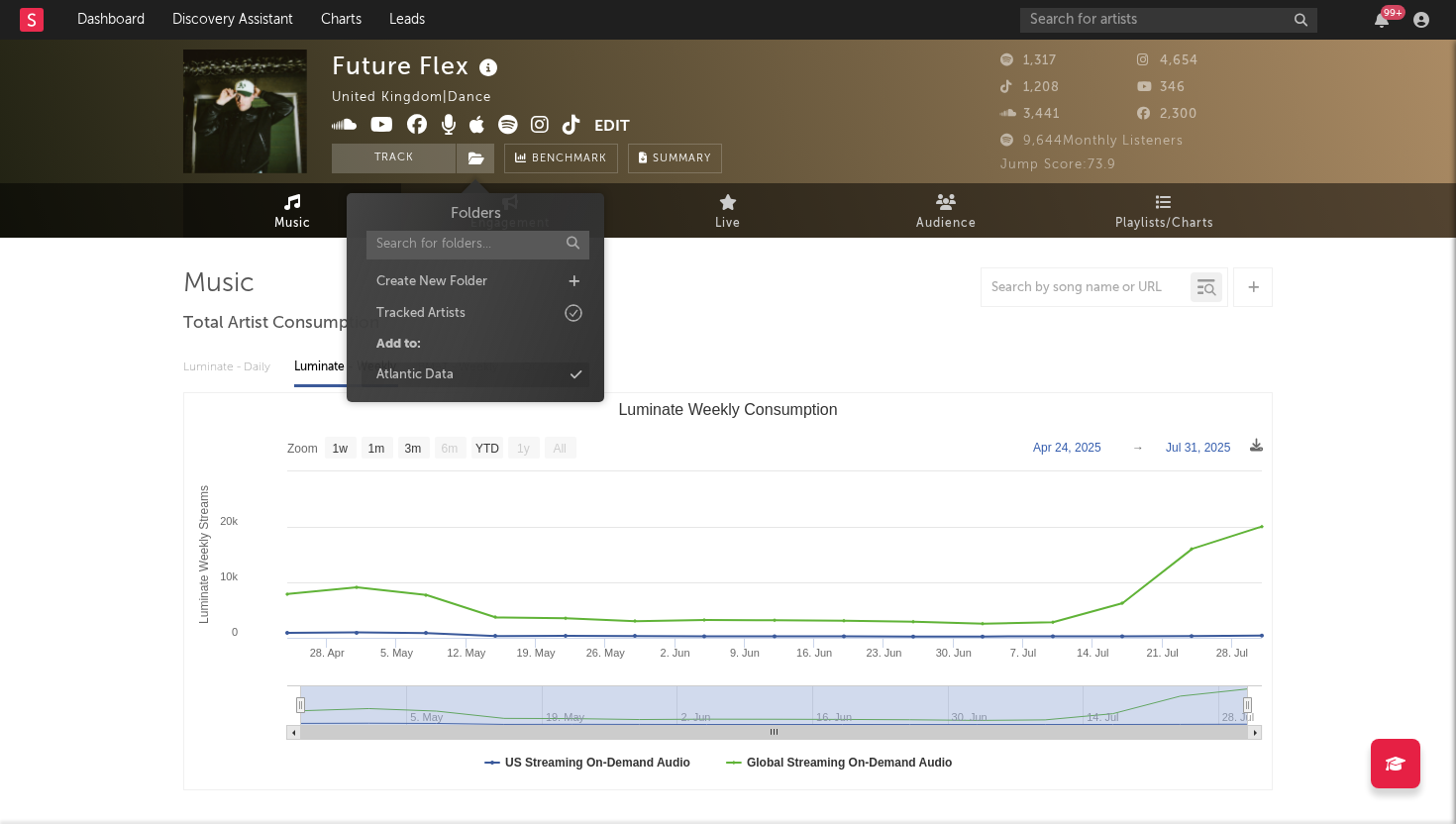 click on "Atlantic Data" at bounding box center [475, 375] 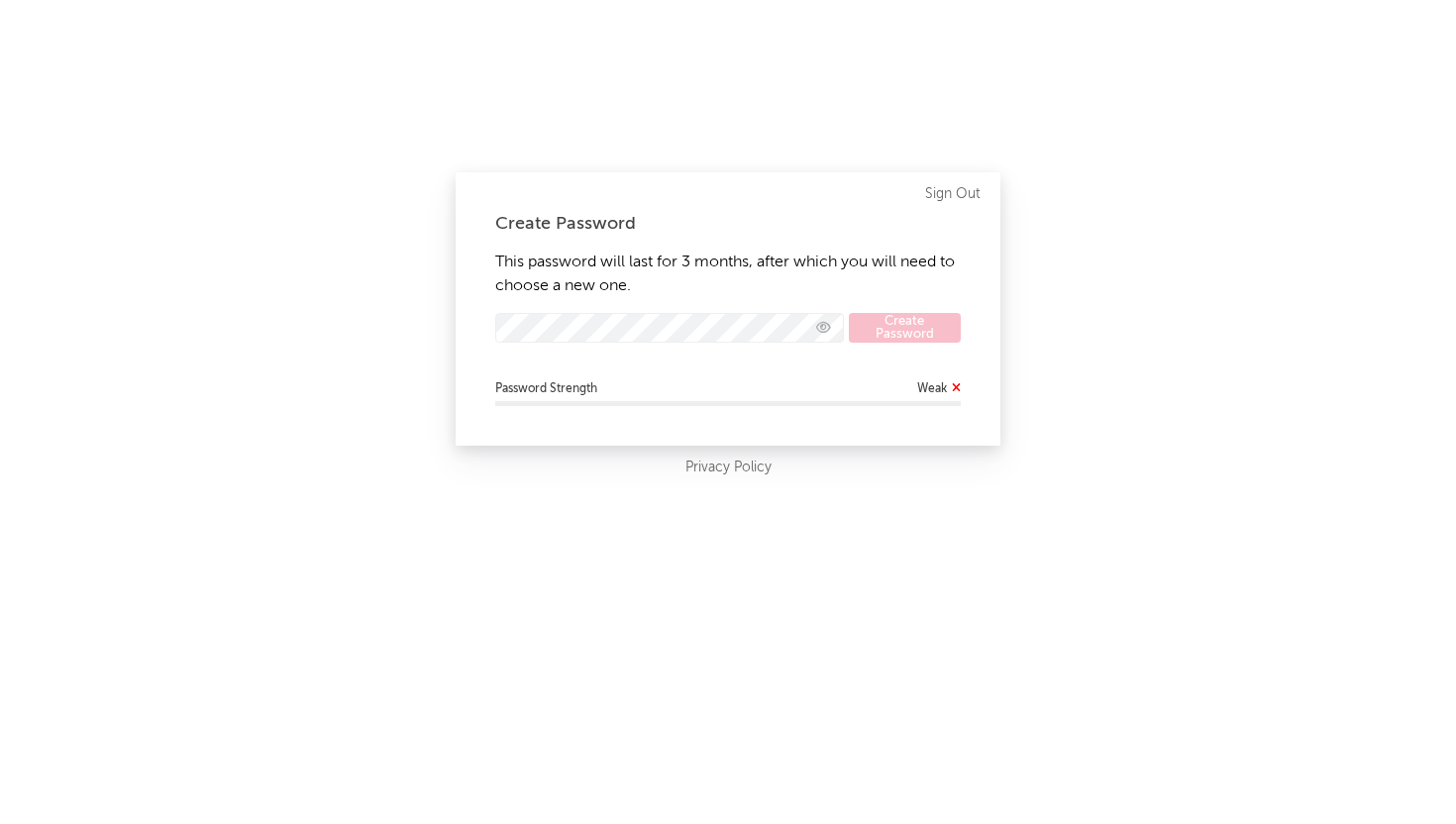 scroll, scrollTop: 0, scrollLeft: 0, axis: both 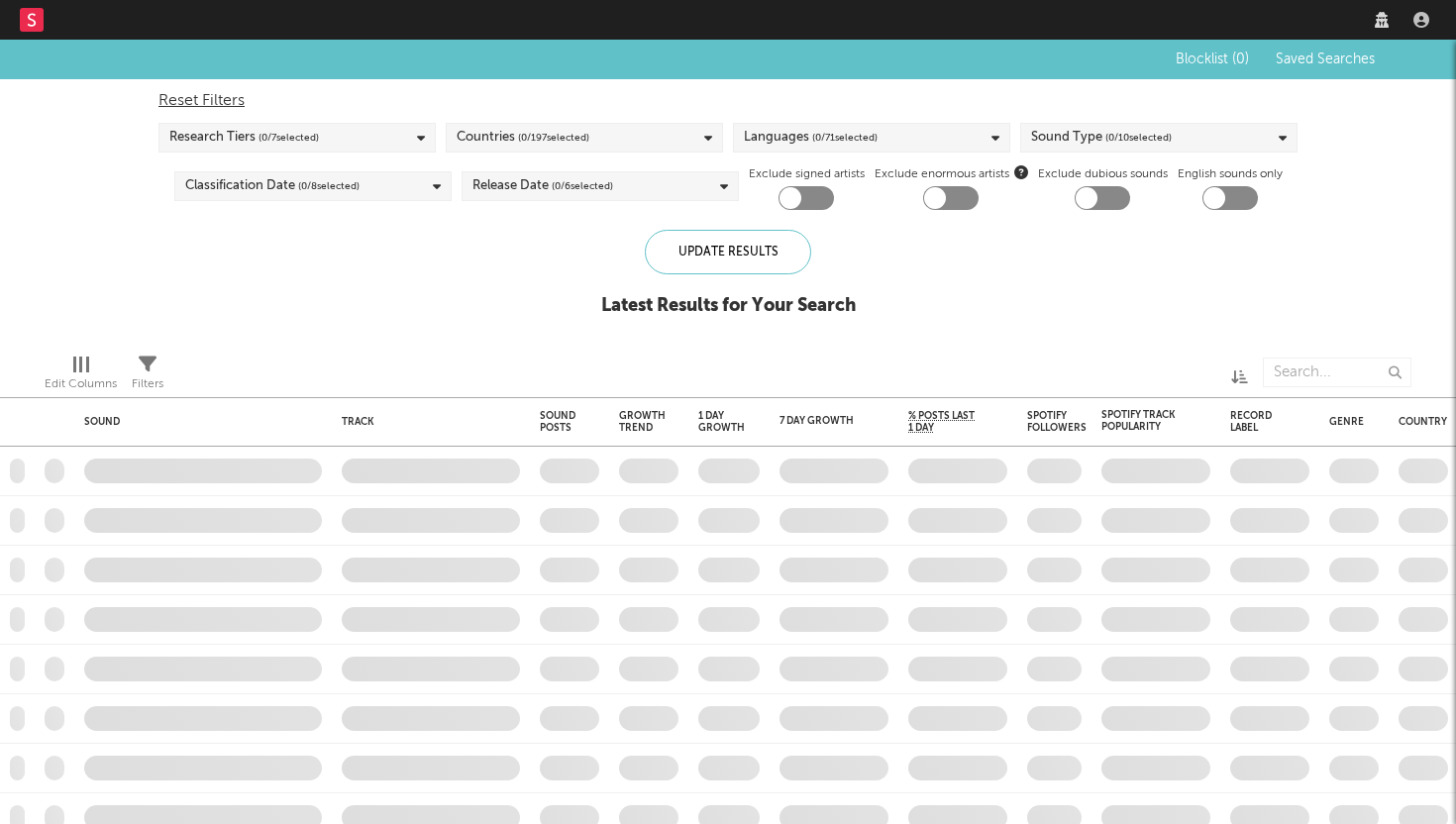checkbox on "true" 